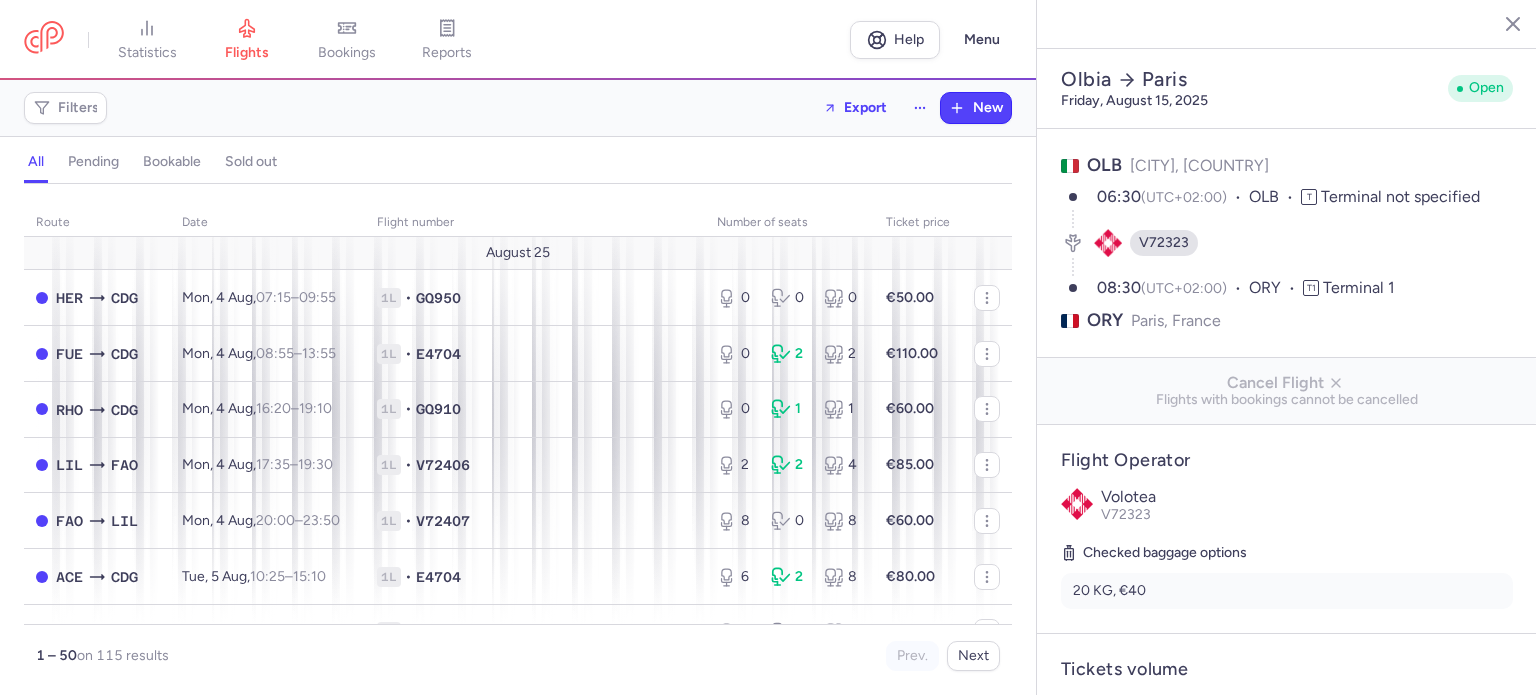 select on "days" 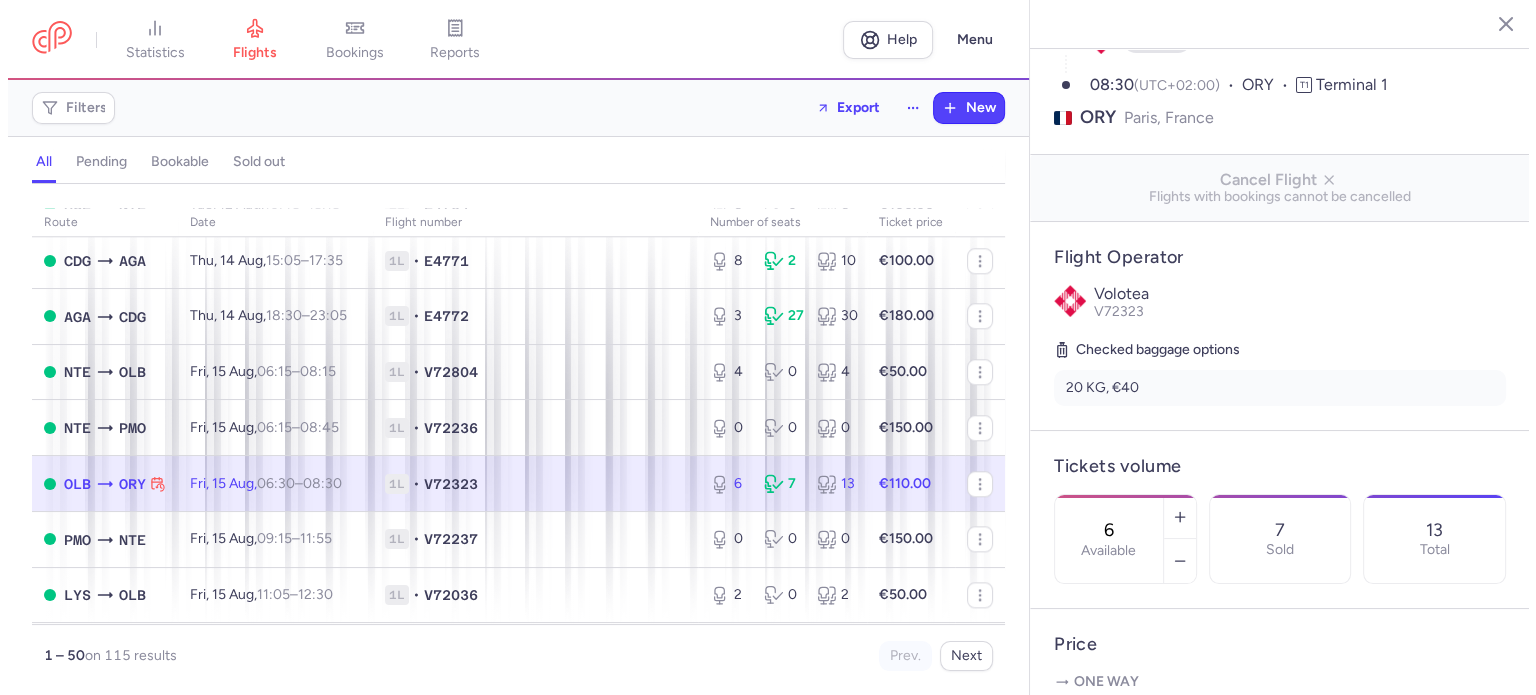 scroll, scrollTop: 0, scrollLeft: 0, axis: both 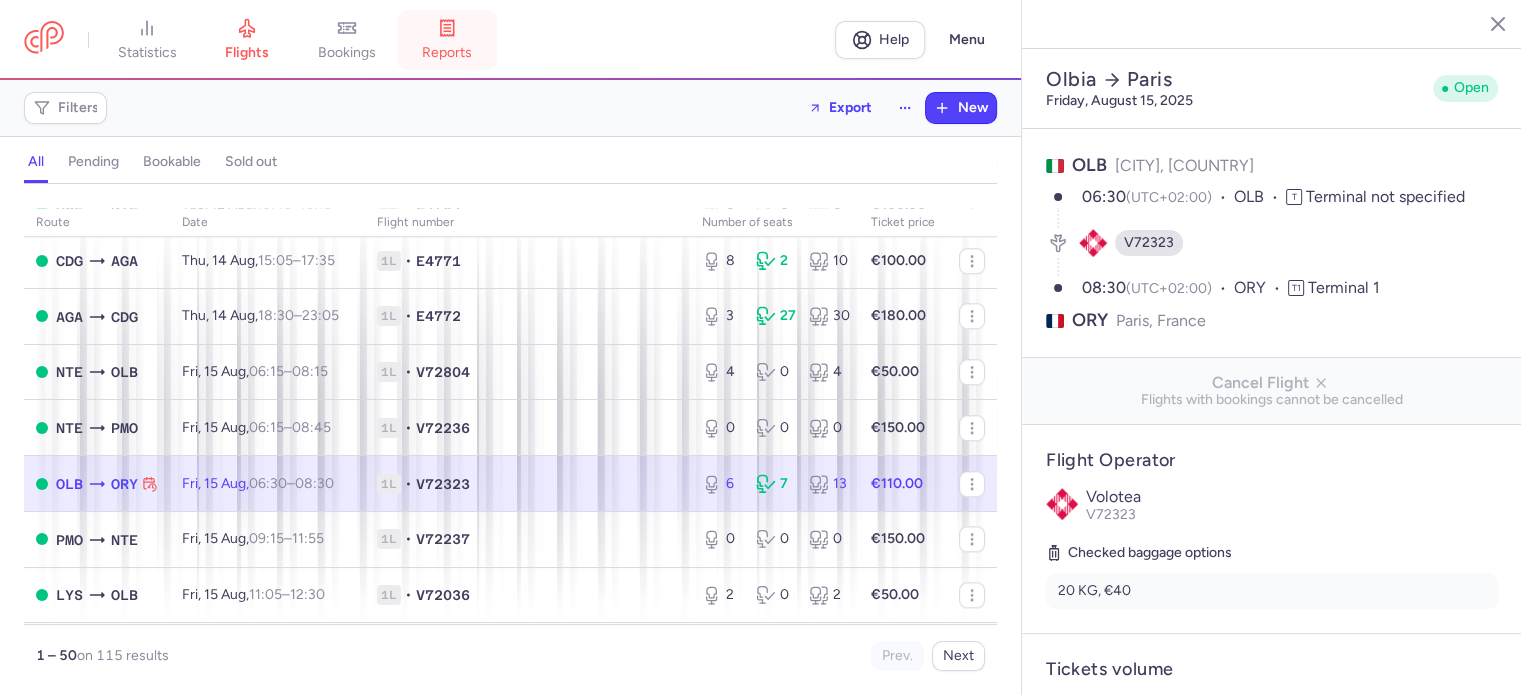 click on "reports" at bounding box center (447, 53) 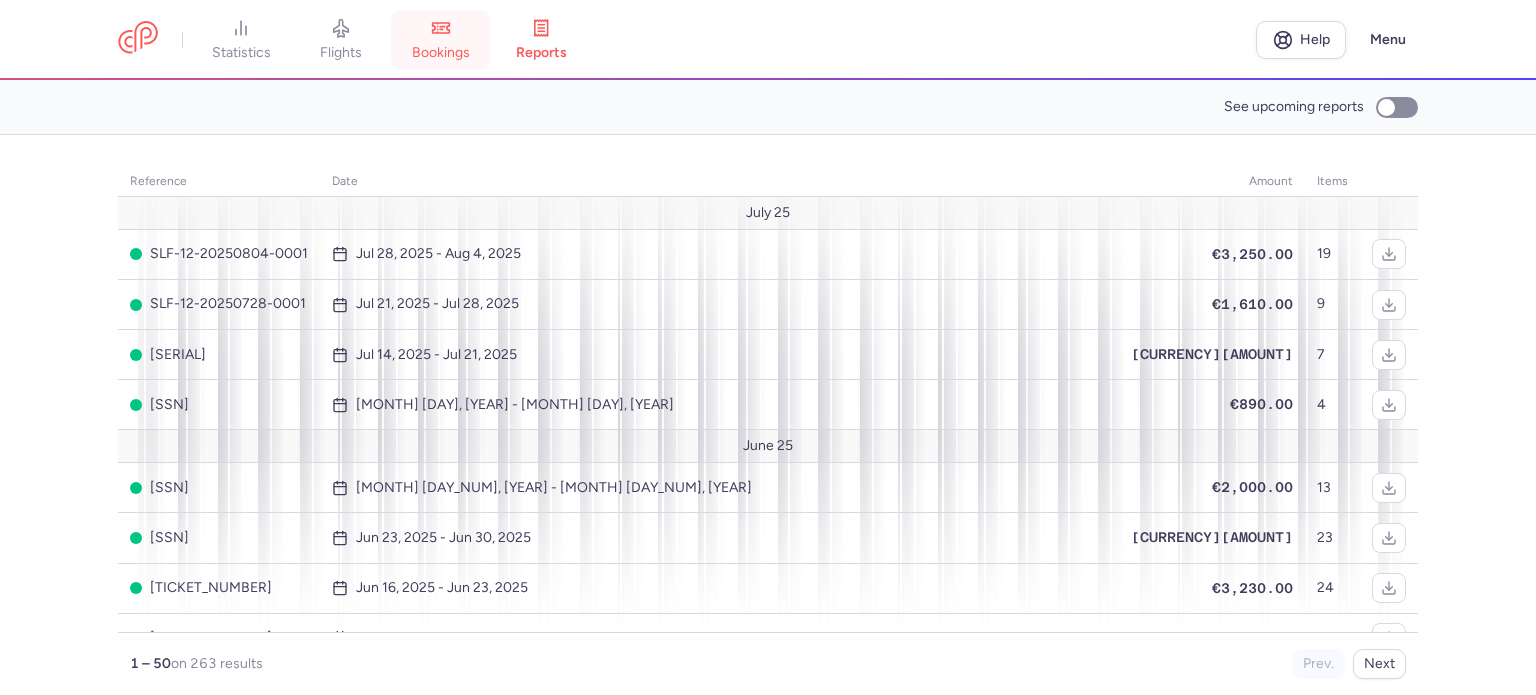 click on "bookings" at bounding box center (441, 53) 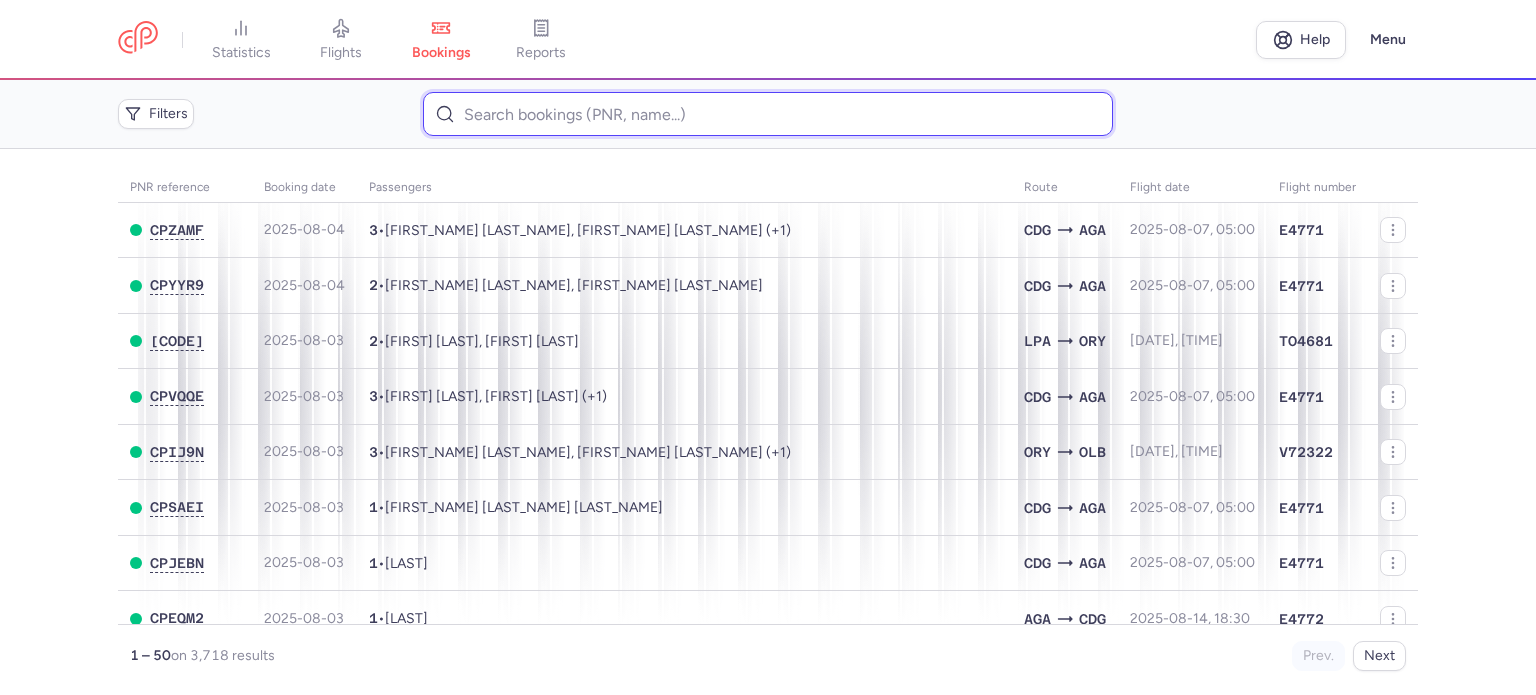 click at bounding box center [767, 114] 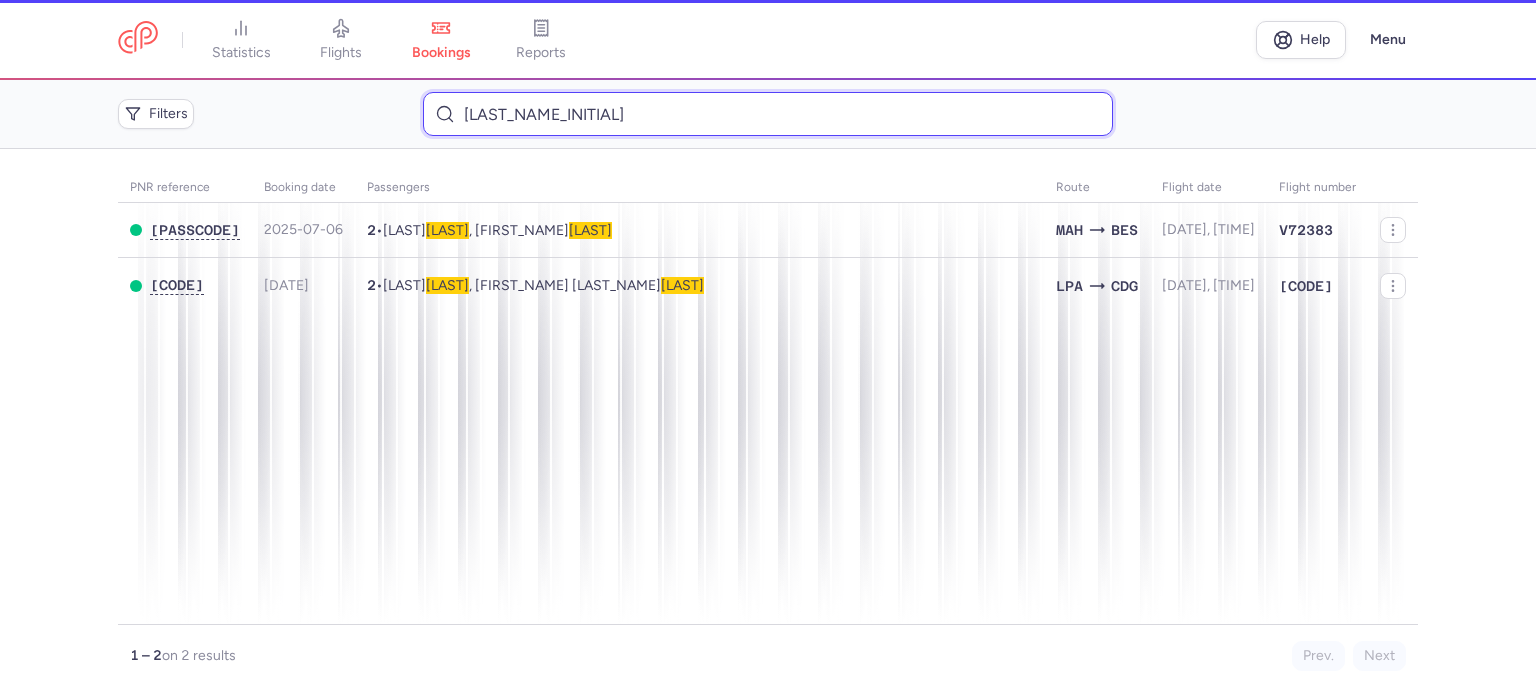 type on "[LAST_NAME_INITIAL]" 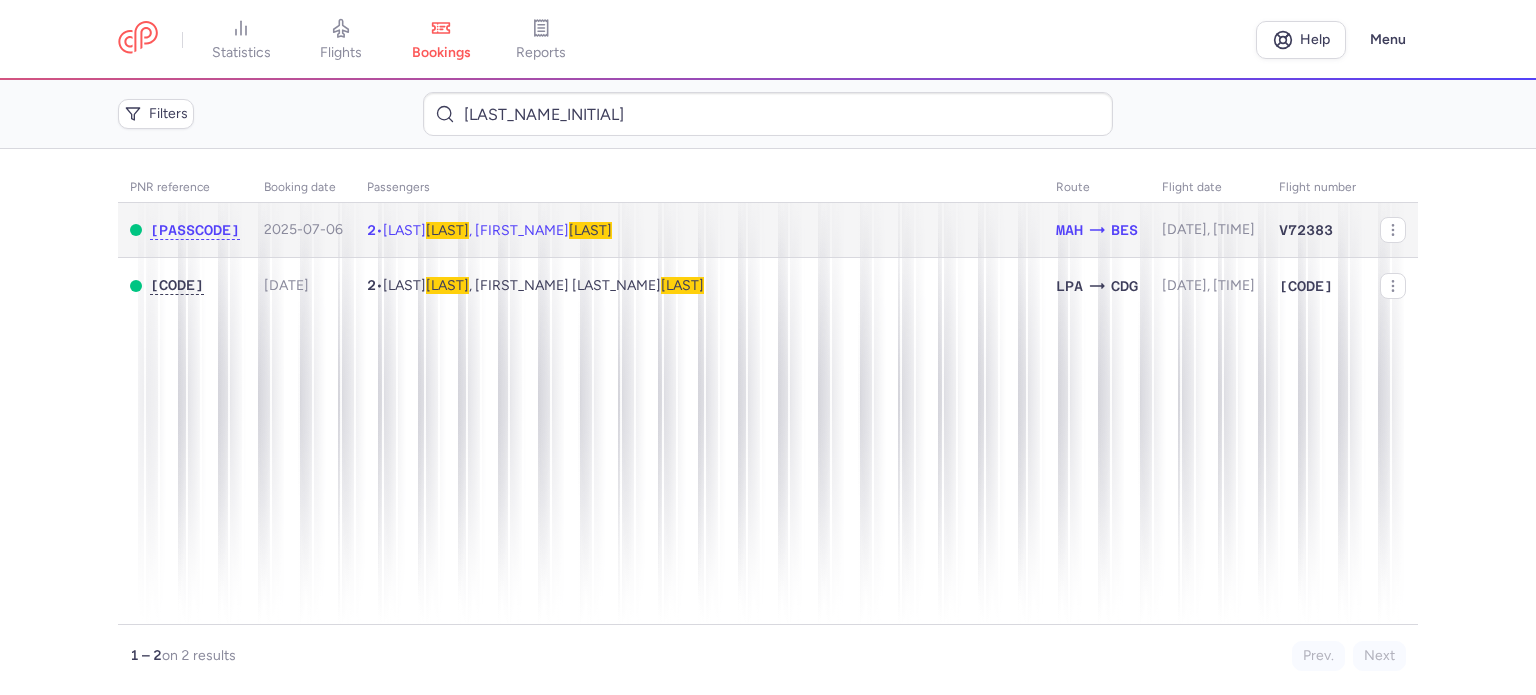 click on "[FIRST_NAME] [LAST_NAME] , [FIRST_NAME] [LAST_NAME]" at bounding box center (497, 230) 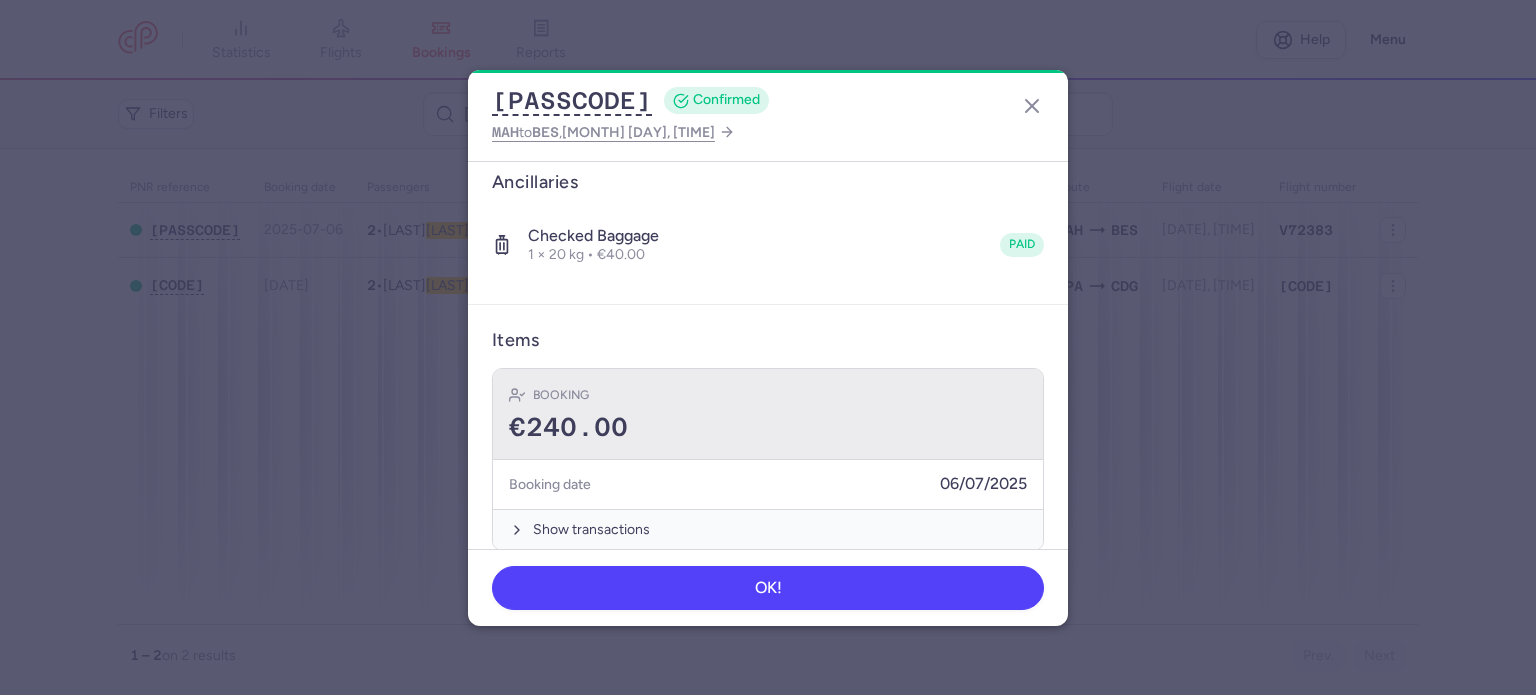 scroll, scrollTop: 421, scrollLeft: 0, axis: vertical 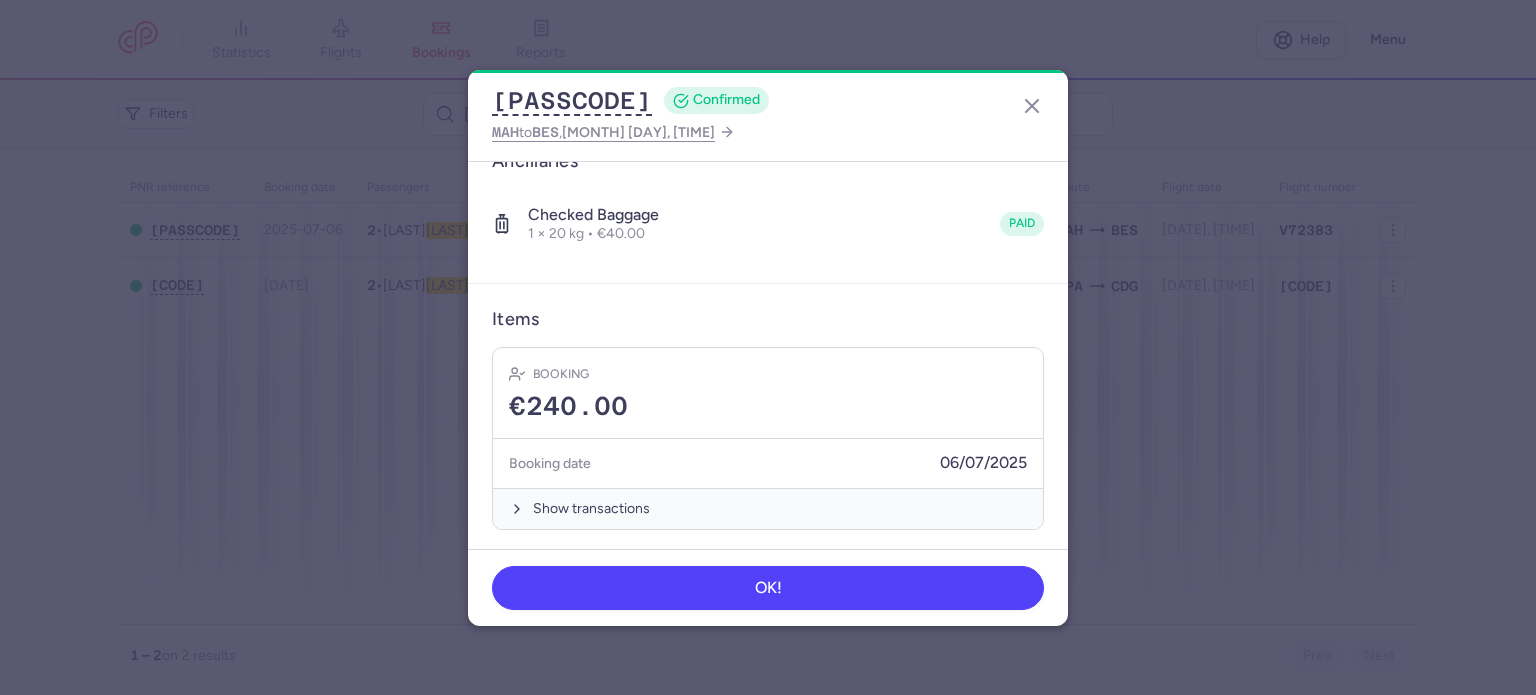 click on "Booking date  [DATE]" 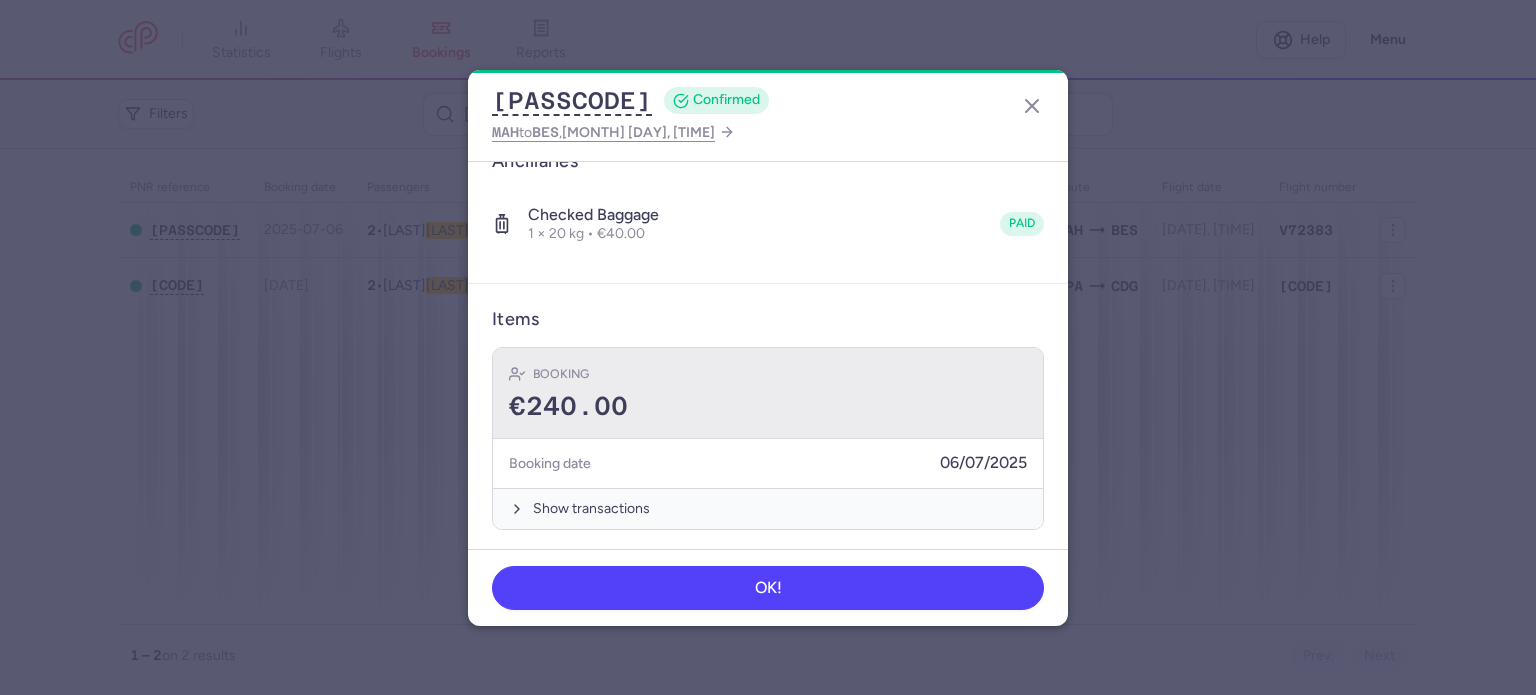 click on "€240.00" at bounding box center (768, 407) 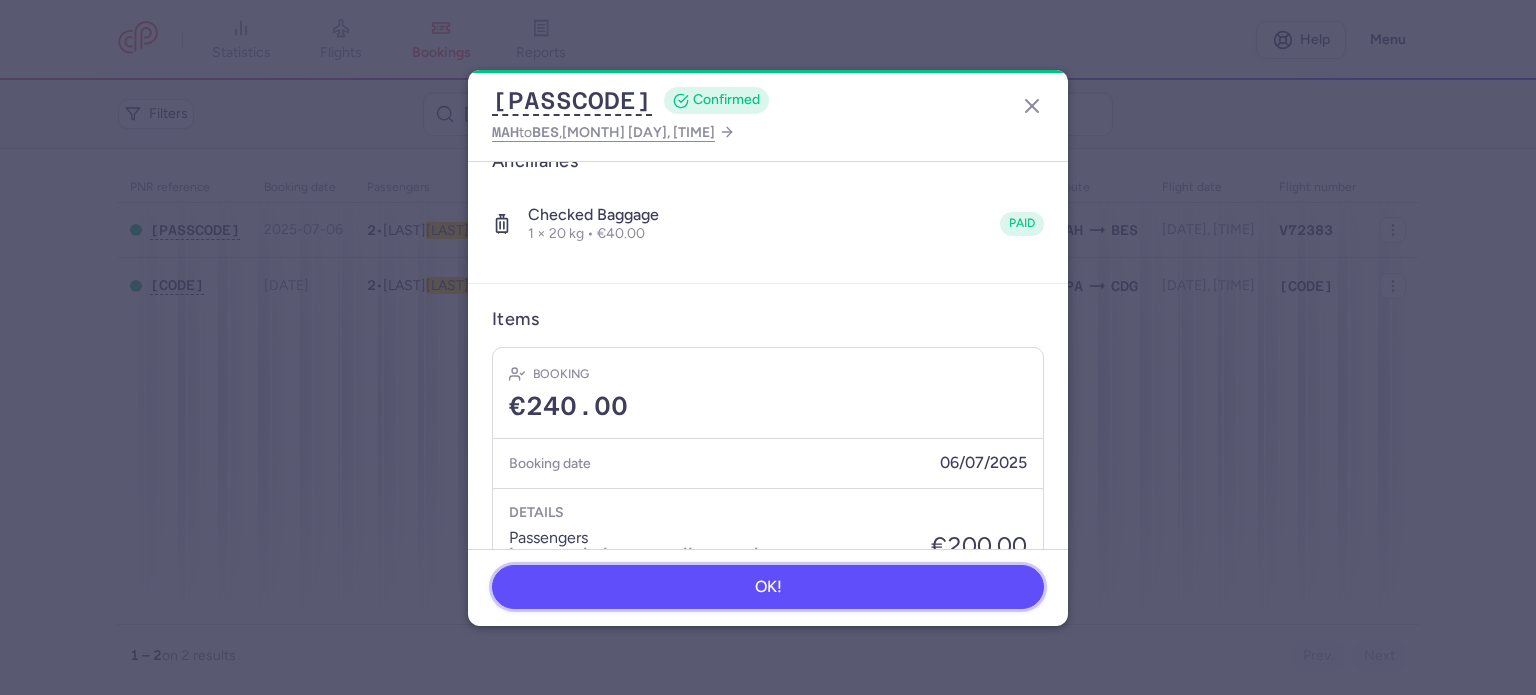 click on "OK!" at bounding box center [768, 587] 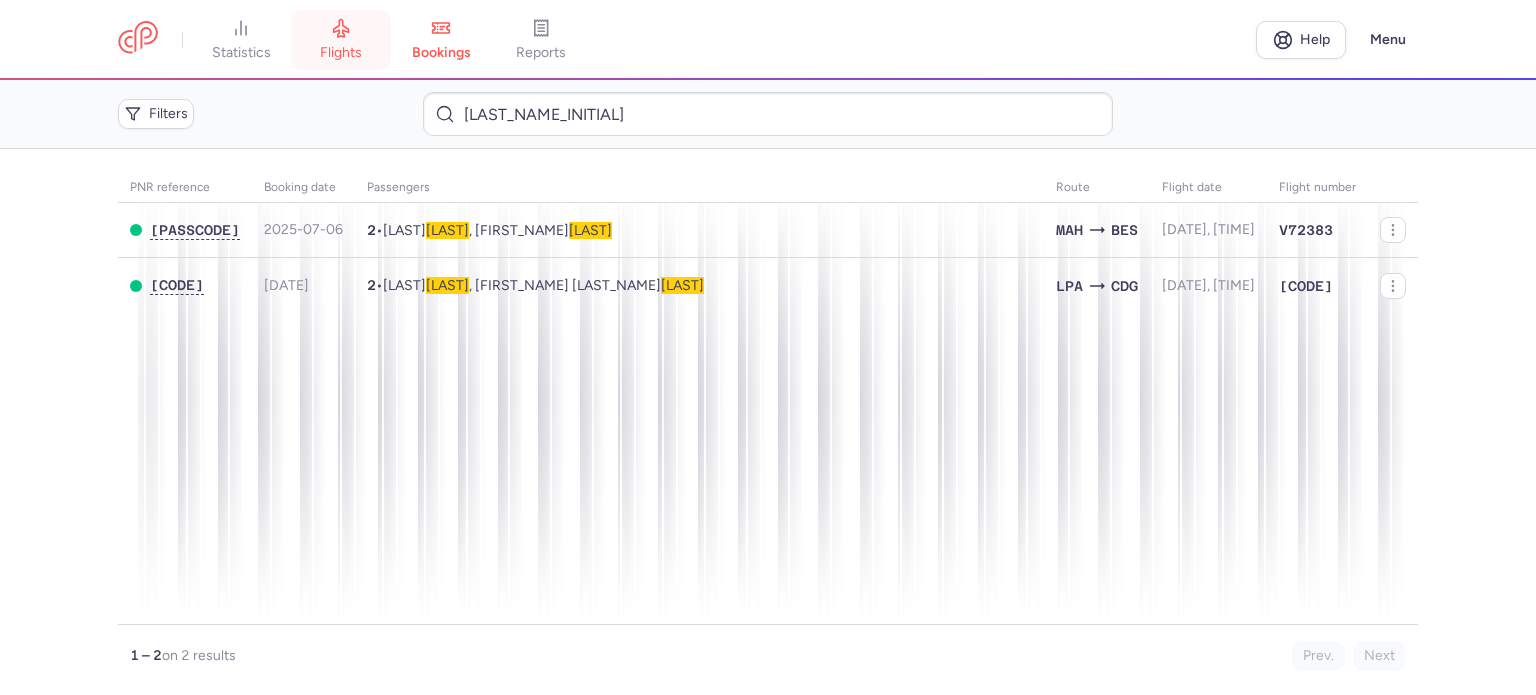 click 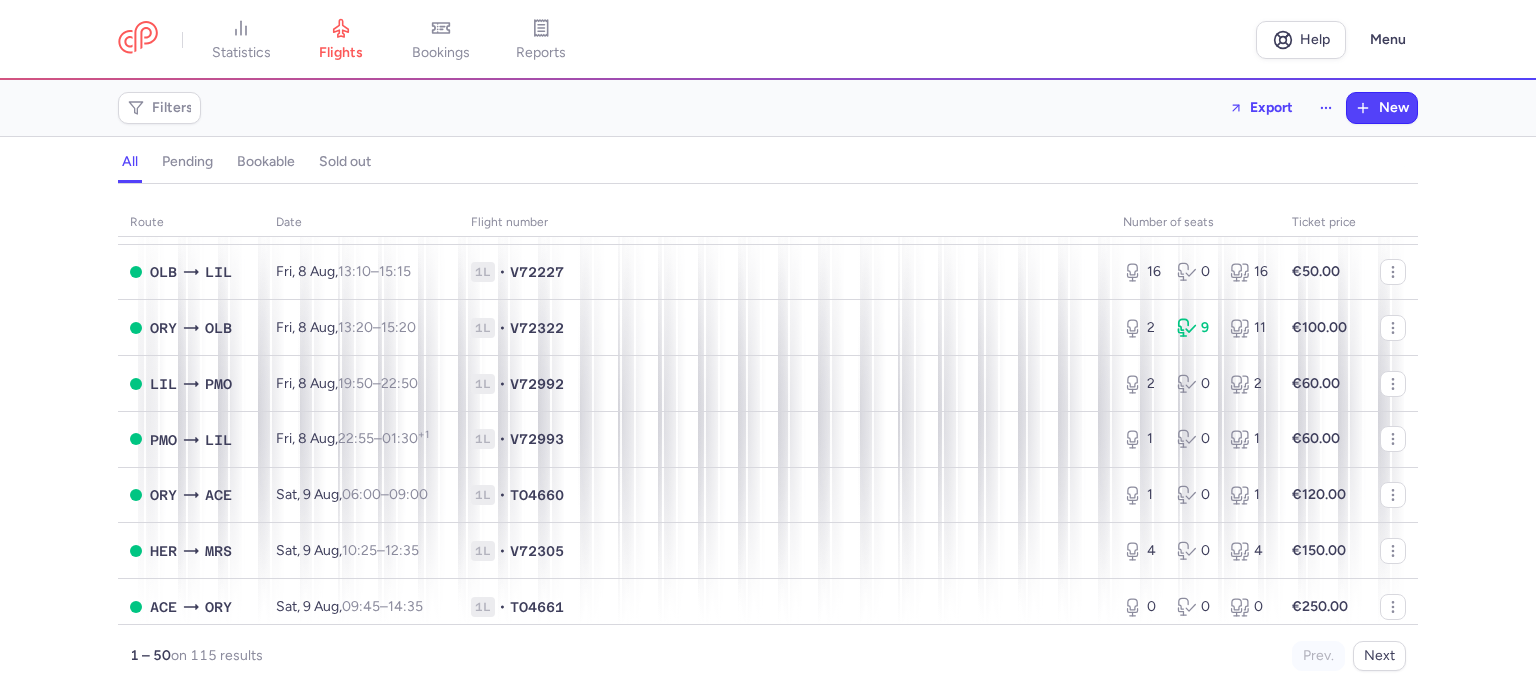 scroll, scrollTop: 1000, scrollLeft: 0, axis: vertical 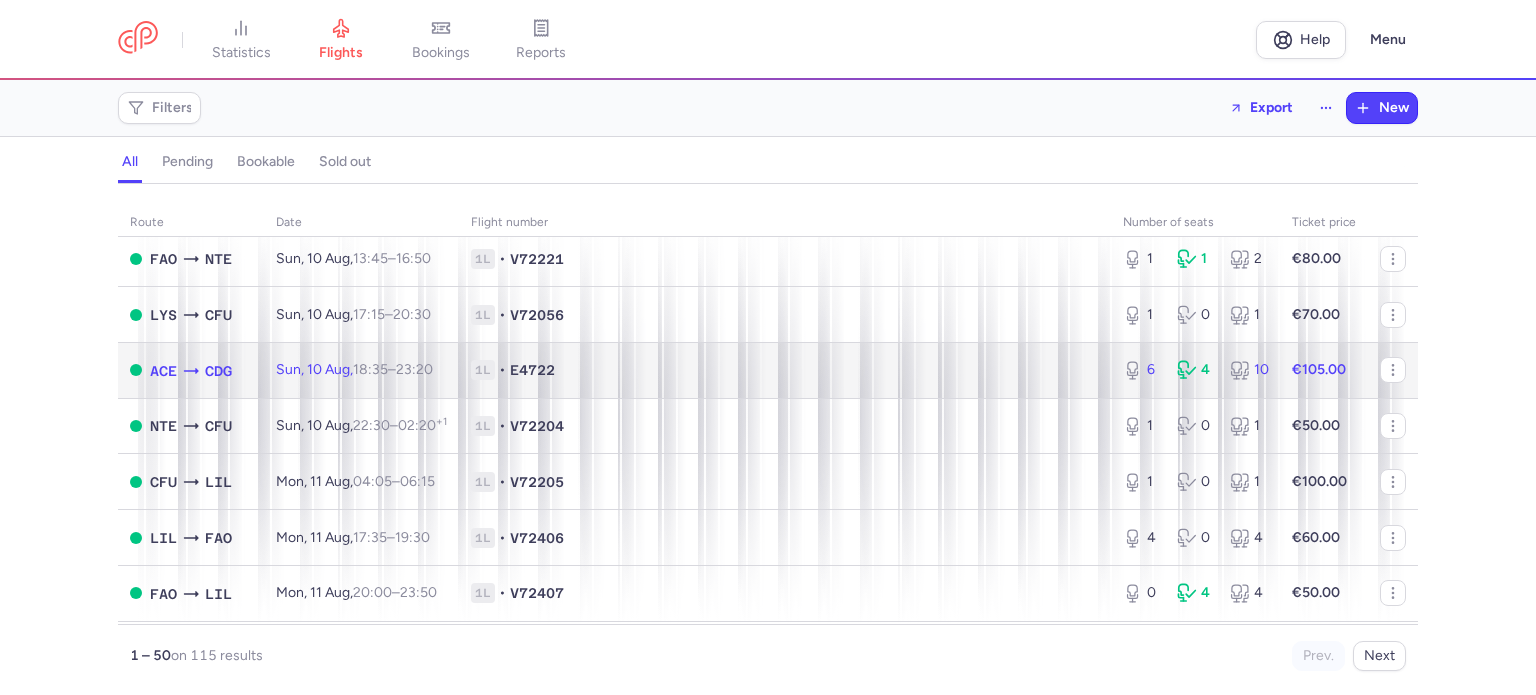 click on "Sun, 10 Aug,  18:35  –  23:20  +0" 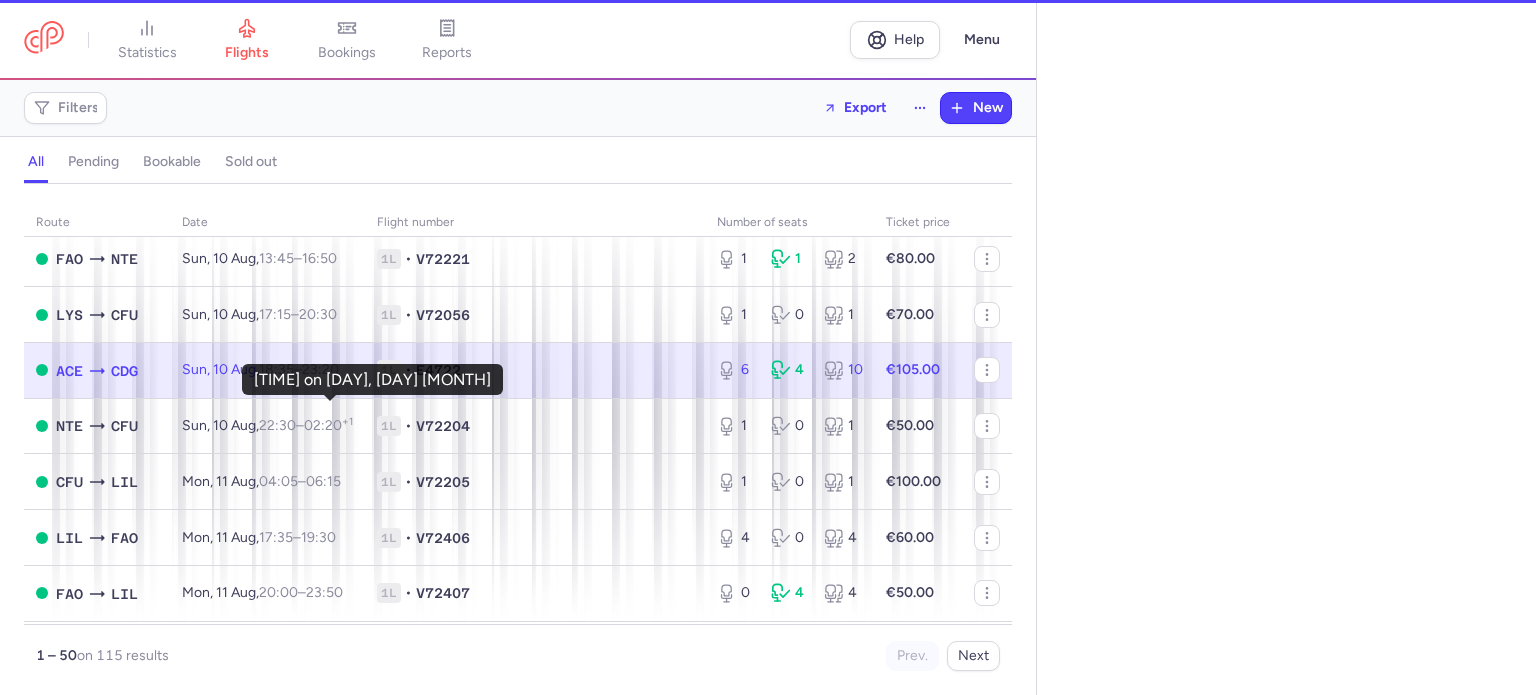 select on "days" 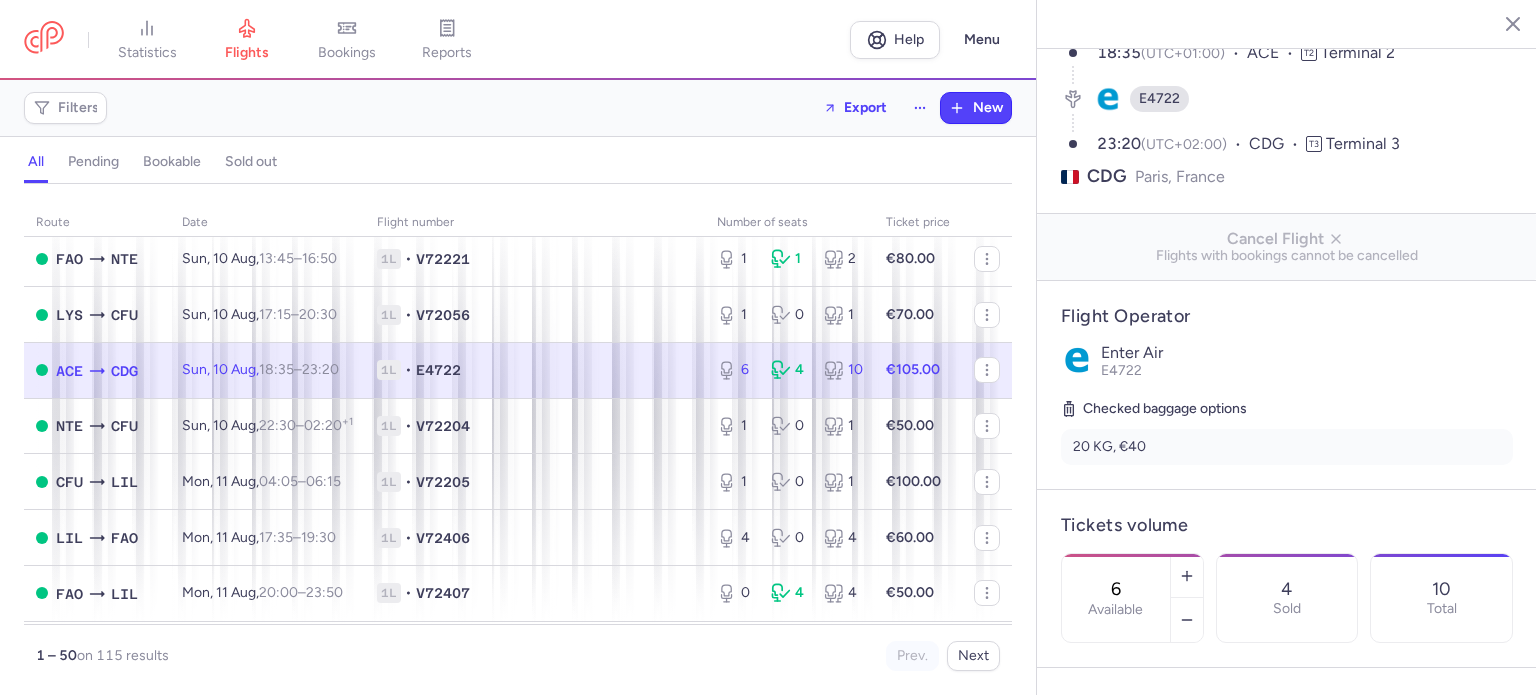 scroll, scrollTop: 300, scrollLeft: 0, axis: vertical 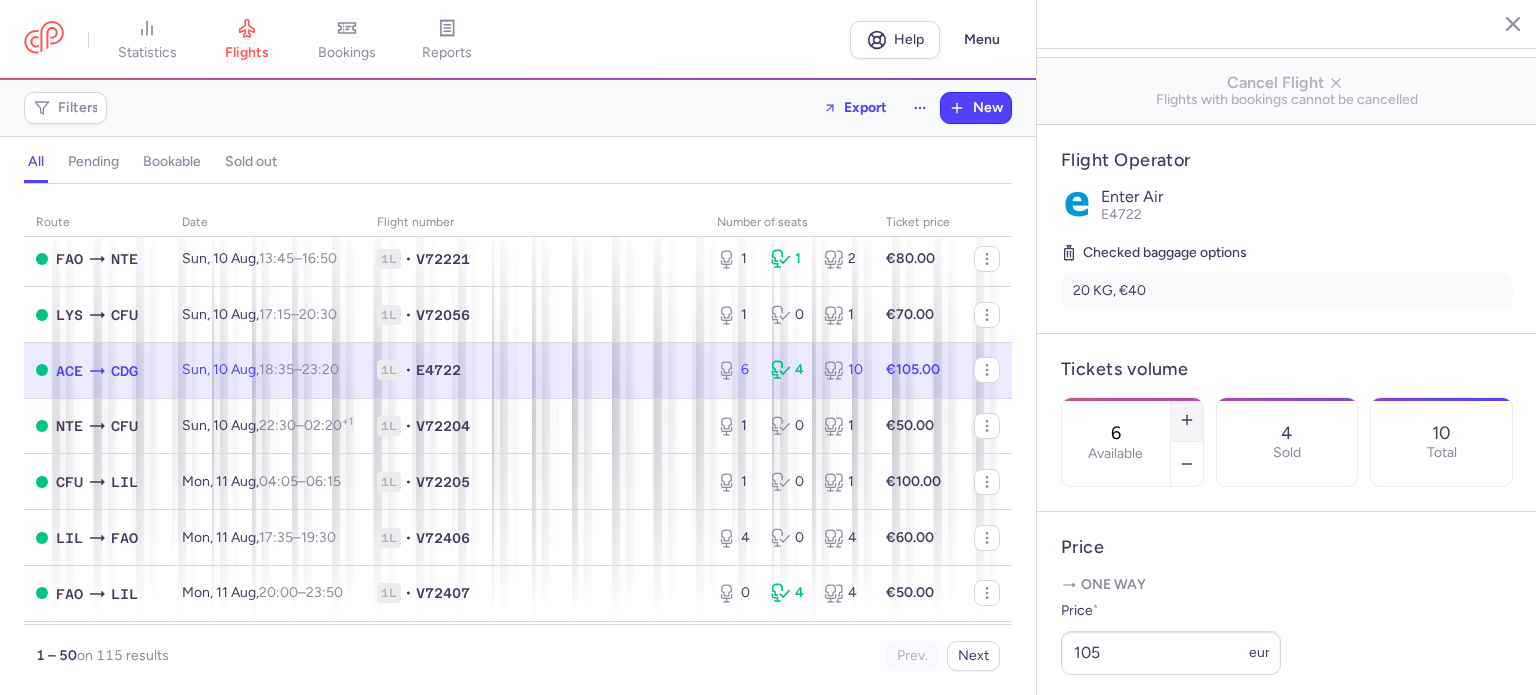 click 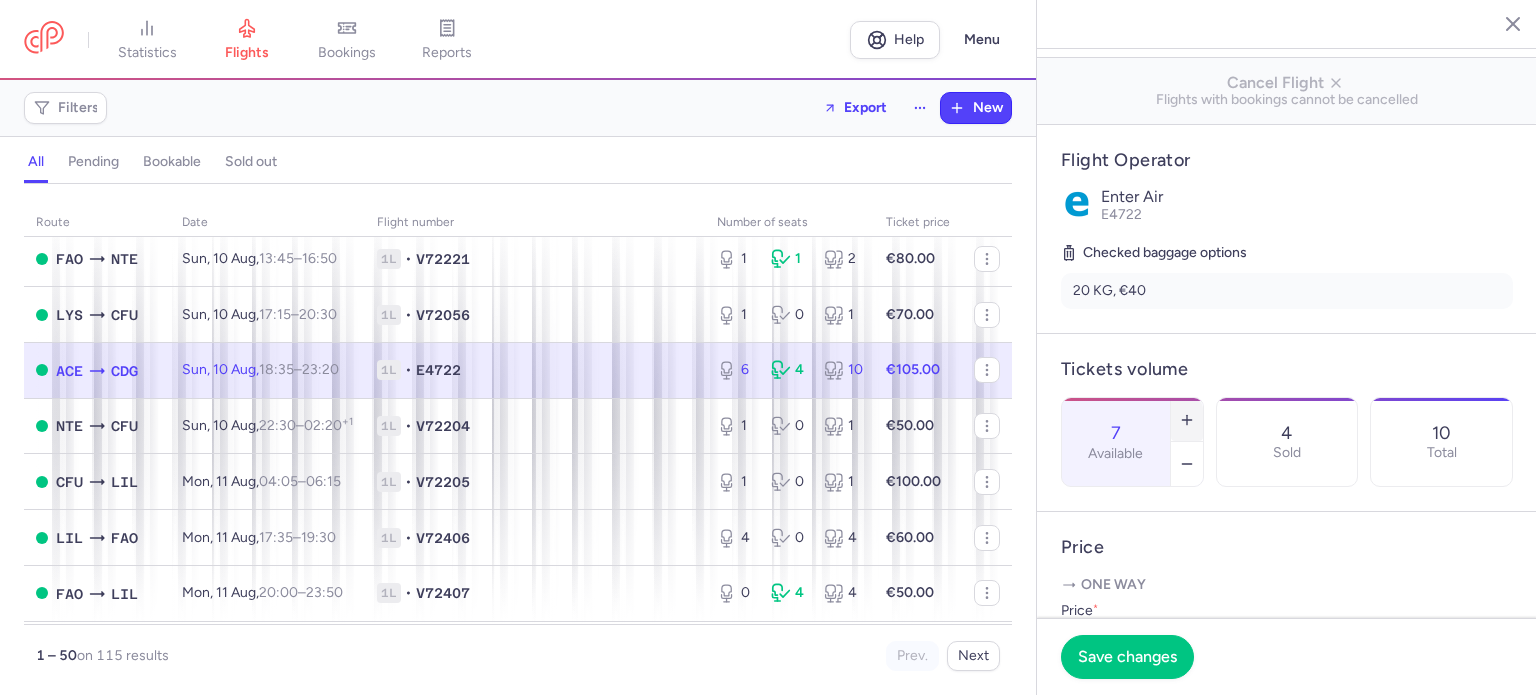 click 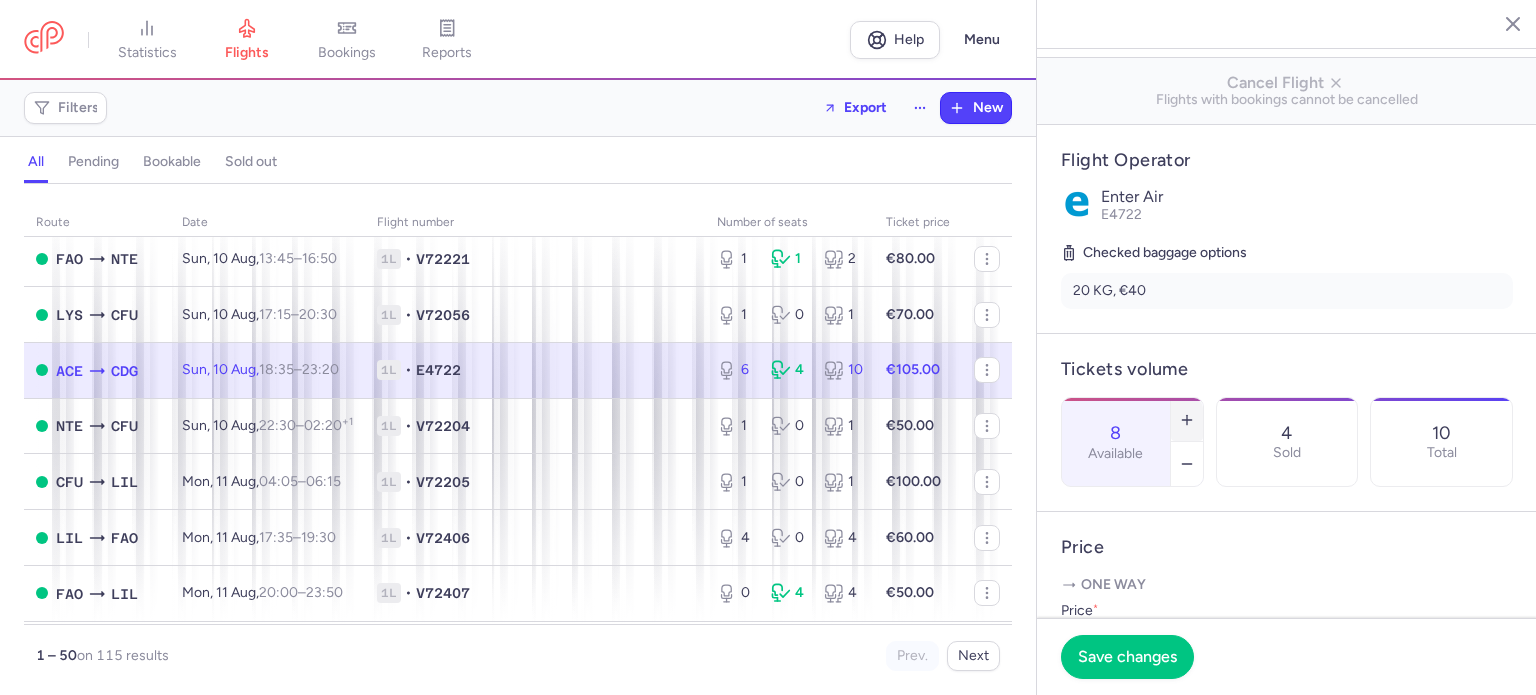 click 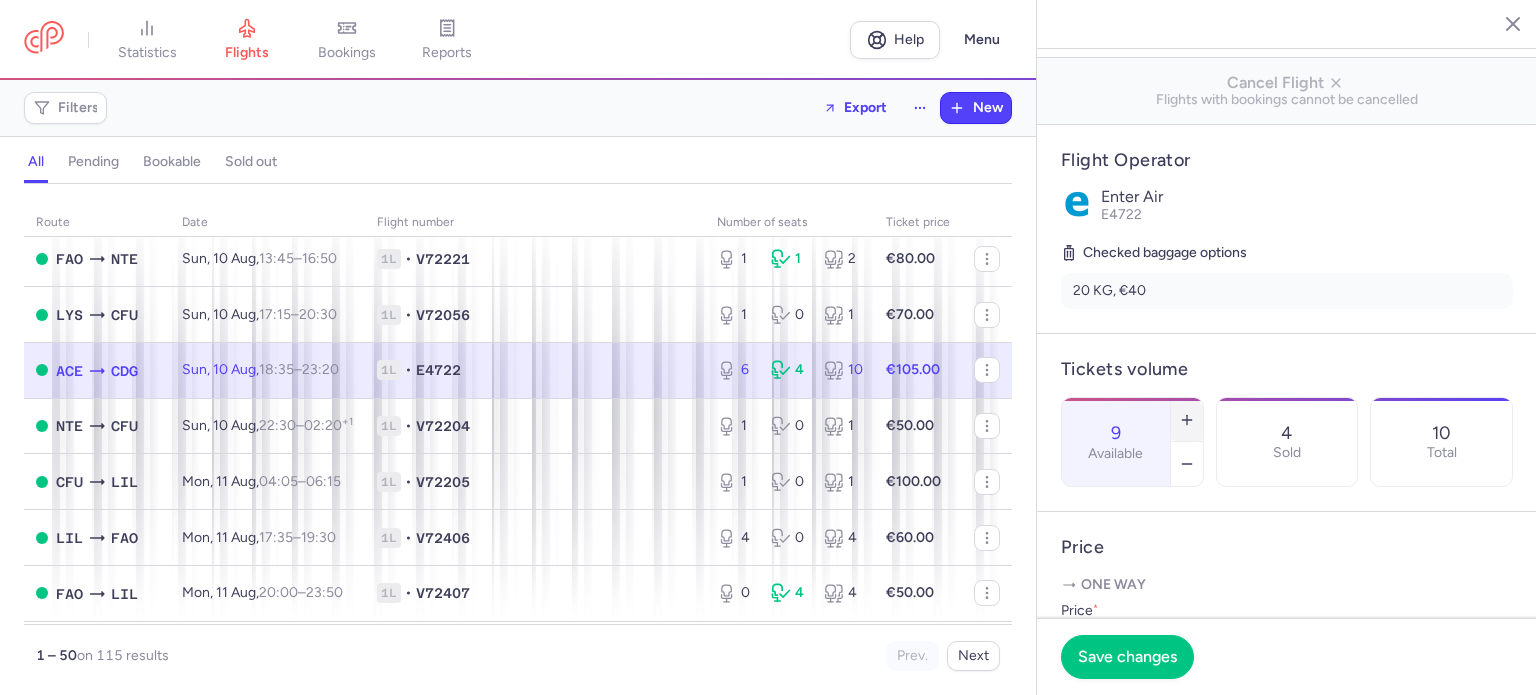 click 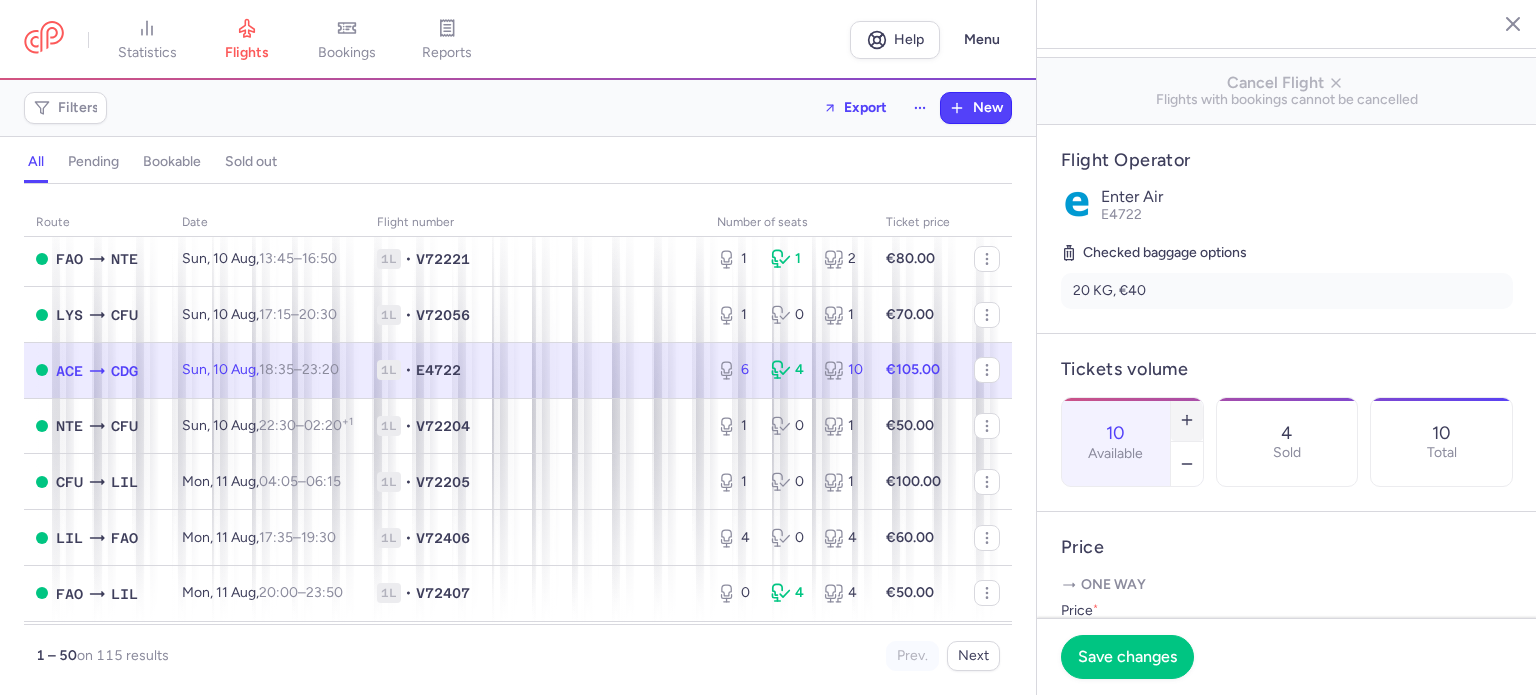 click 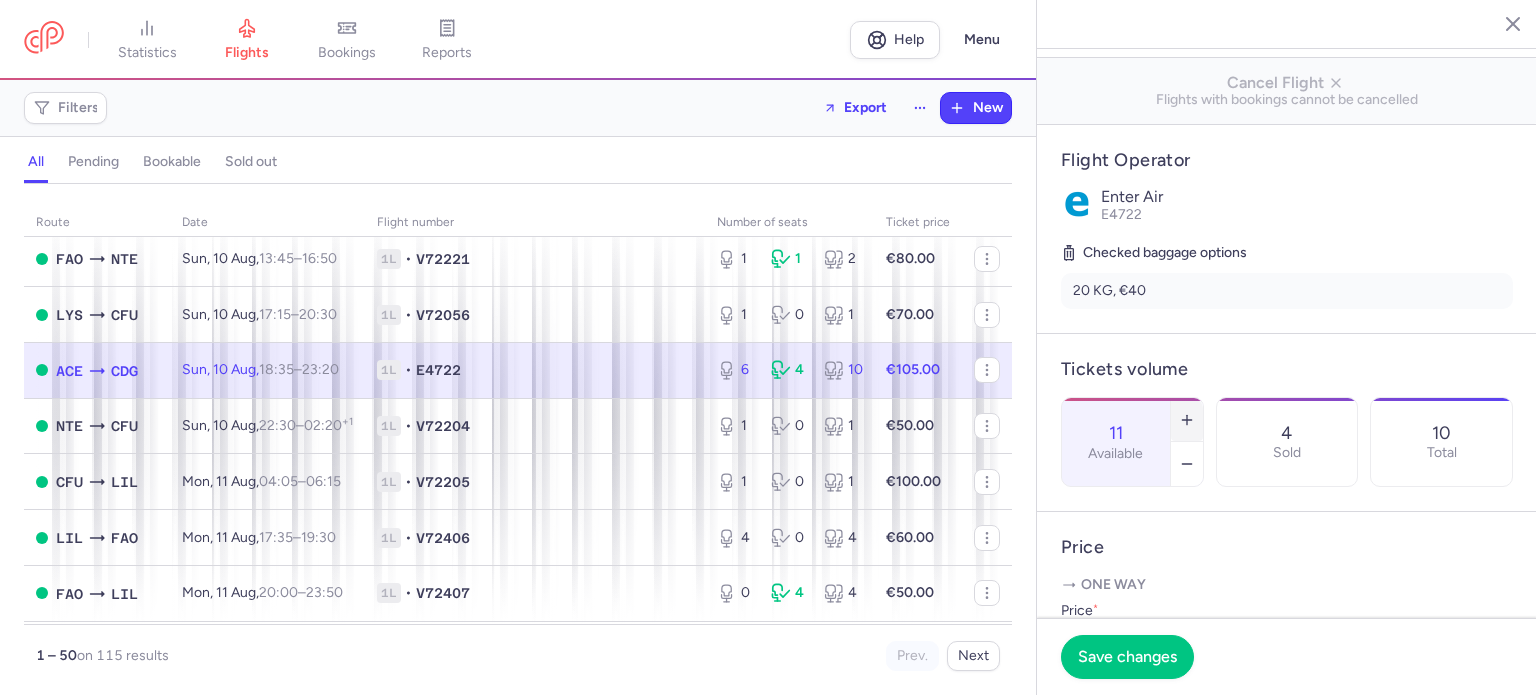 click 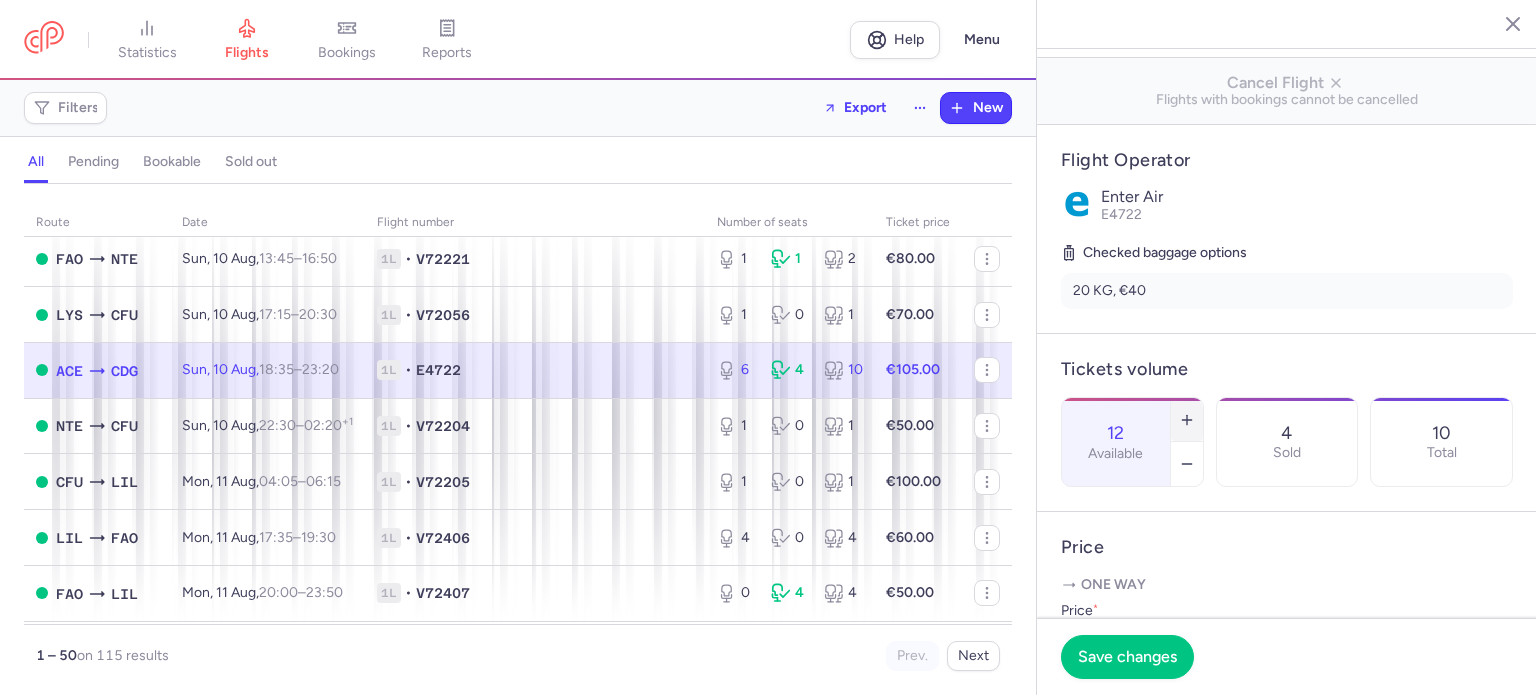 click 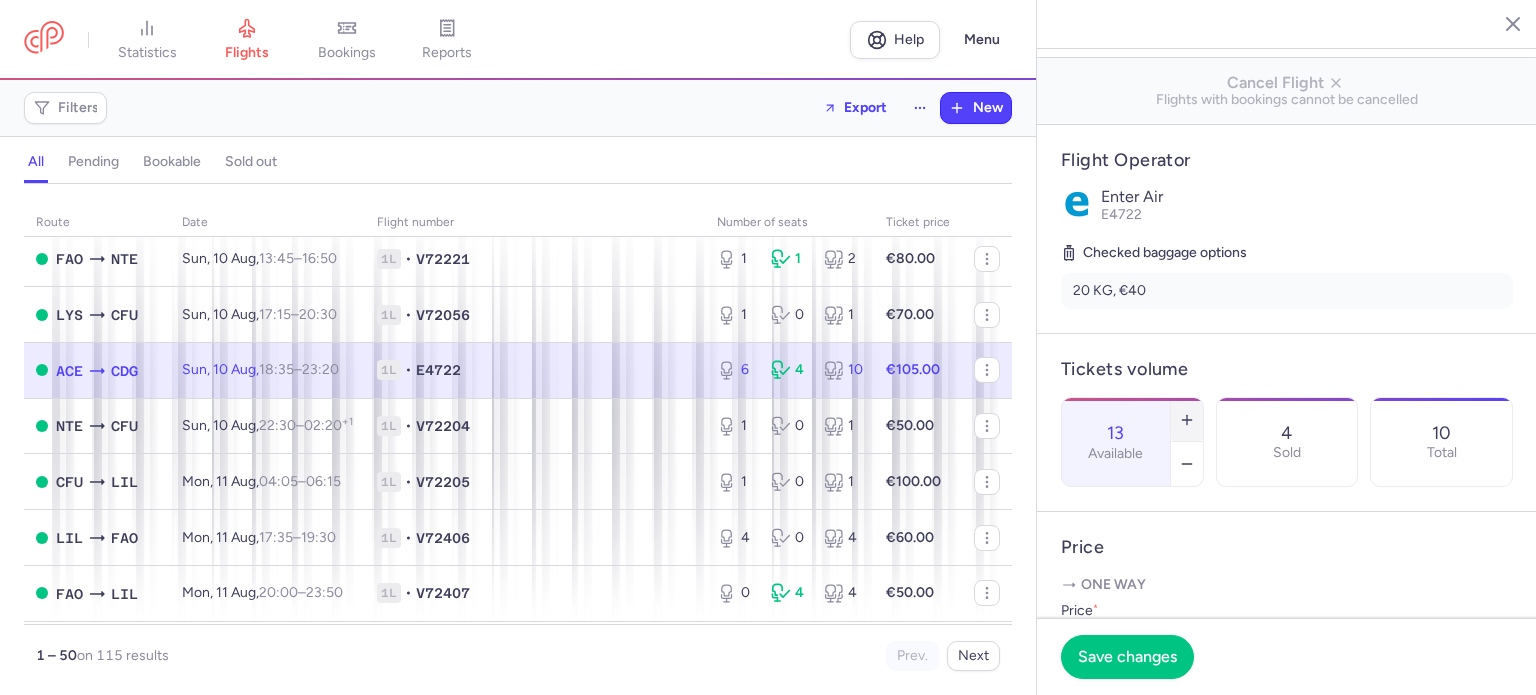 click 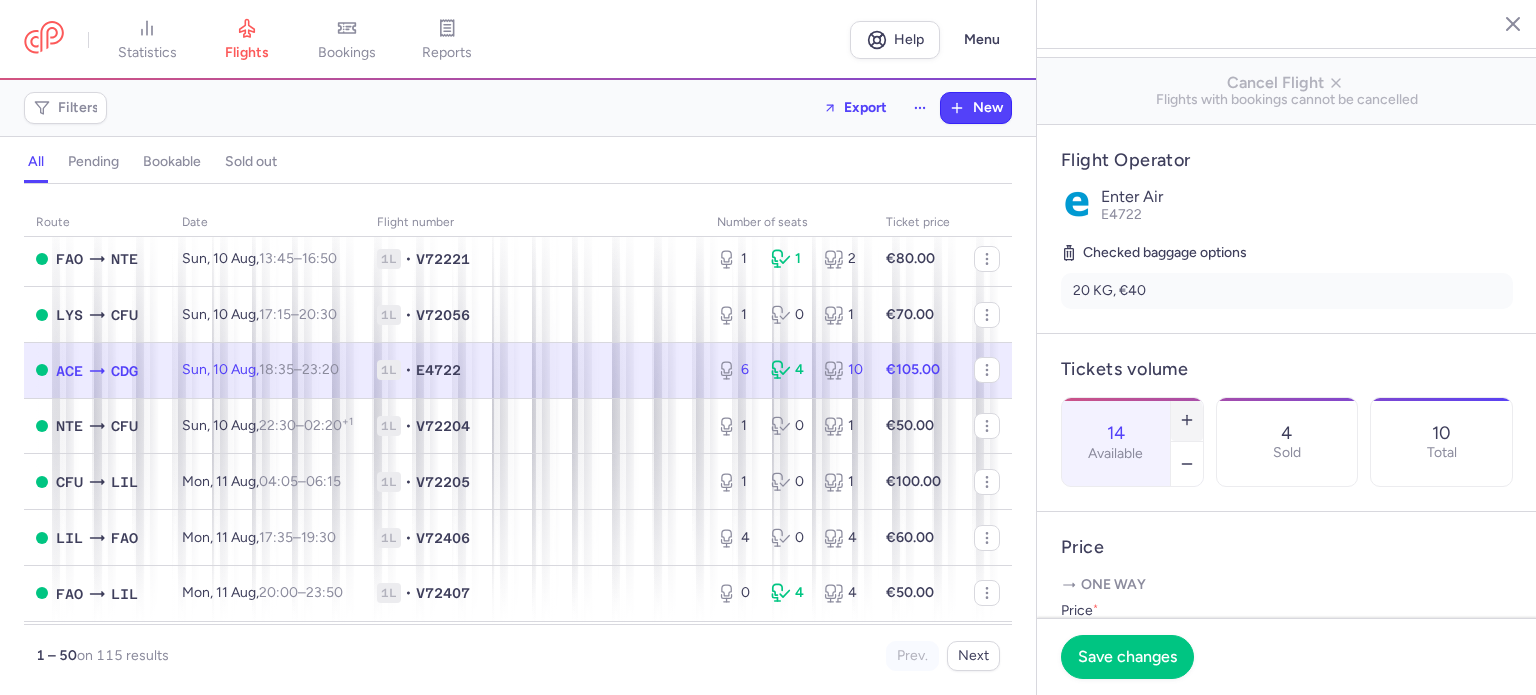 click 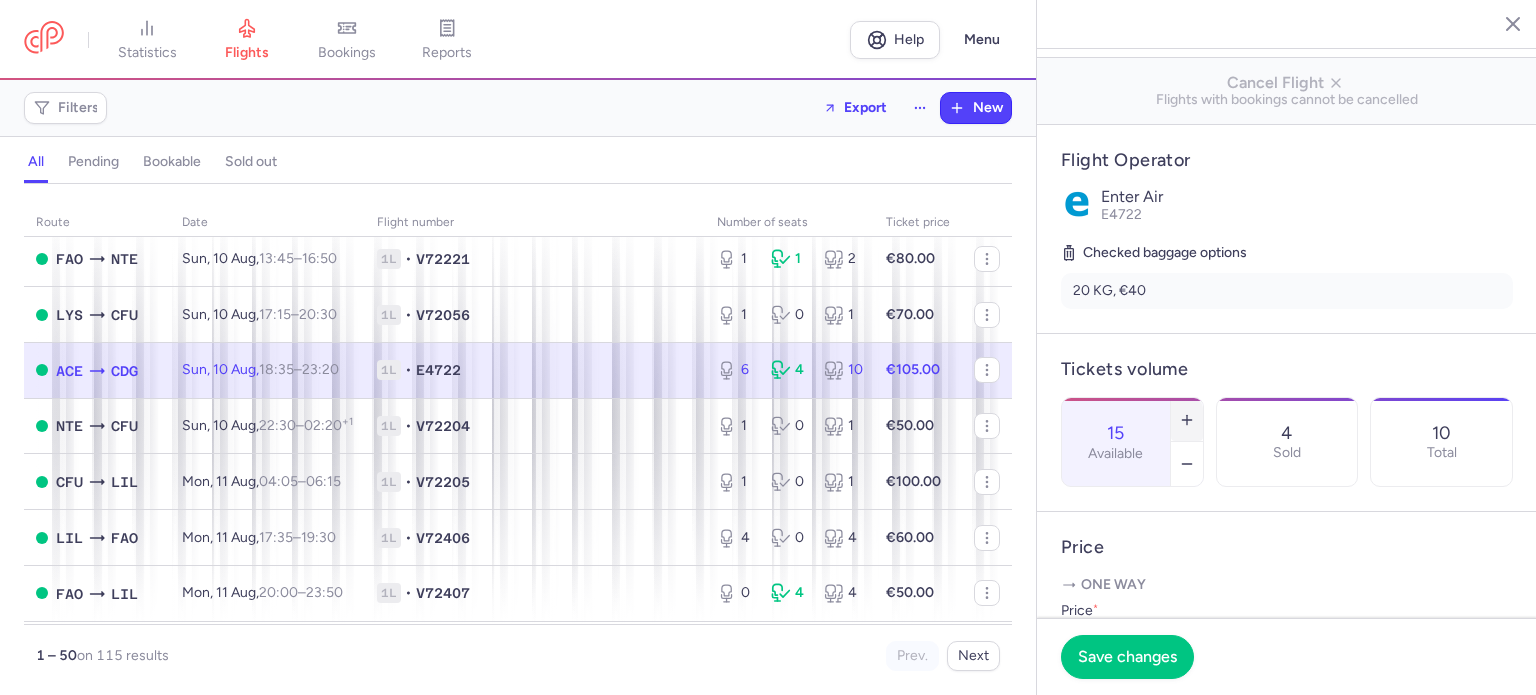 click 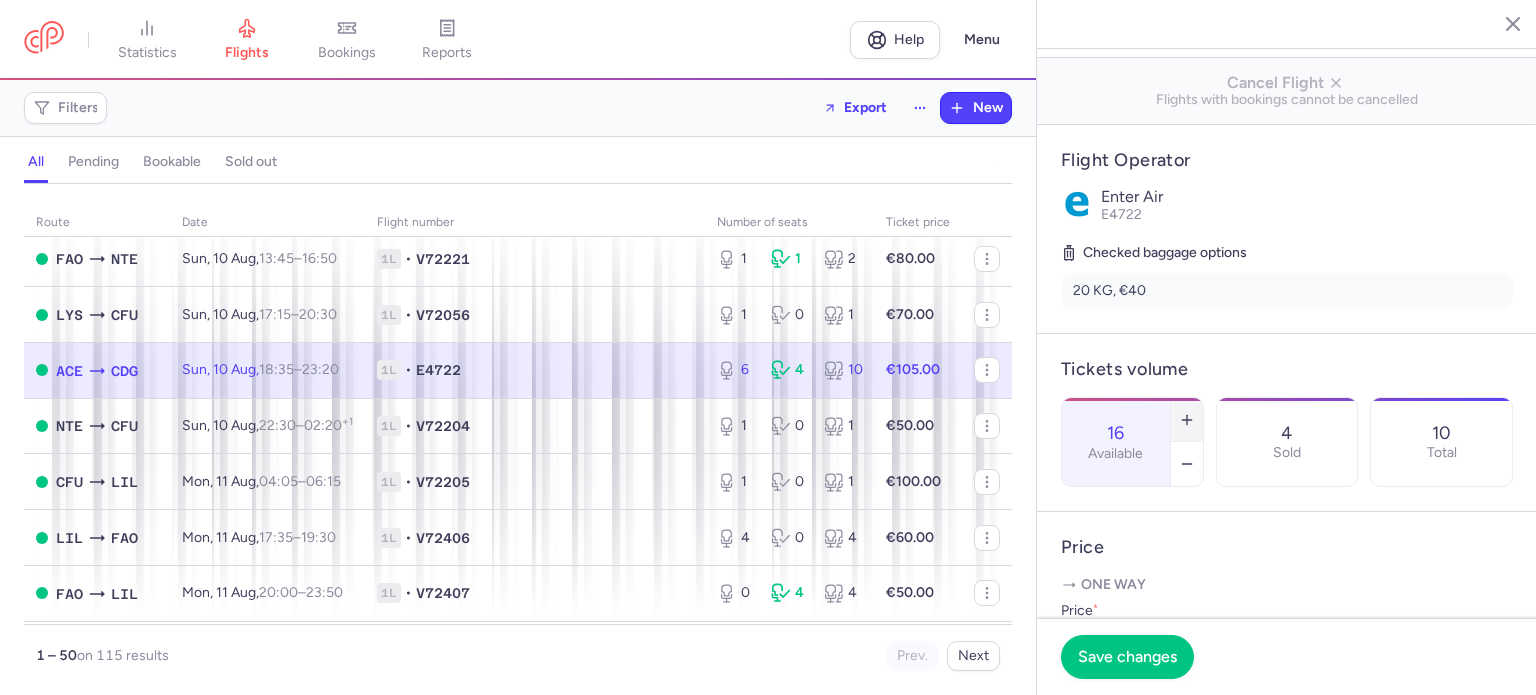 click 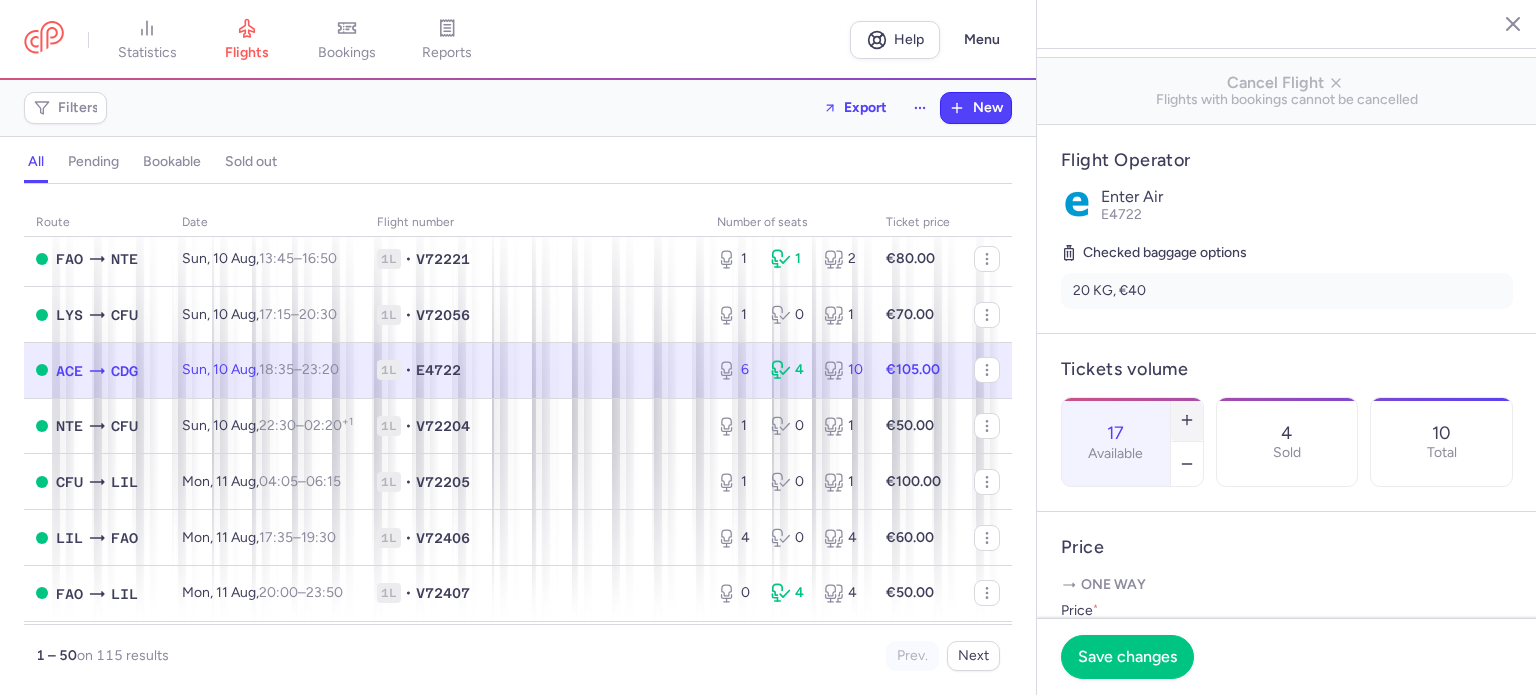 click 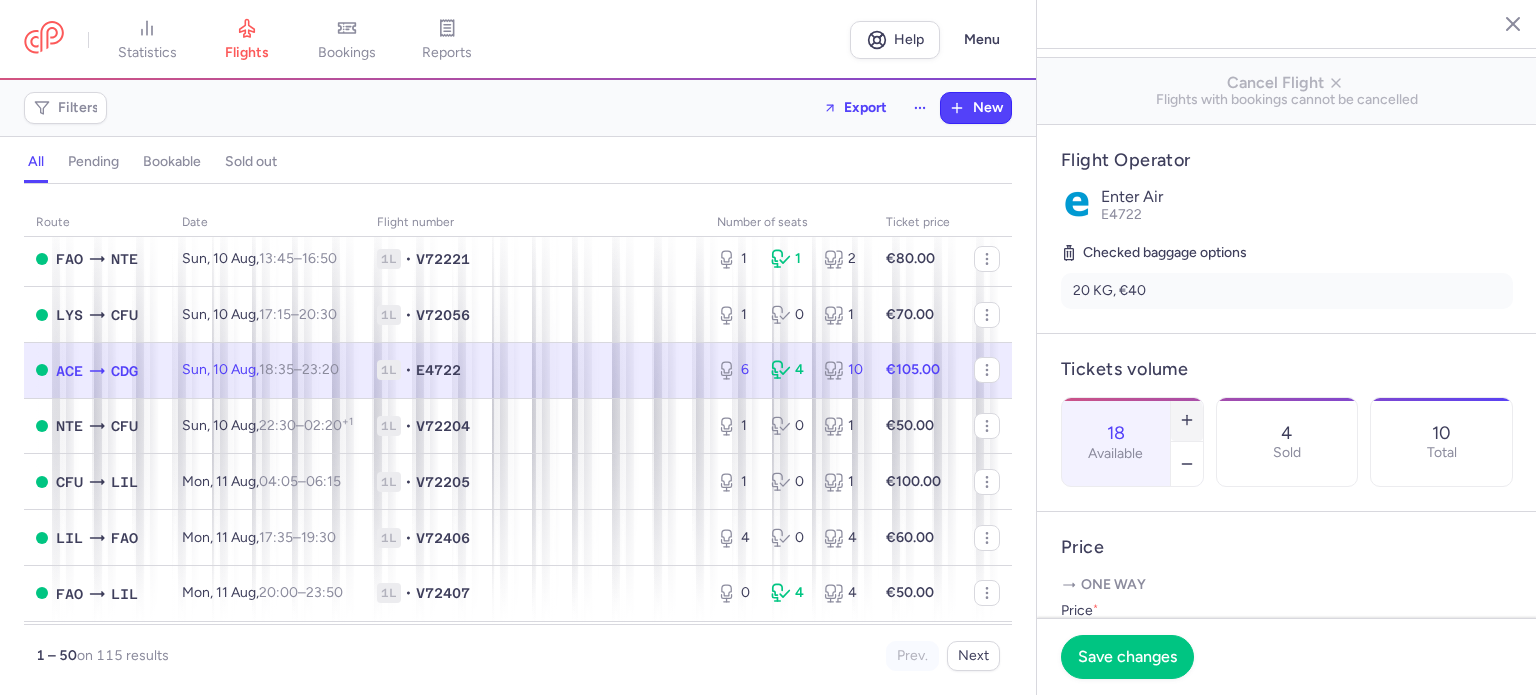 click 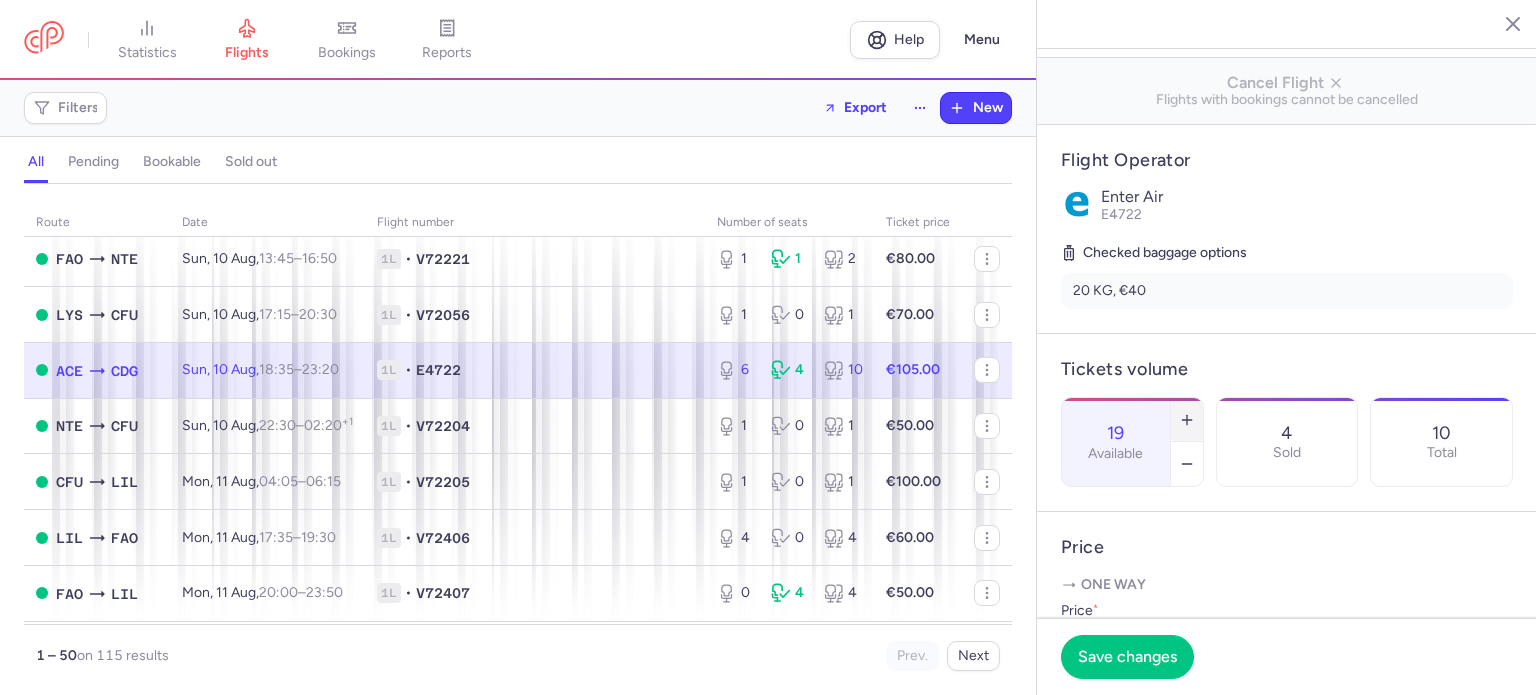 click 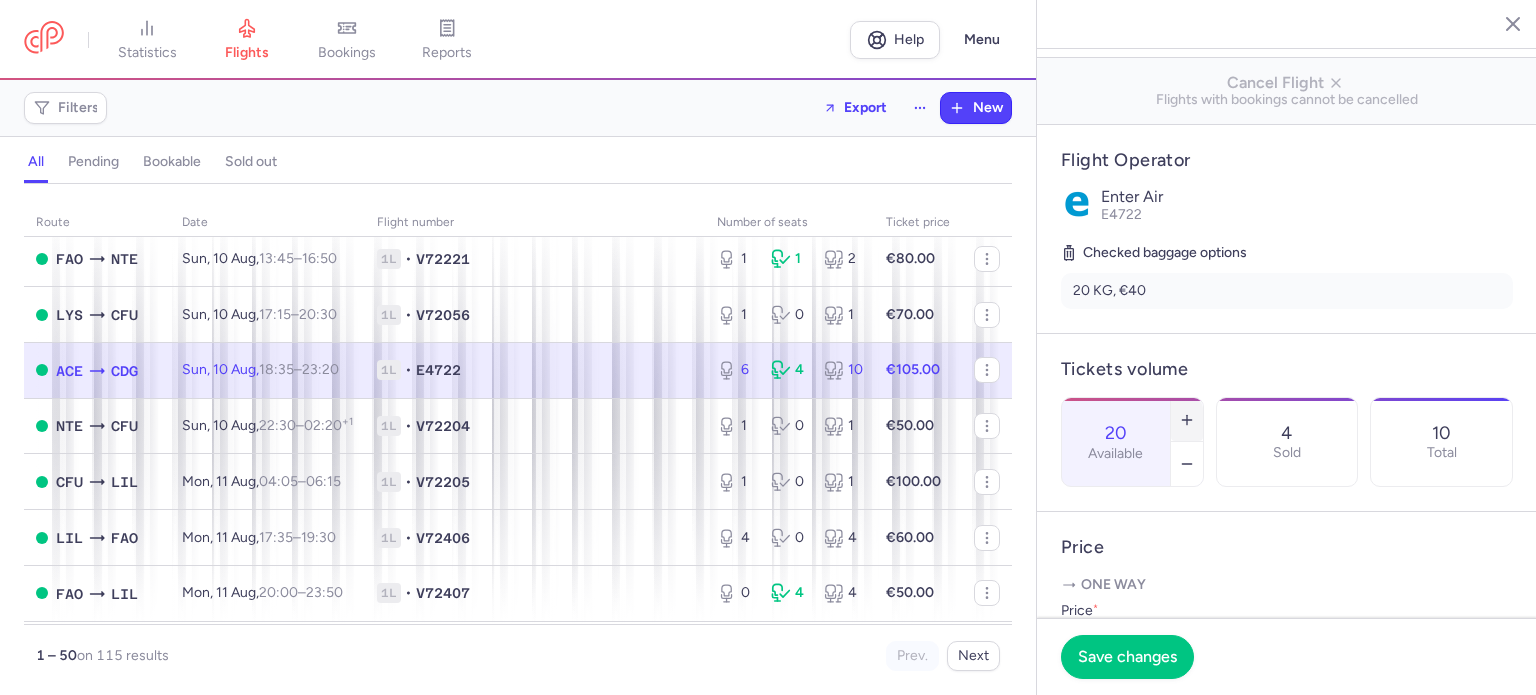 scroll, scrollTop: 500, scrollLeft: 0, axis: vertical 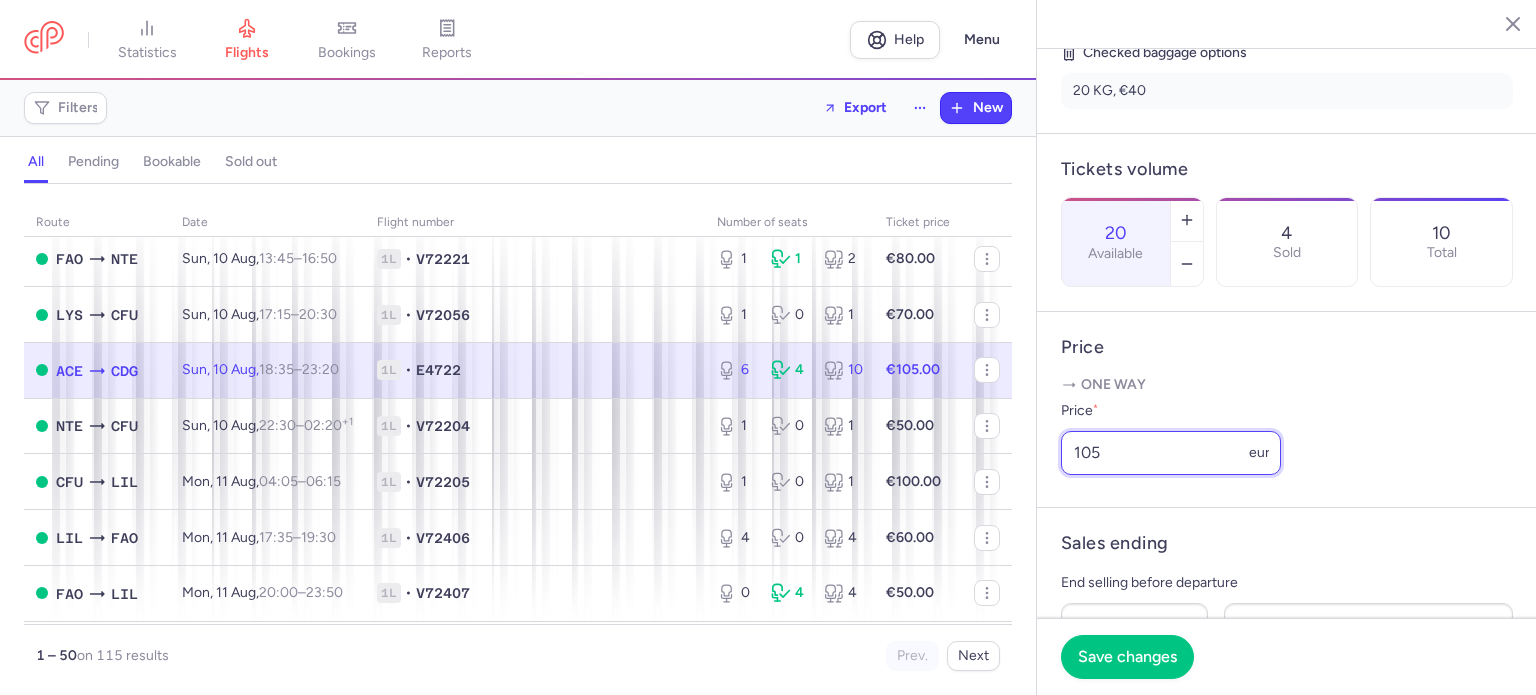 drag, startPoint x: 1125, startPoint y: 496, endPoint x: 1008, endPoint y: 481, distance: 117.95762 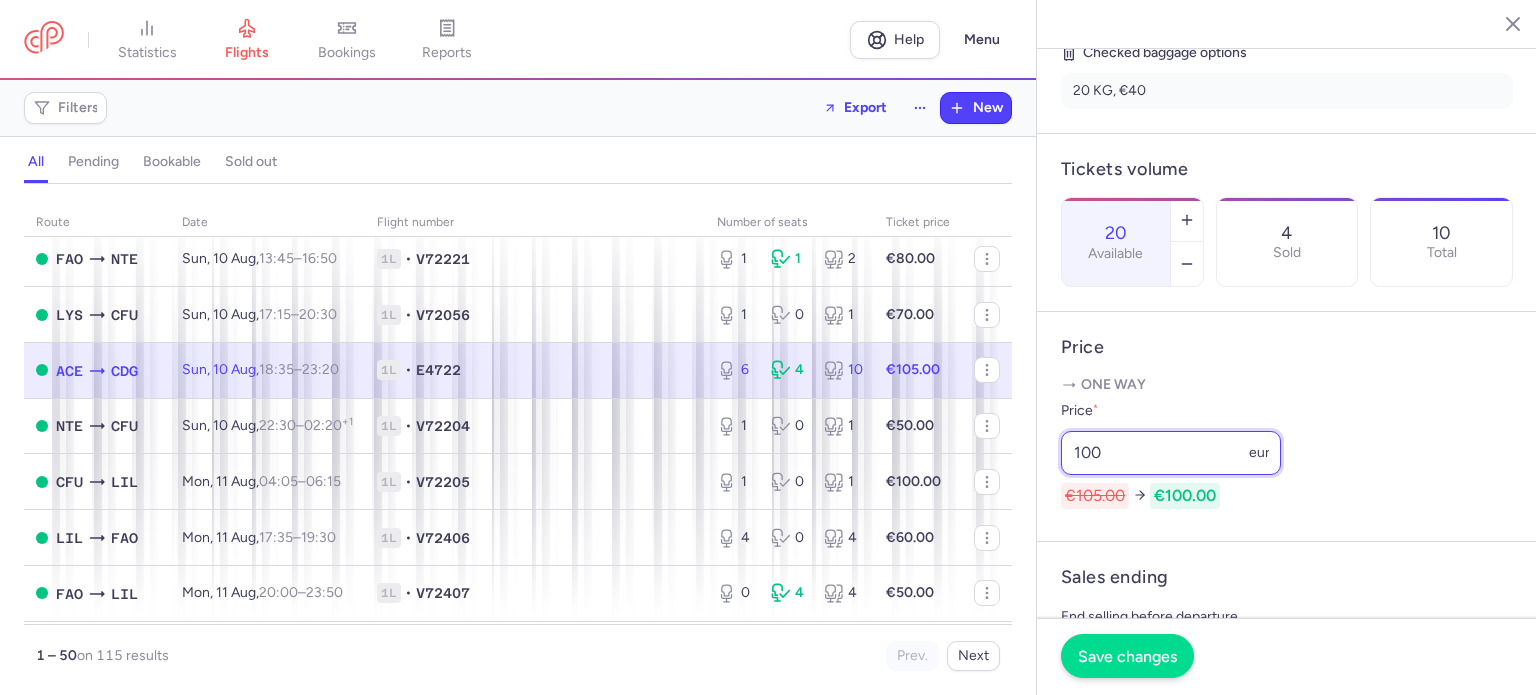 type on "100" 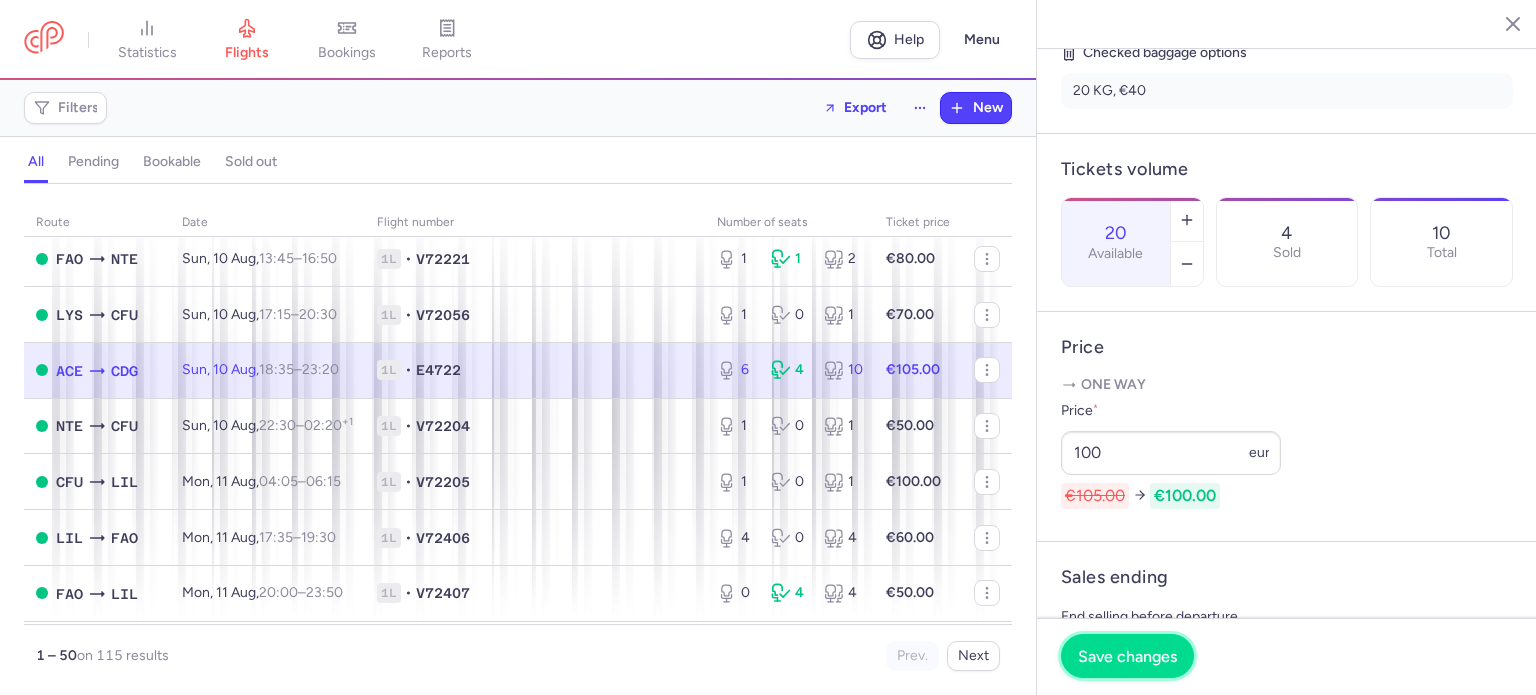 click on "Save changes" at bounding box center [1127, 656] 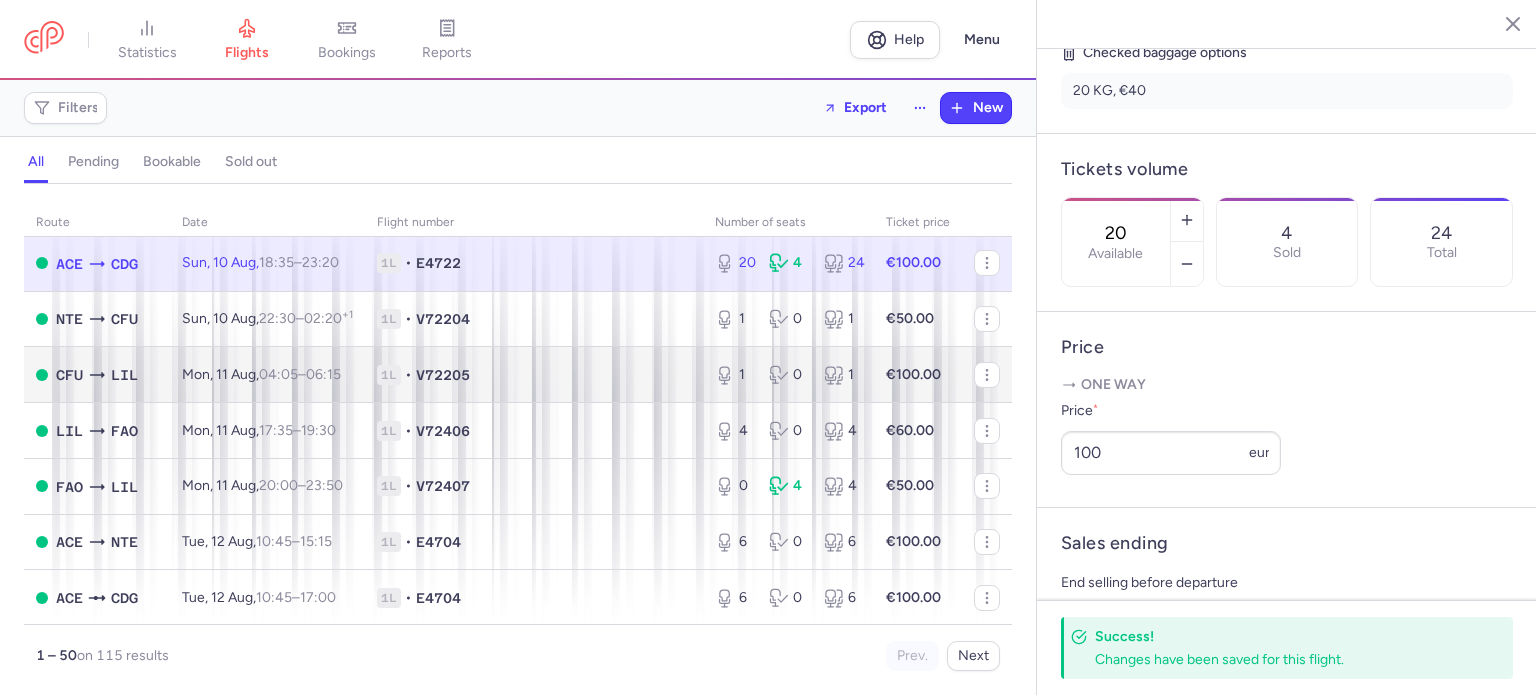 scroll, scrollTop: 1900, scrollLeft: 0, axis: vertical 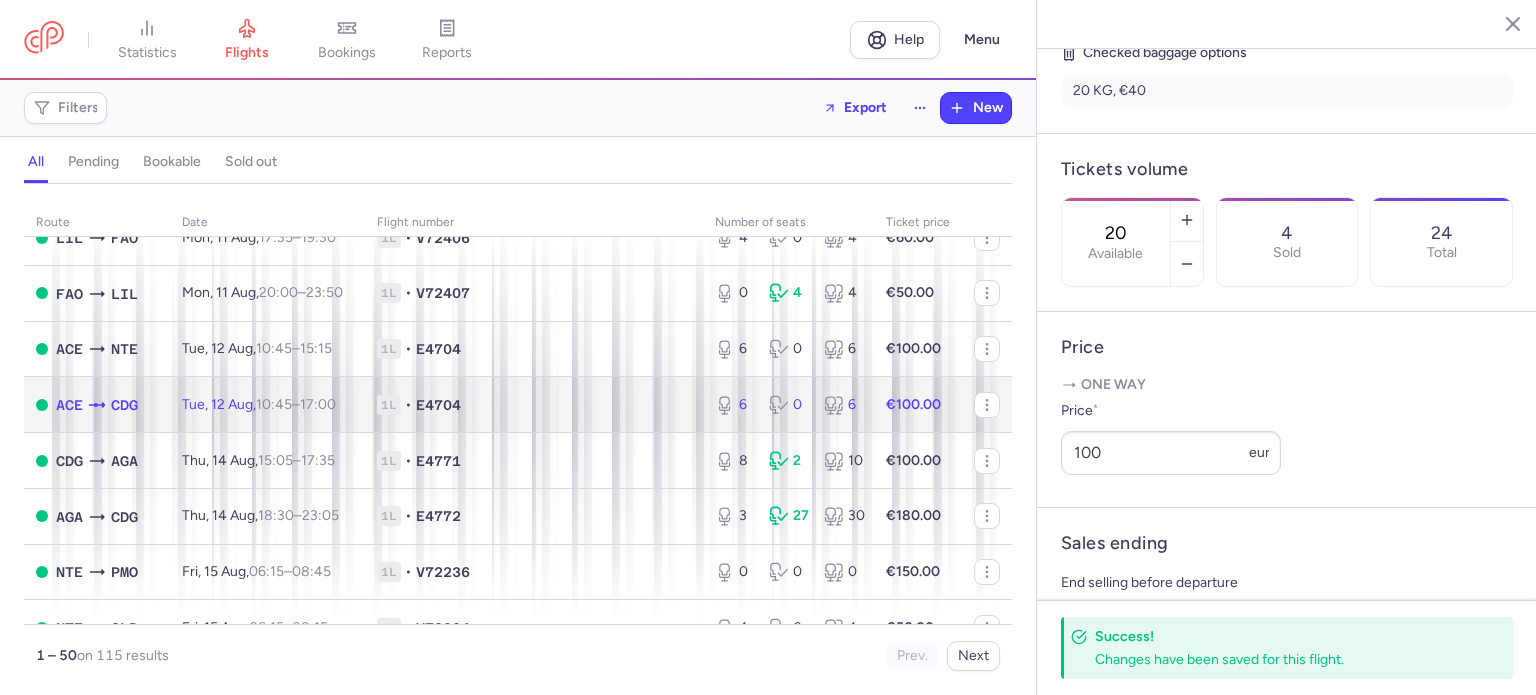 click on "[SEATS] [PASSCODE]" 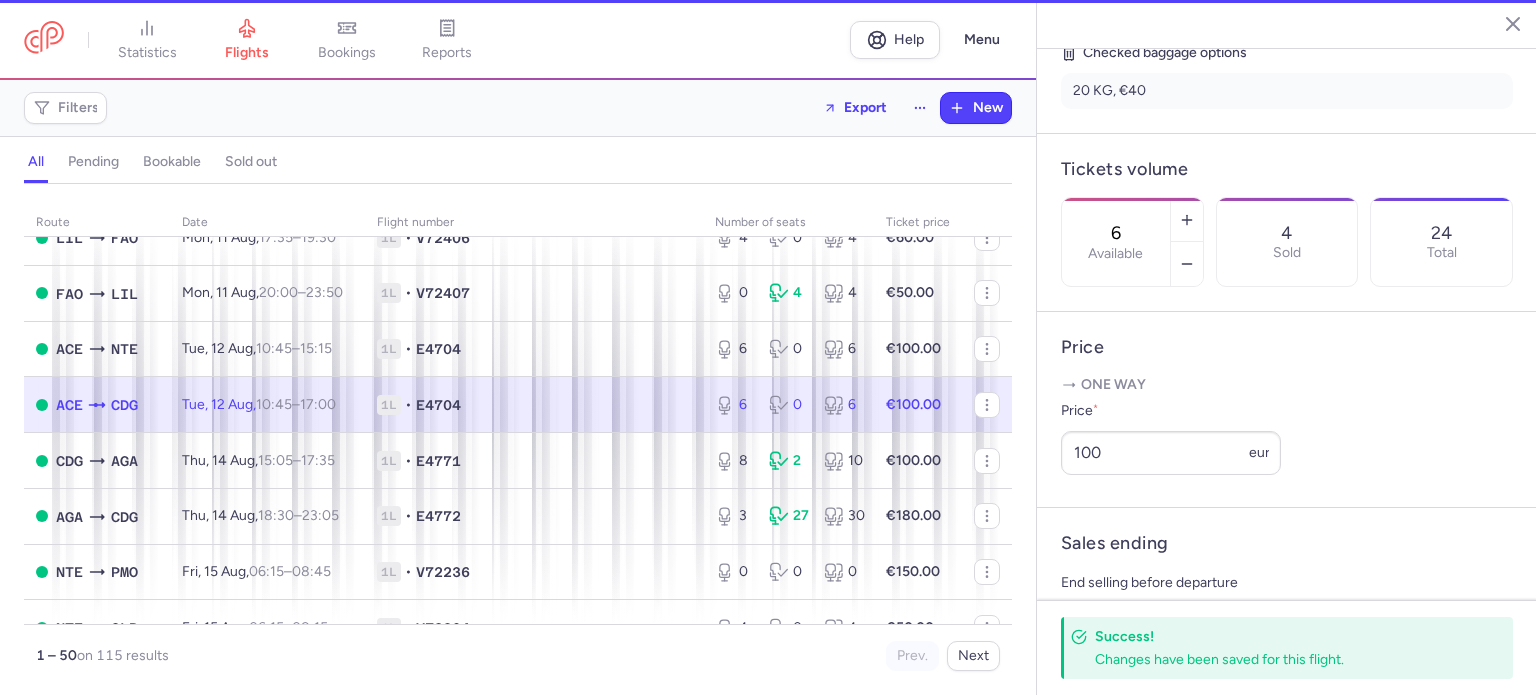scroll, scrollTop: 484, scrollLeft: 0, axis: vertical 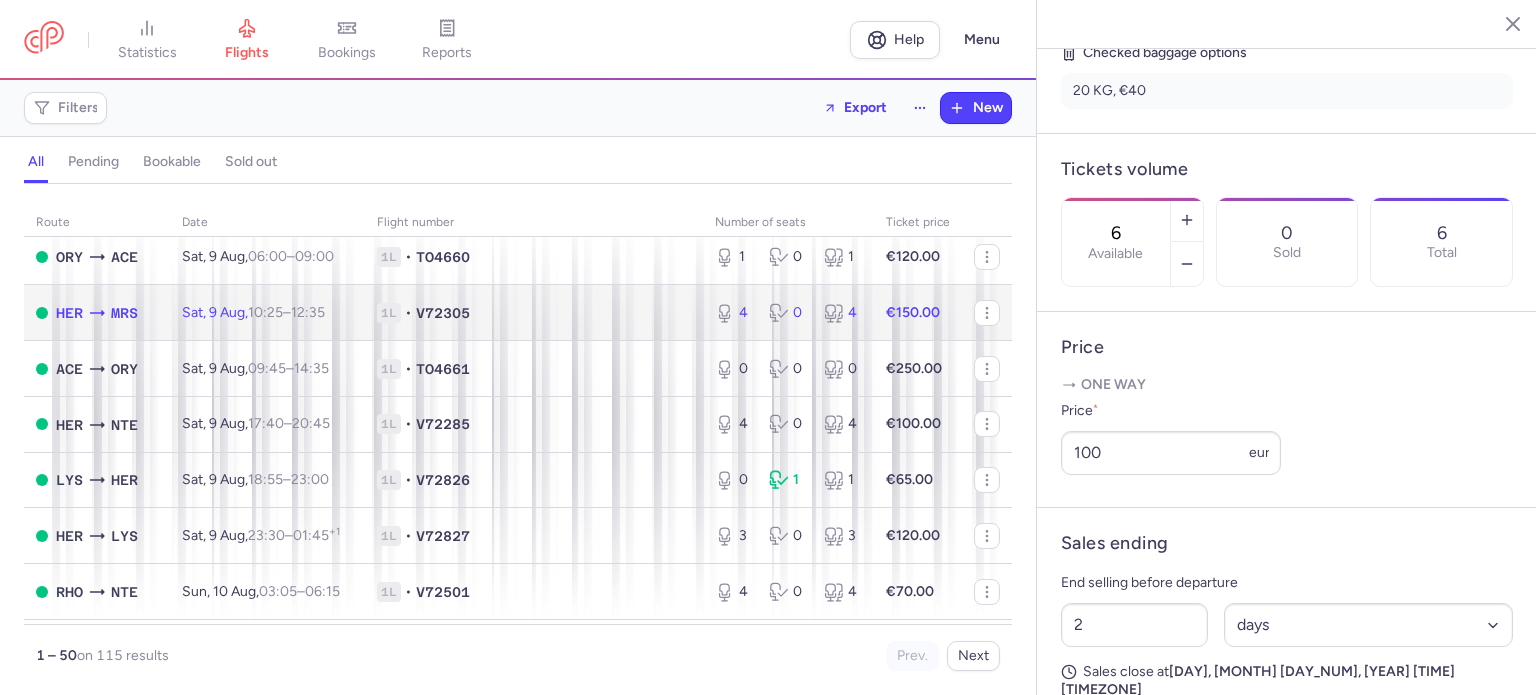 click on "[DAY], [DAY] [MONTH],  [TIME]  +0" 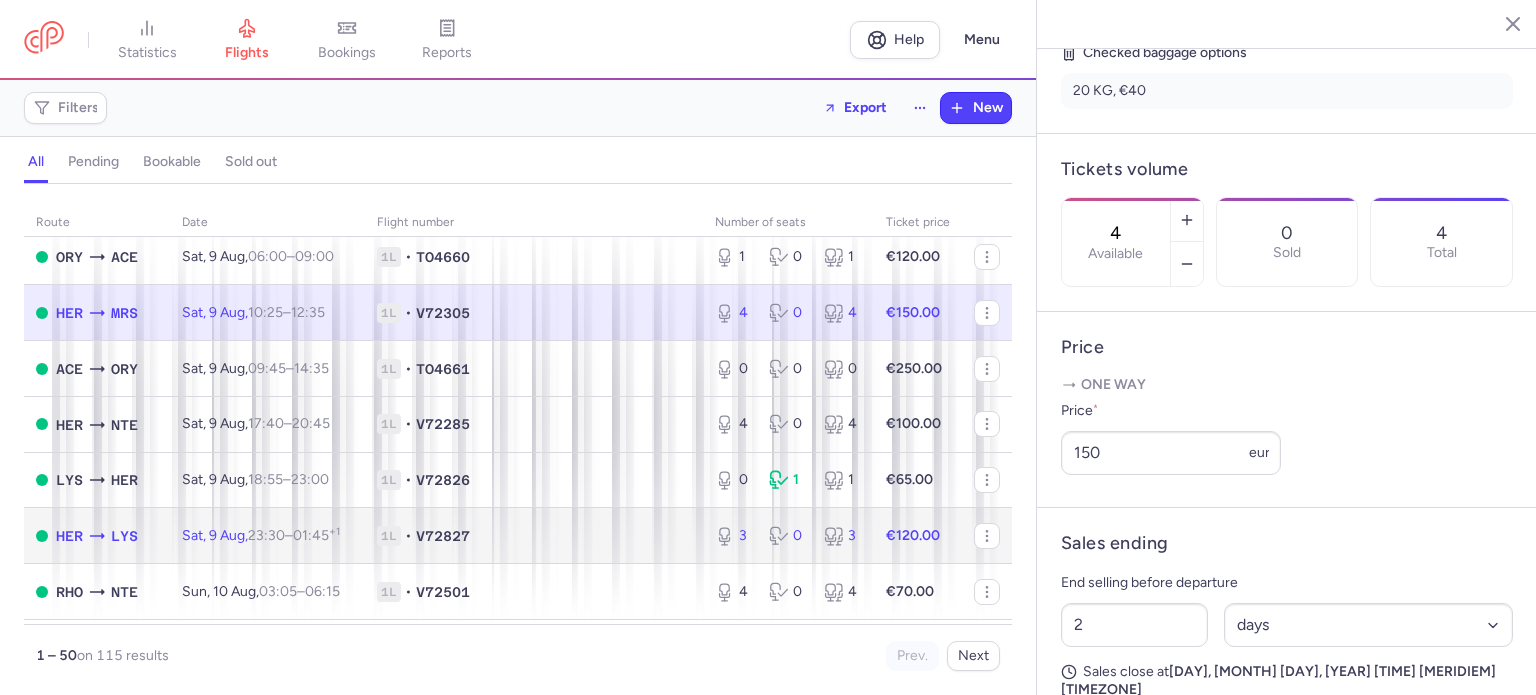 click on "[TIME]  +1" at bounding box center (316, 535) 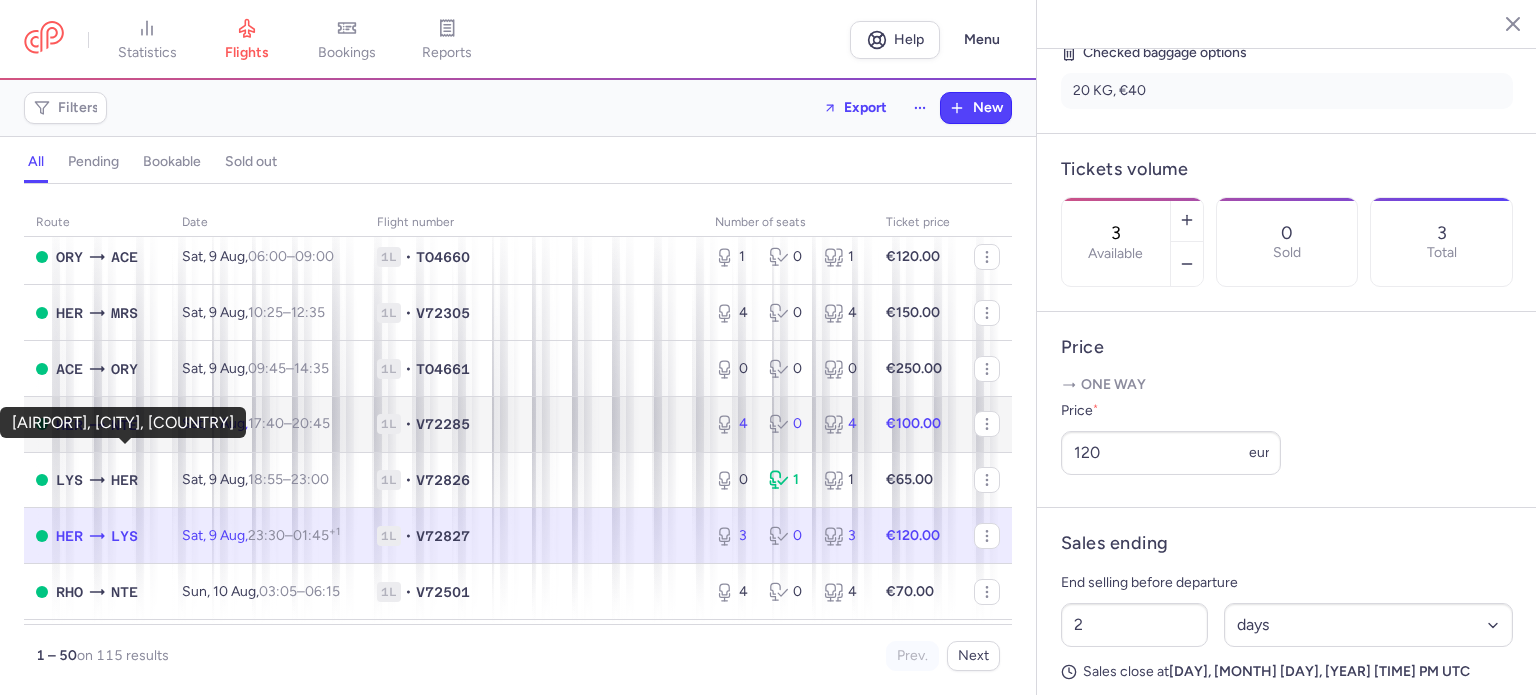 click on "NTE" at bounding box center [124, 425] 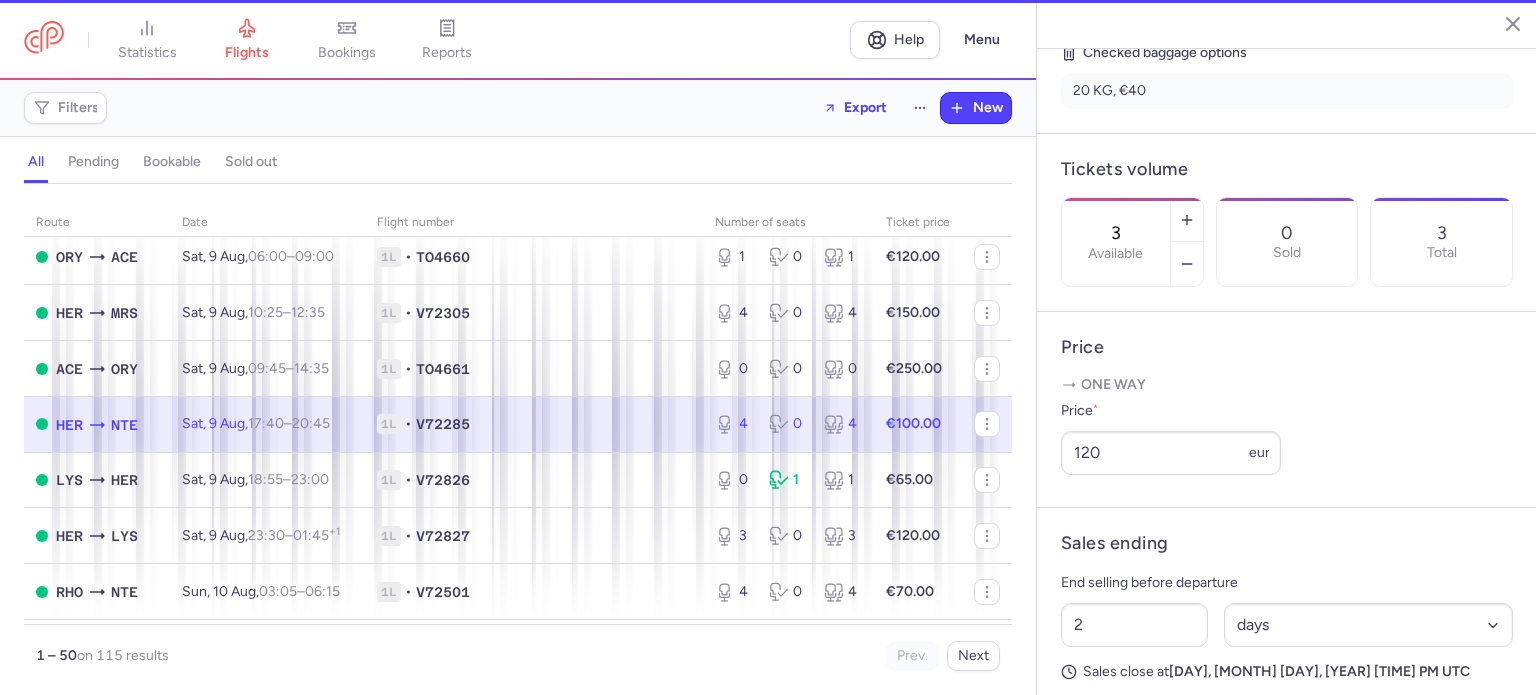 type on "4" 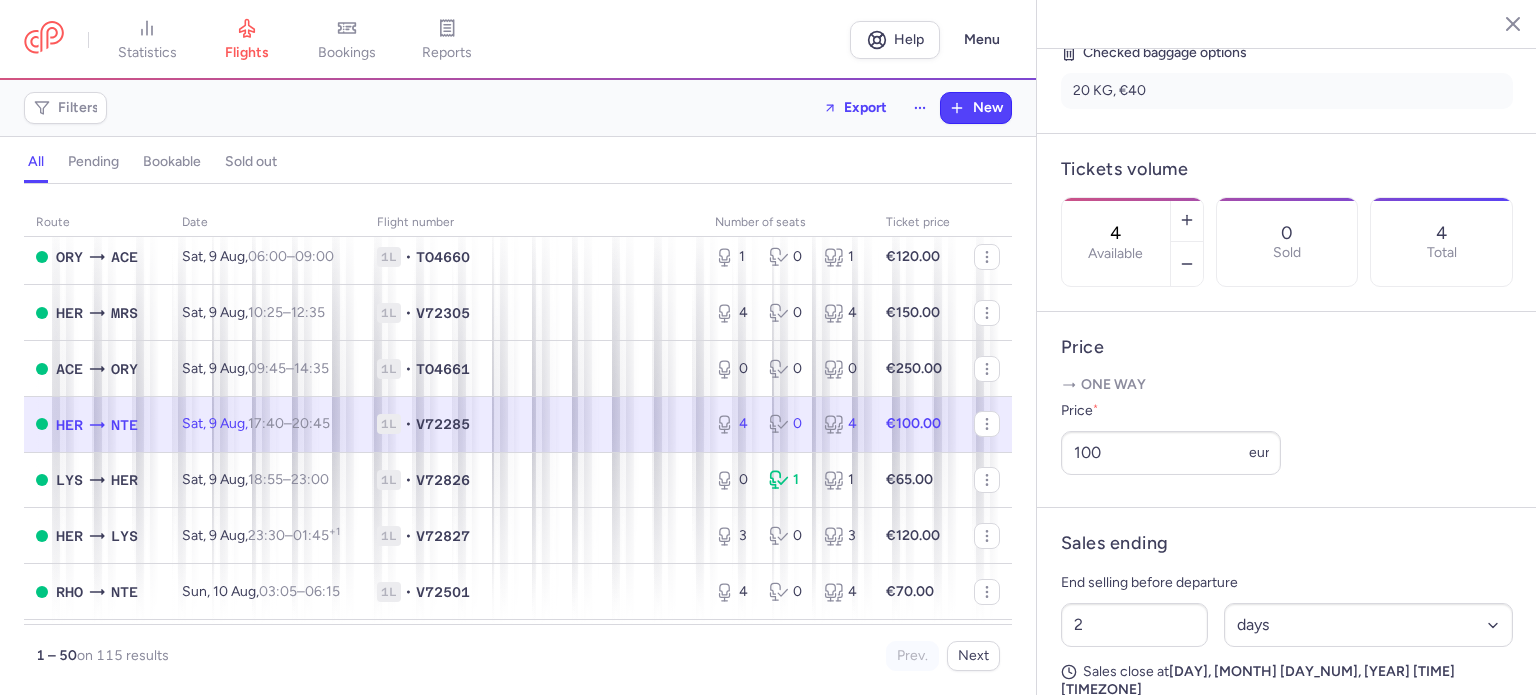 scroll, scrollTop: 1100, scrollLeft: 0, axis: vertical 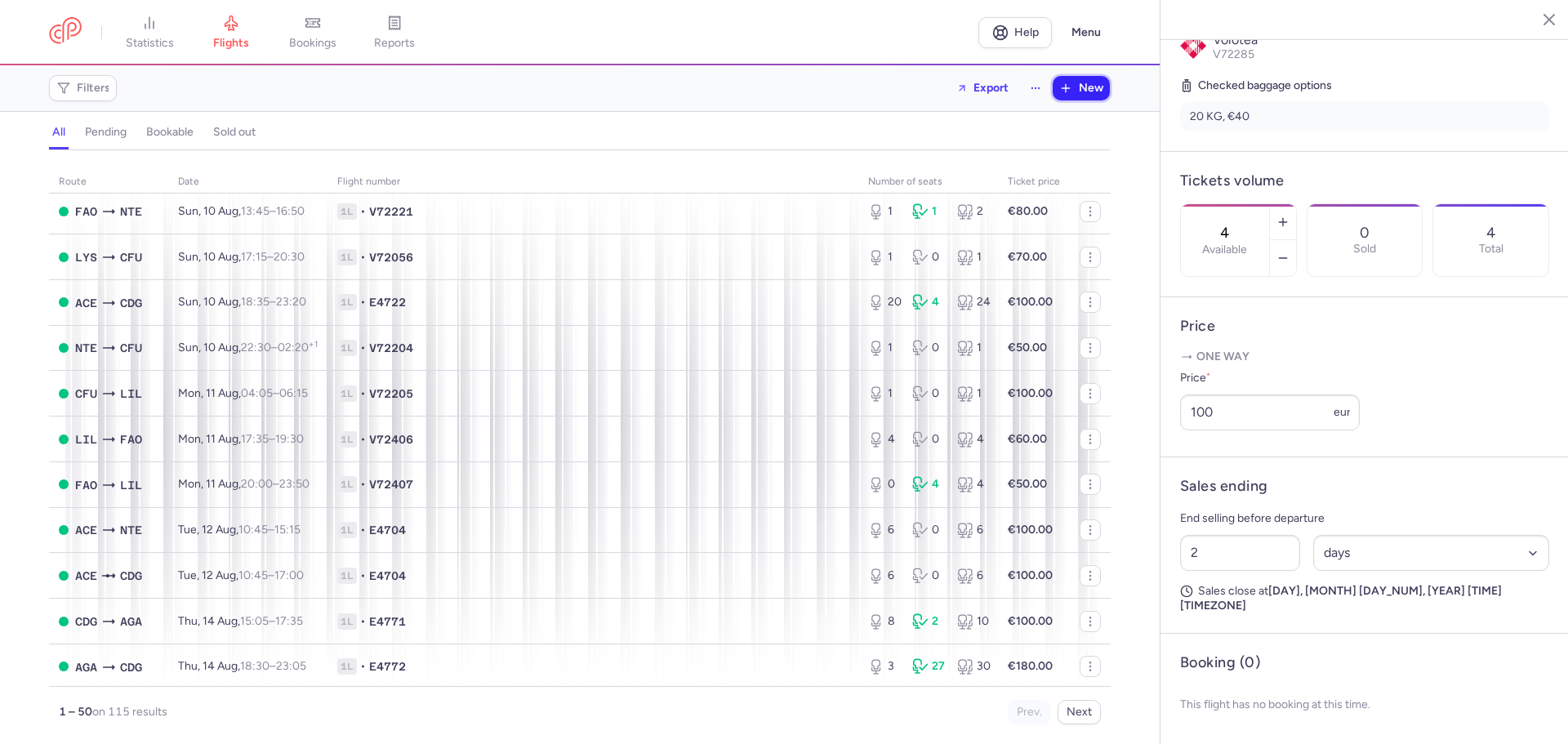 click 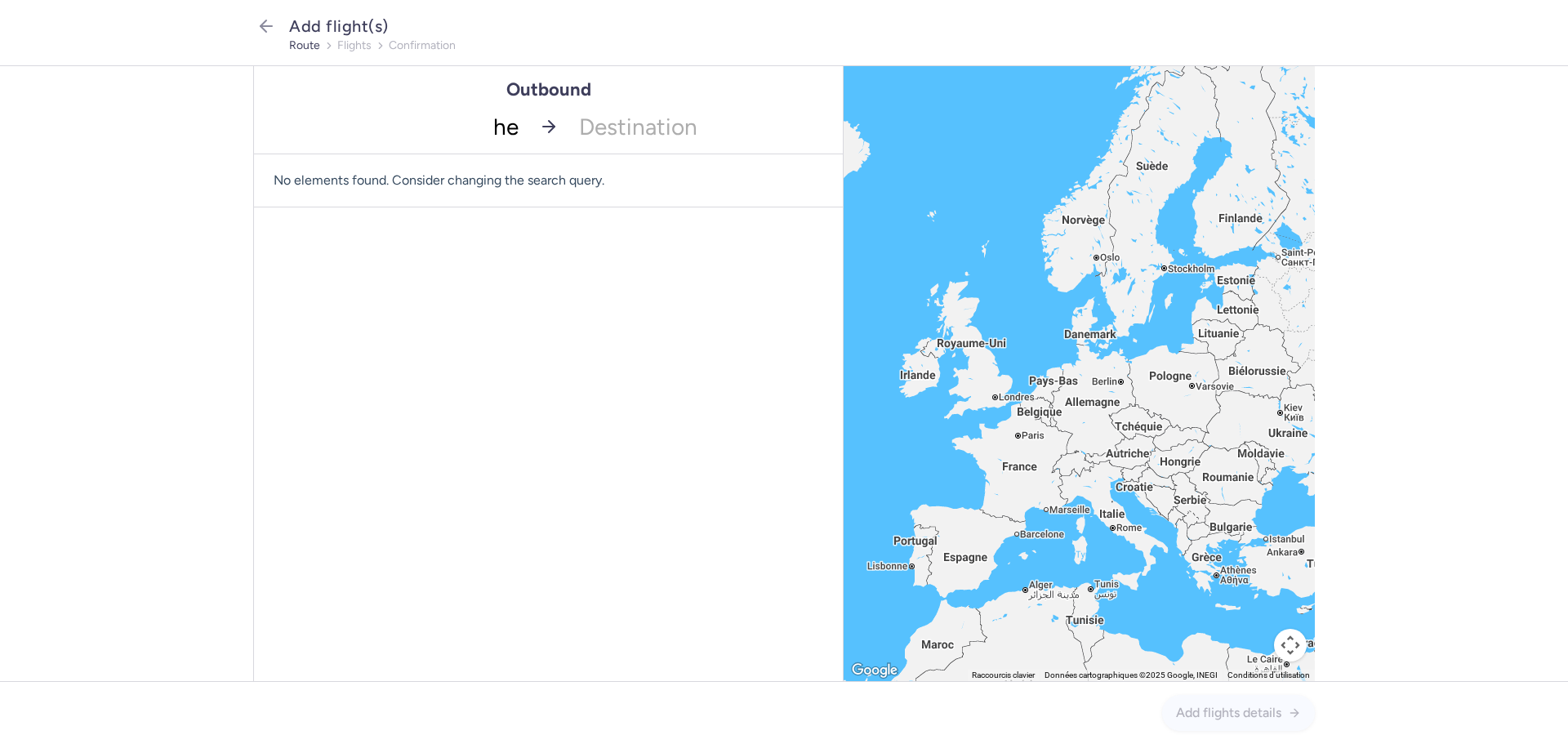 type on "her" 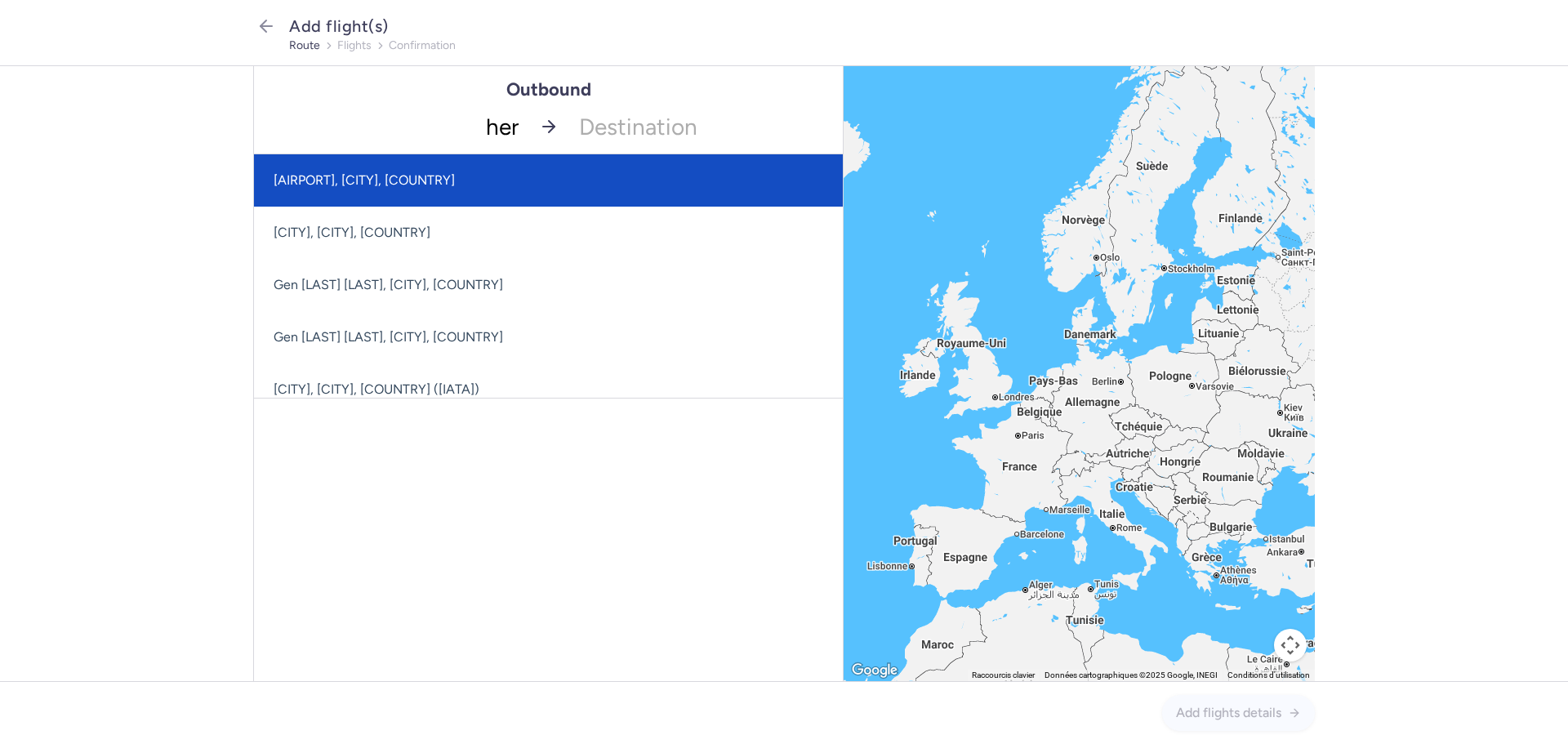 click on "[AIRPORT], [CITY], [COUNTRY]" 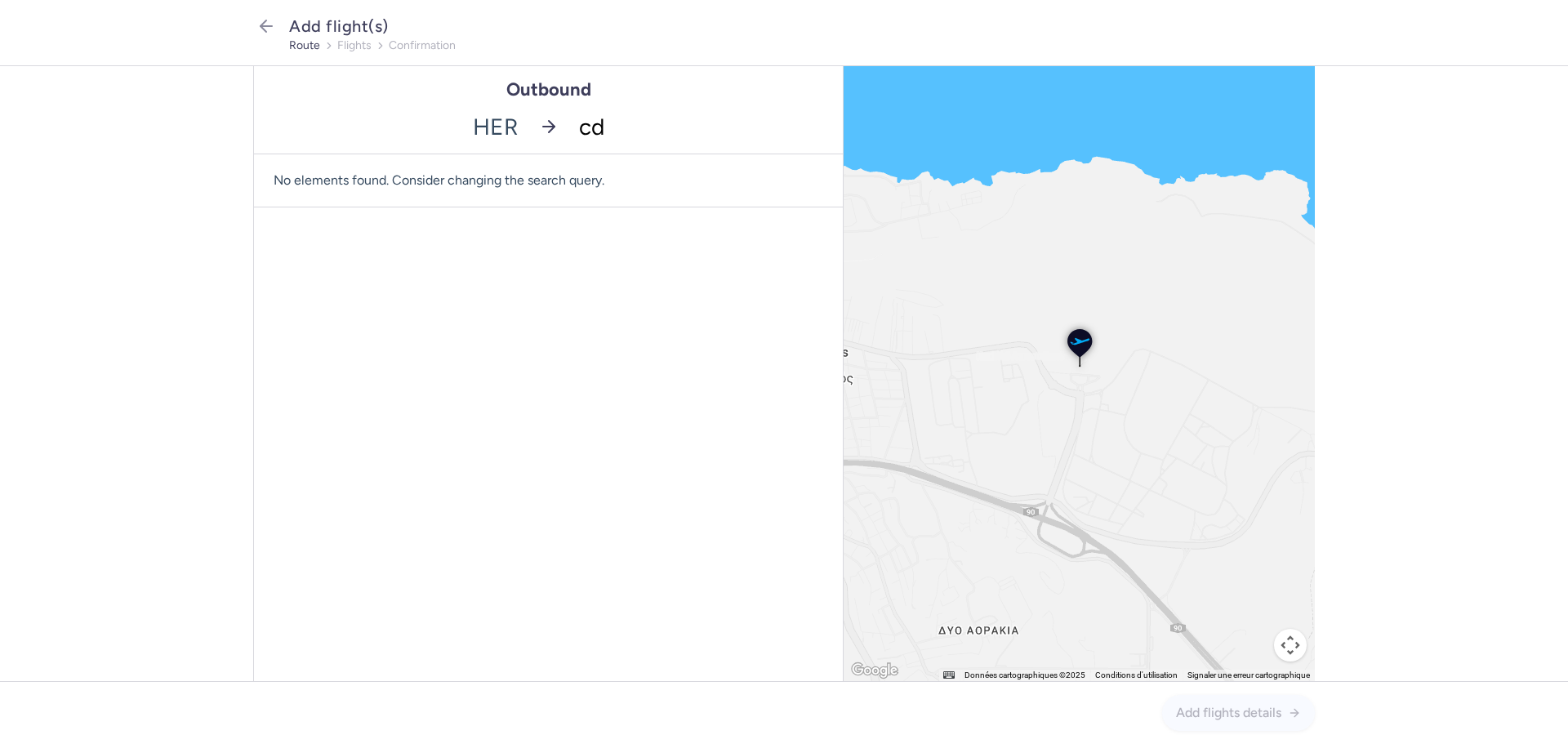 type on "cdg" 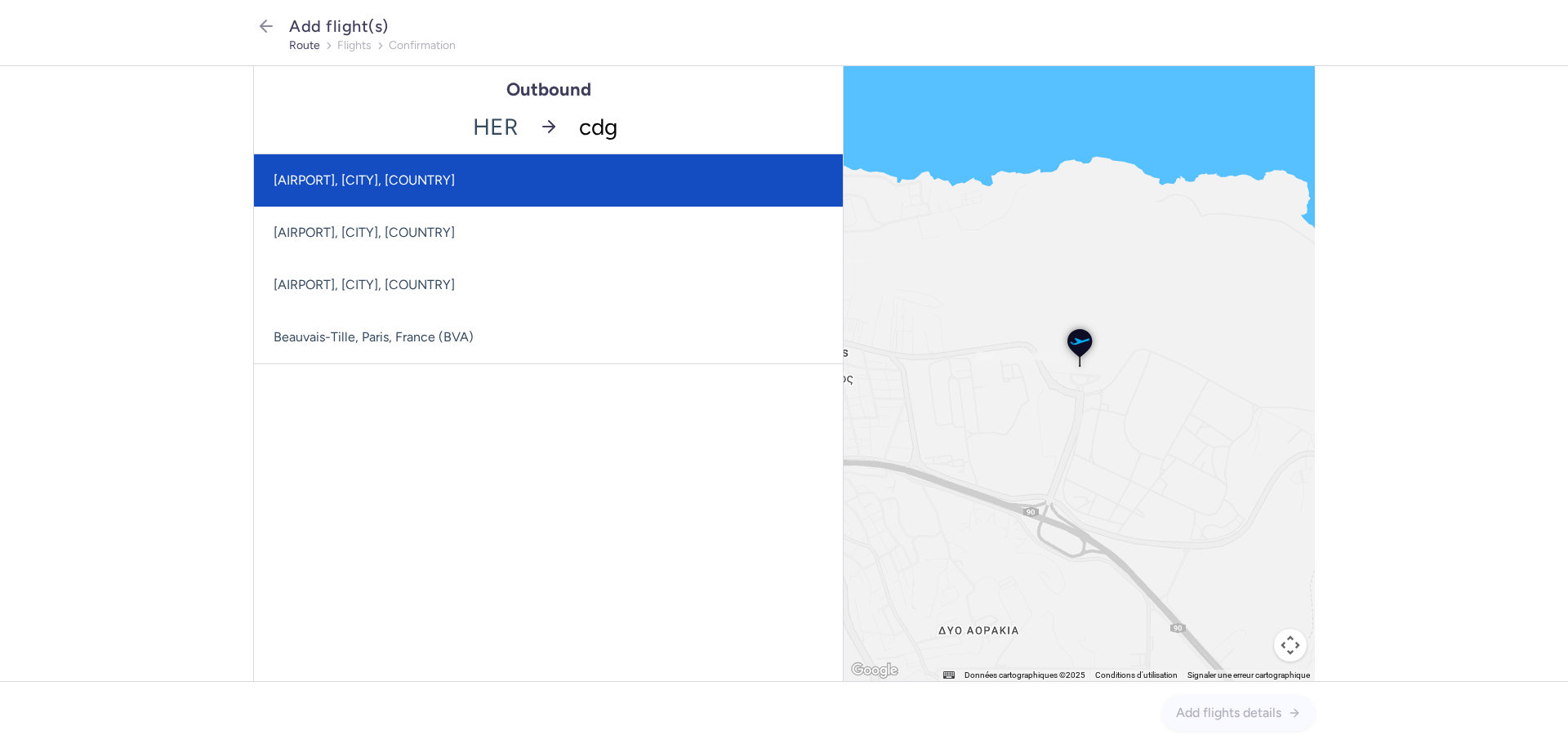 click on "[AIRPORT], [CITY], [COUNTRY]" at bounding box center (548, 180) 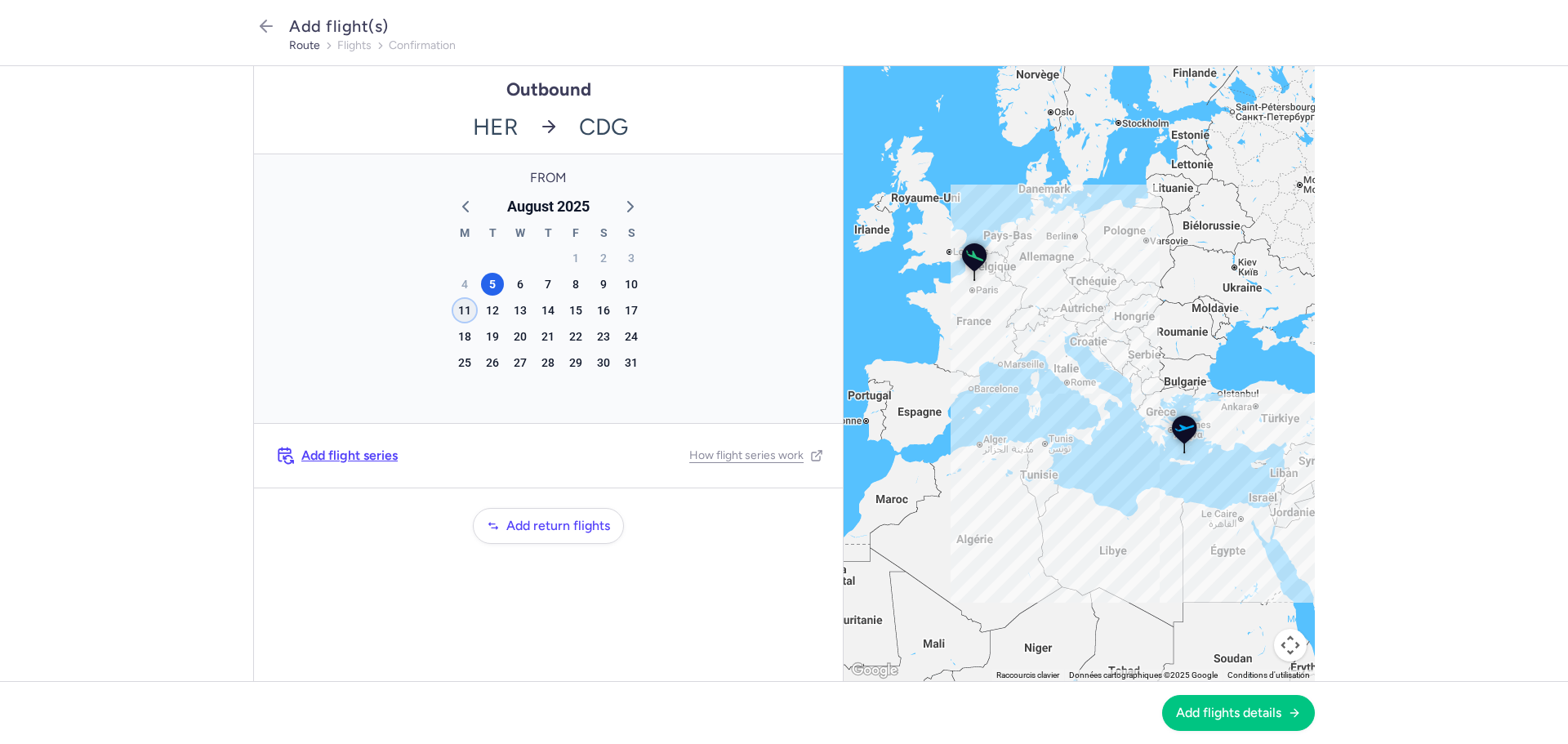 click on "11" 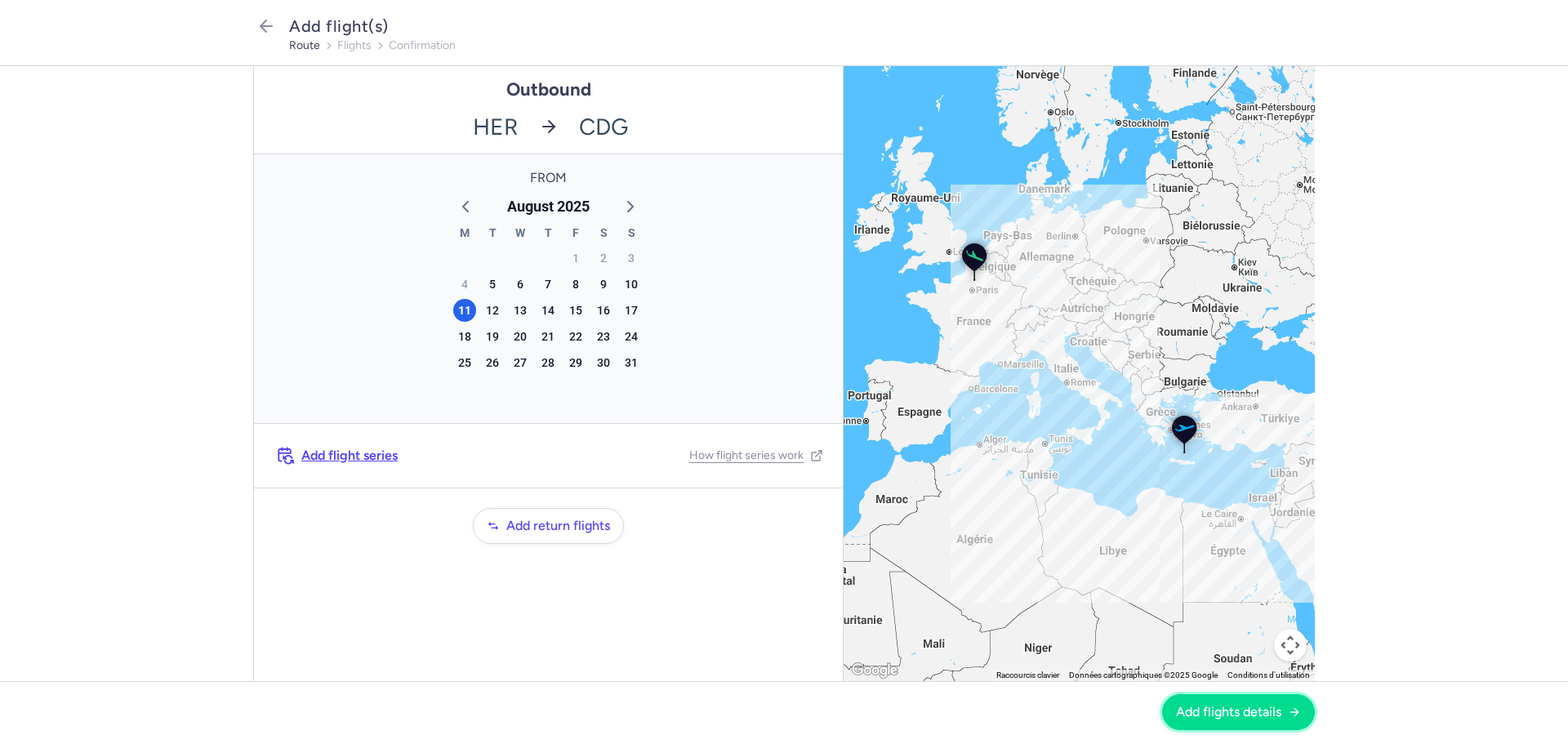click on "Add flights details" at bounding box center (1238, 712) 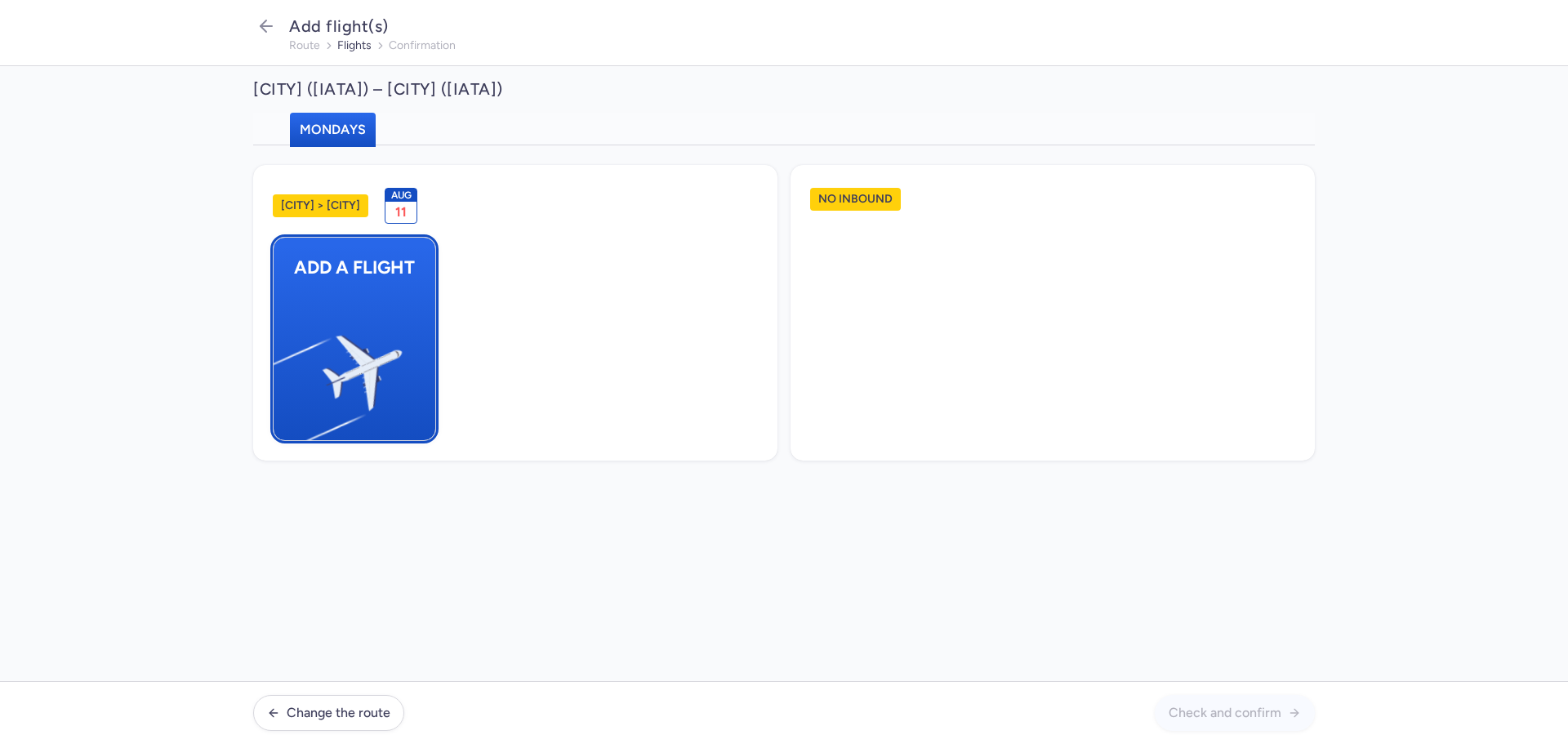 click at bounding box center (282, 366) 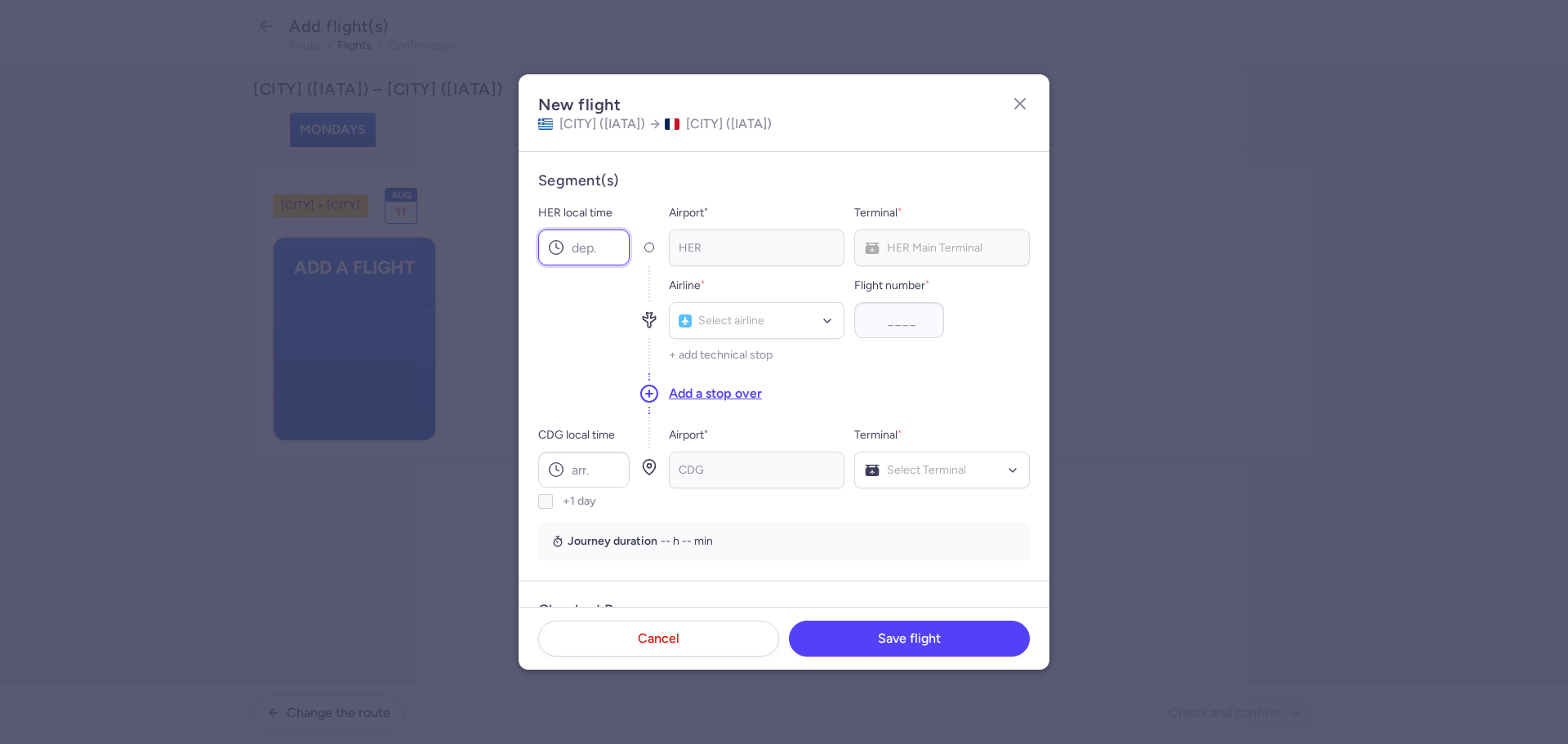 click on "HER local time" at bounding box center [584, 247] 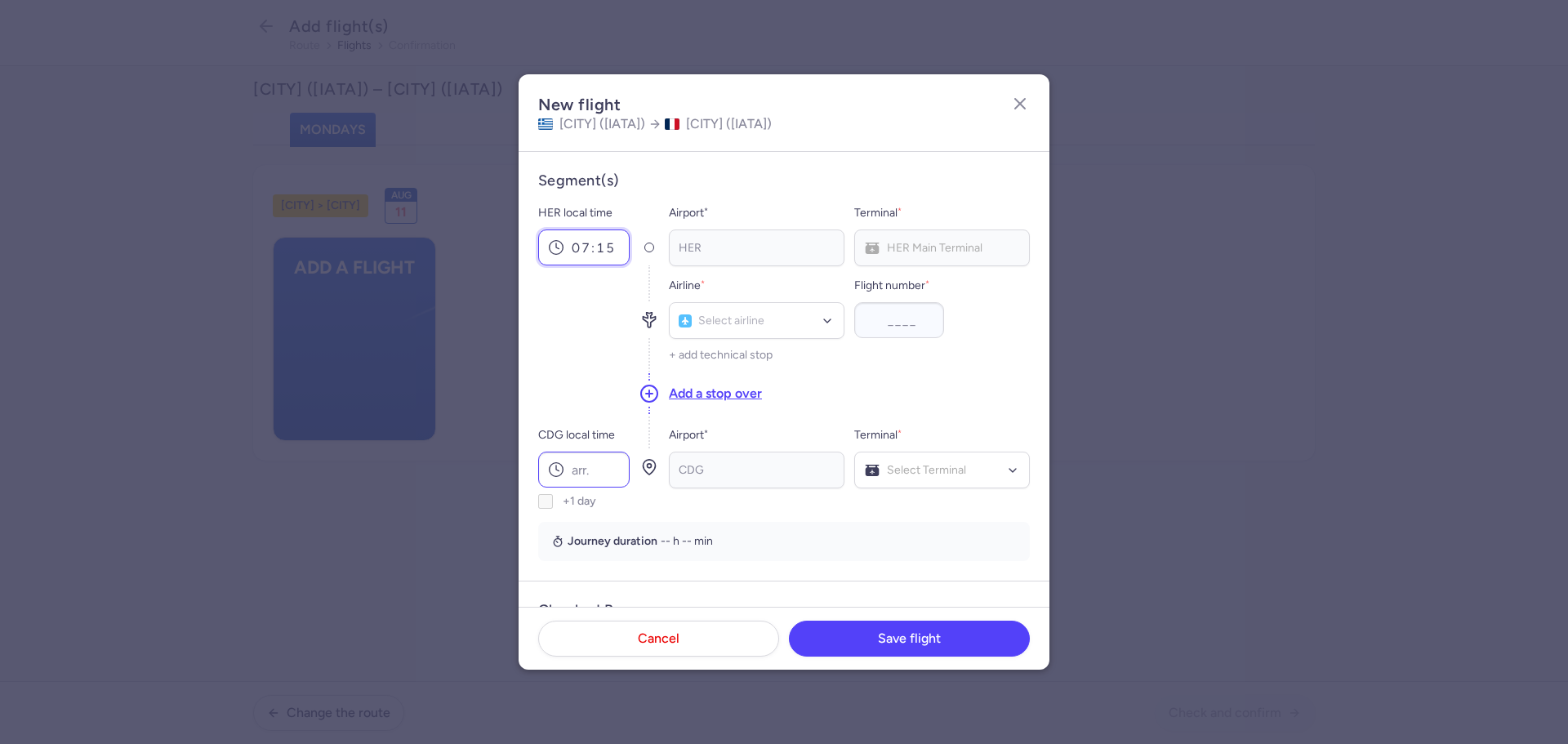 type on "07:15" 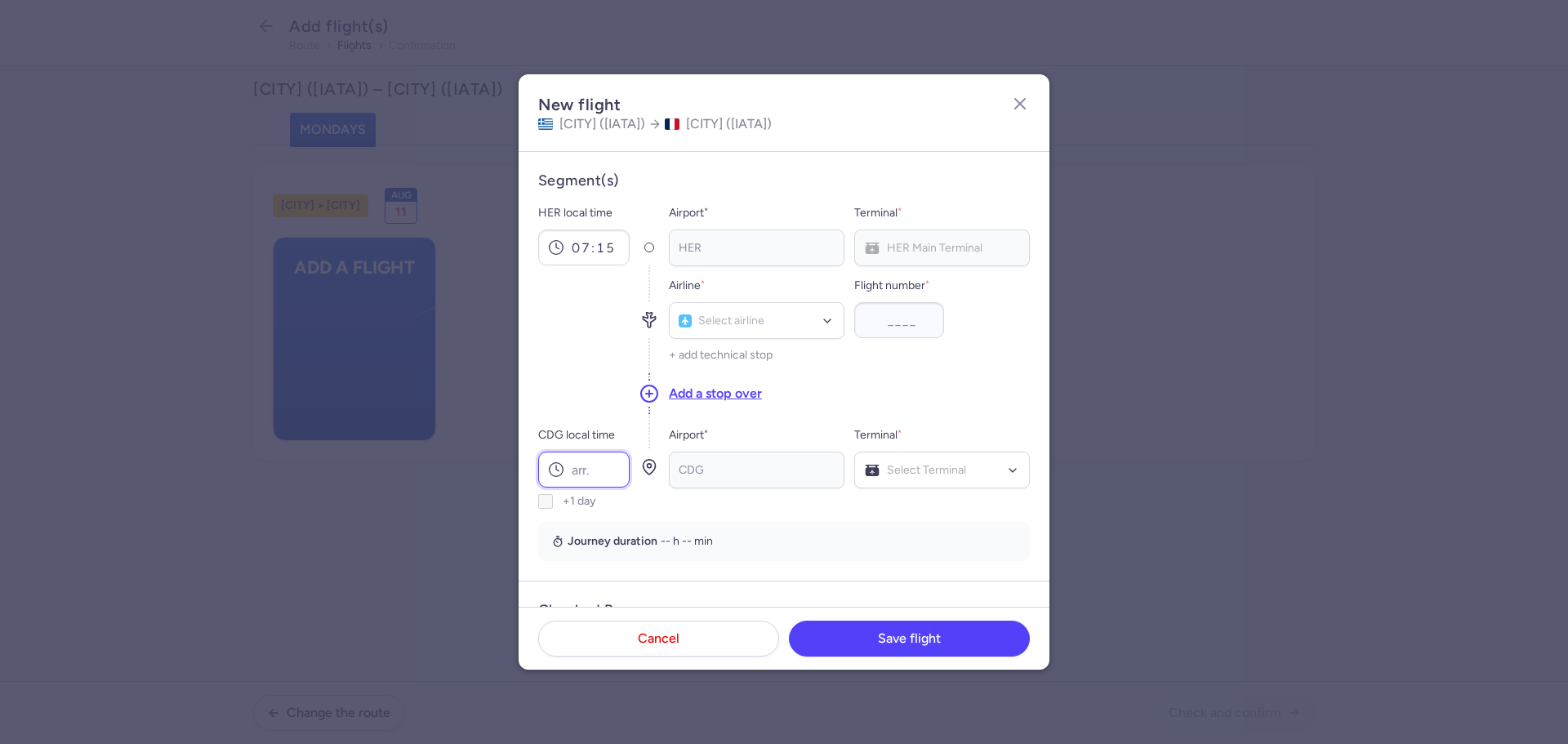 click on "CDG local time" at bounding box center [584, 470] 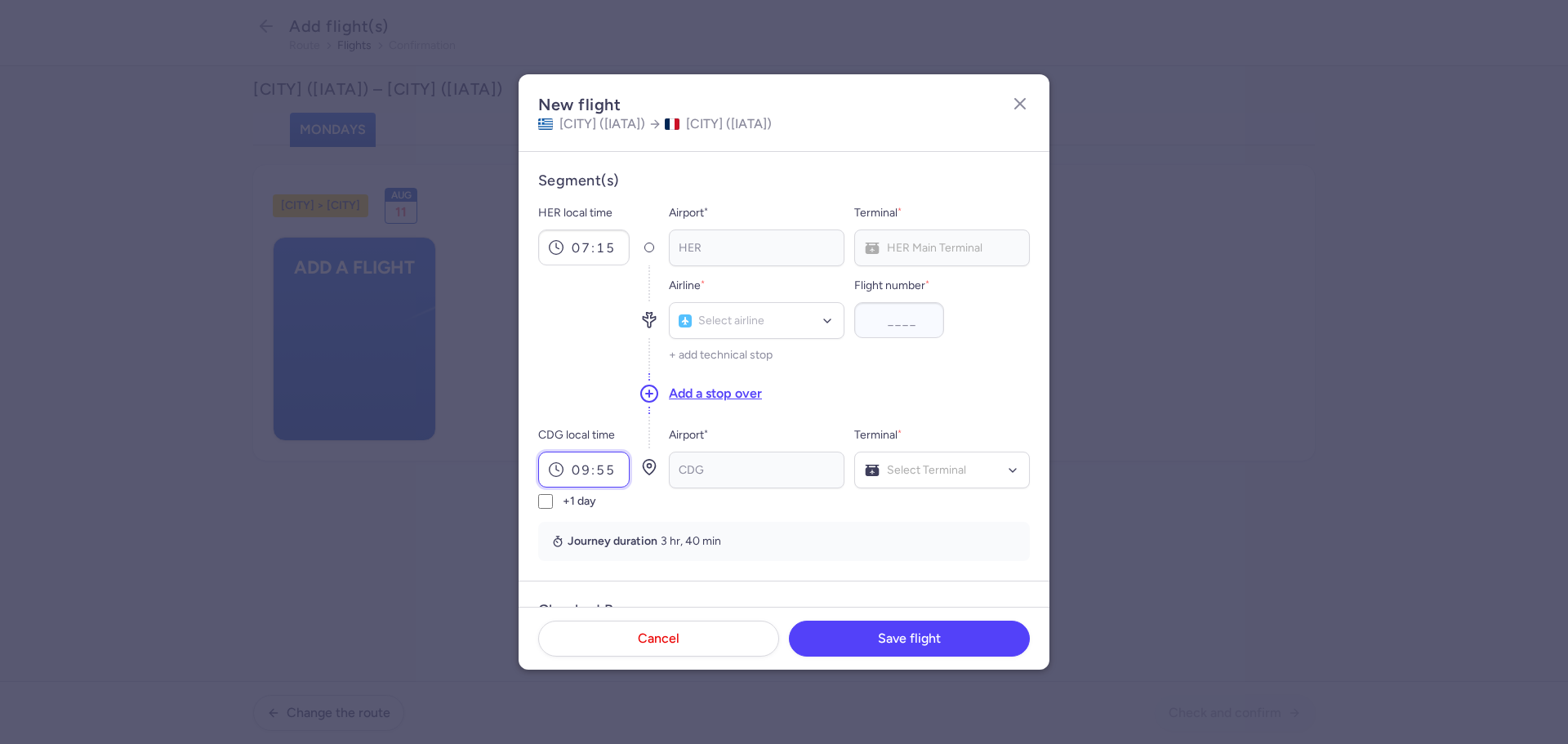 type on "09:55" 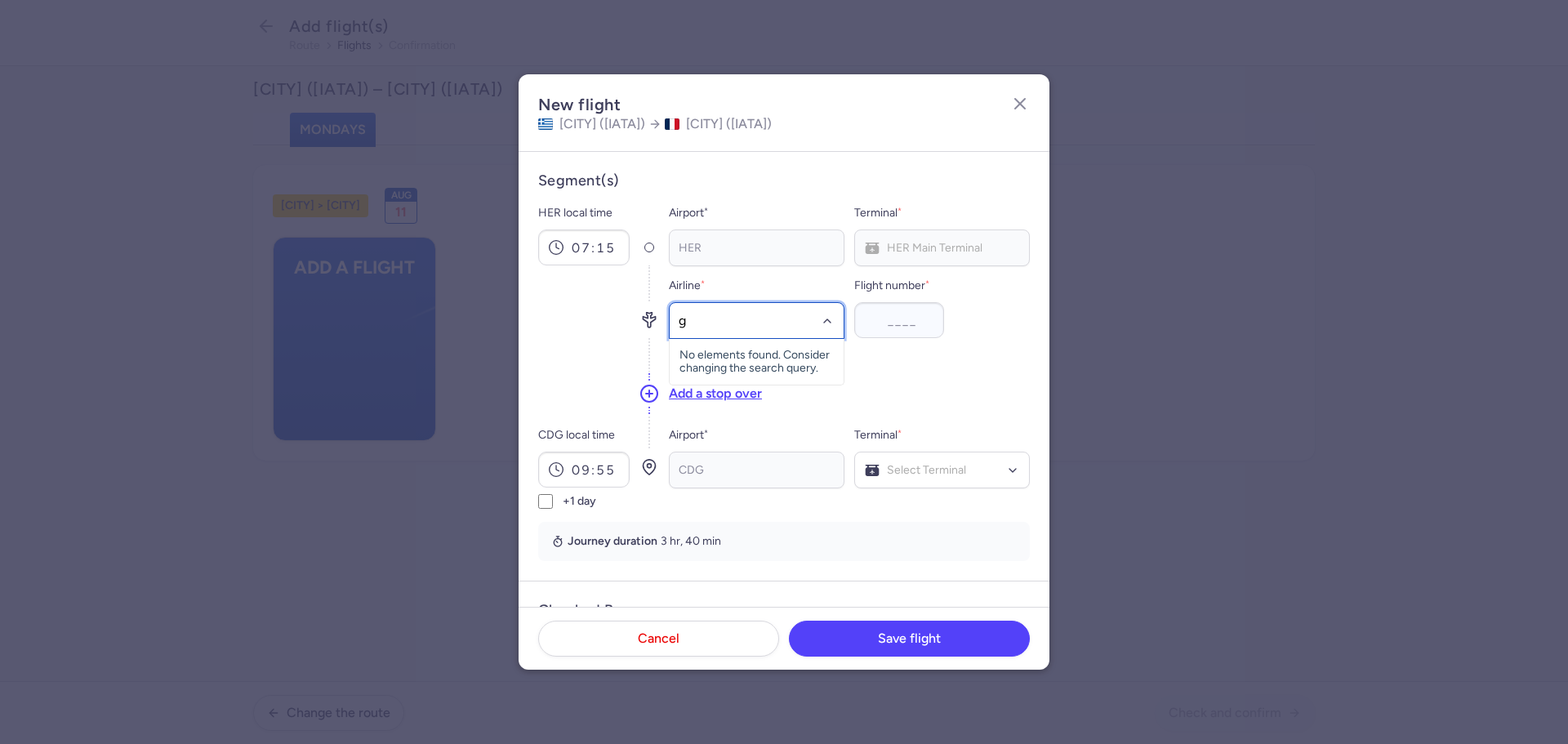 type on "gq" 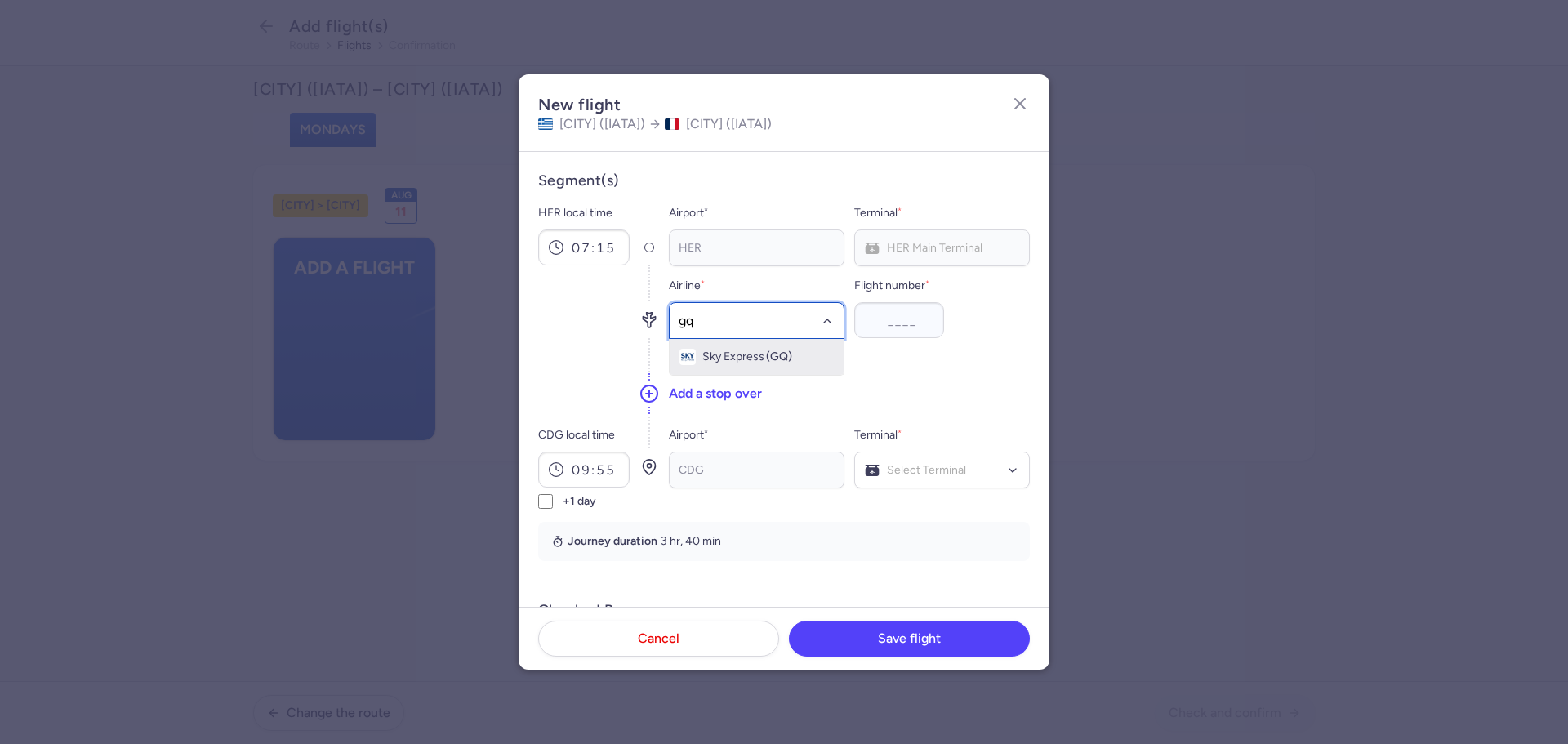 drag, startPoint x: 789, startPoint y: 361, endPoint x: 844, endPoint y: 337, distance: 60.00833 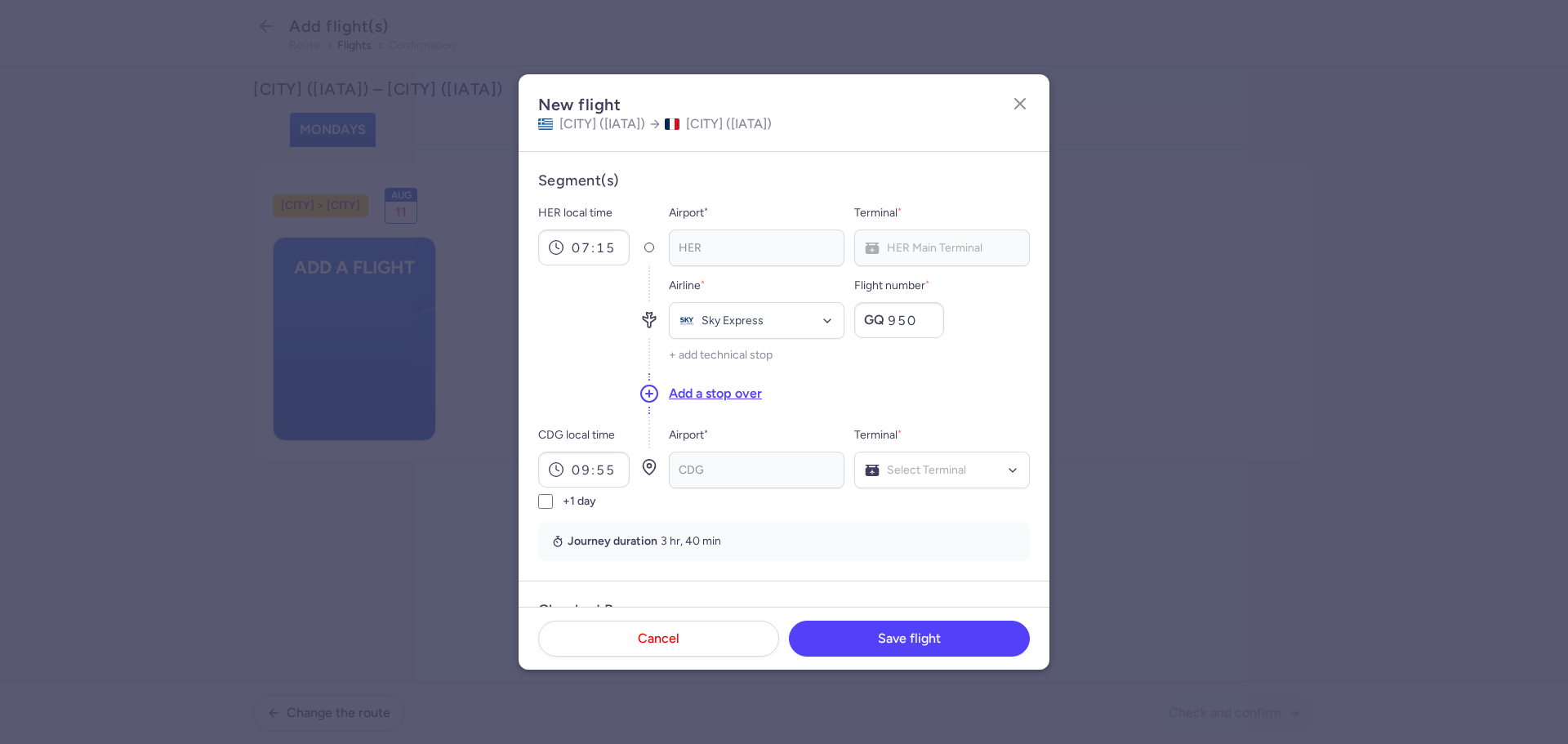 type on "950" 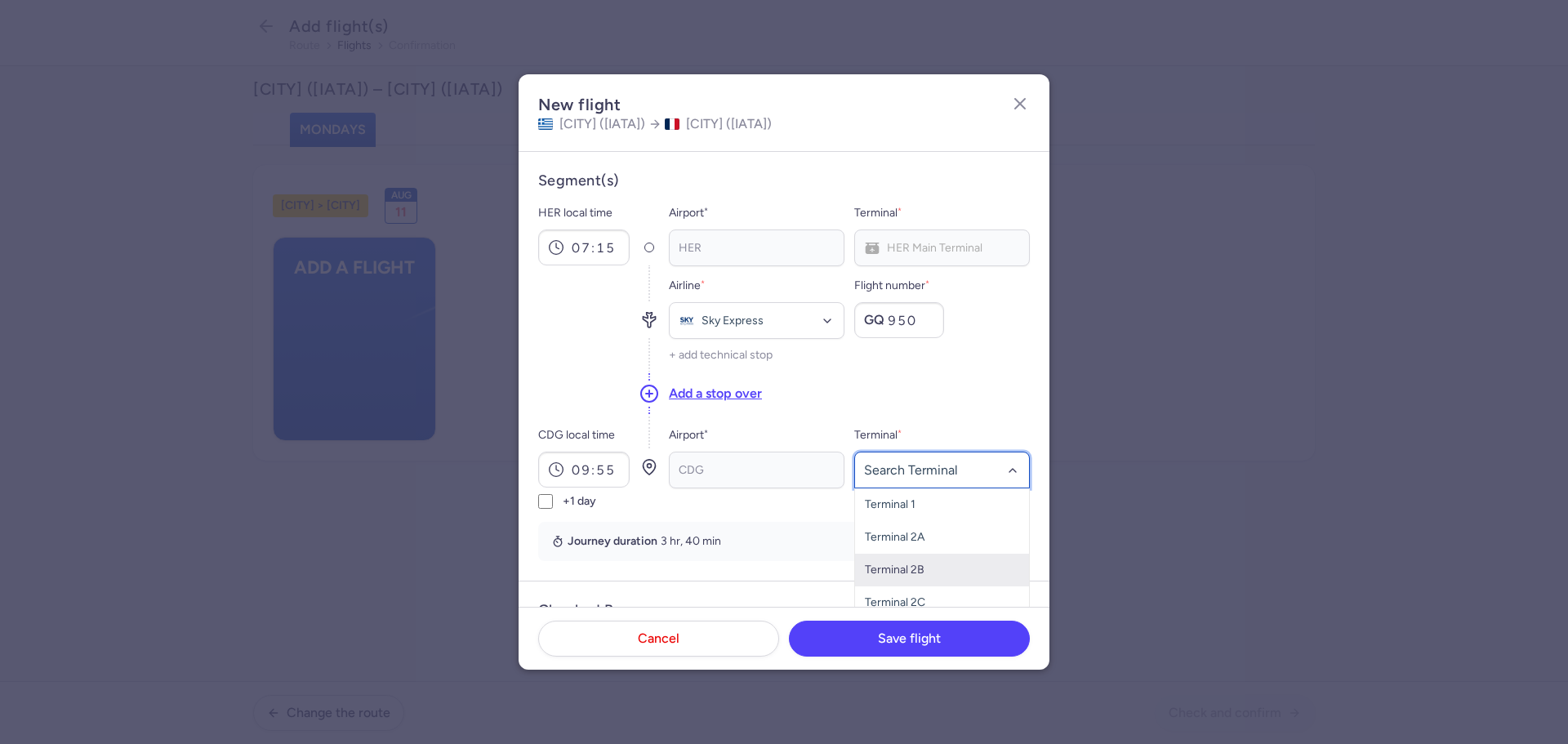 scroll, scrollTop: 72, scrollLeft: 0, axis: vertical 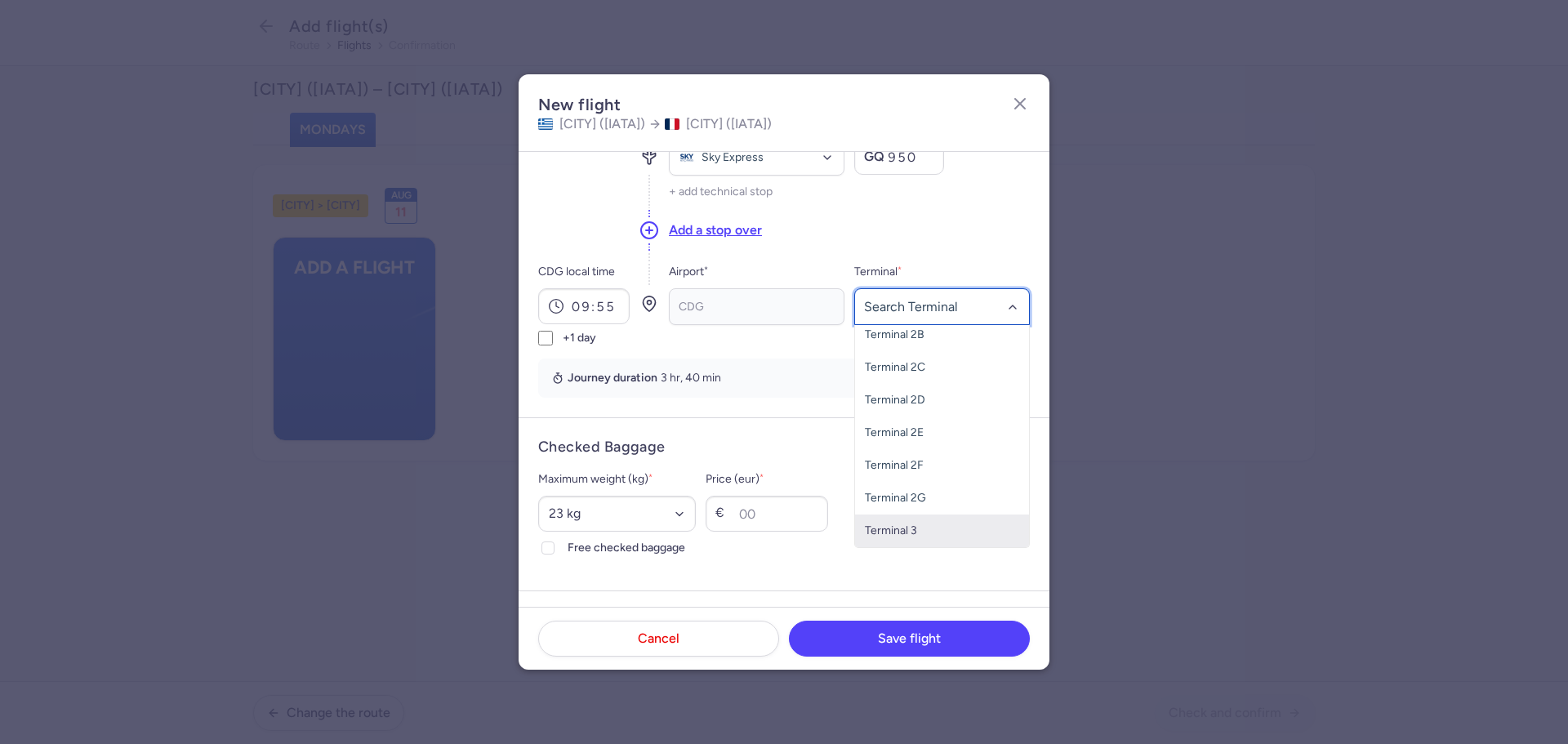 click on "Terminal 3" at bounding box center [942, 531] 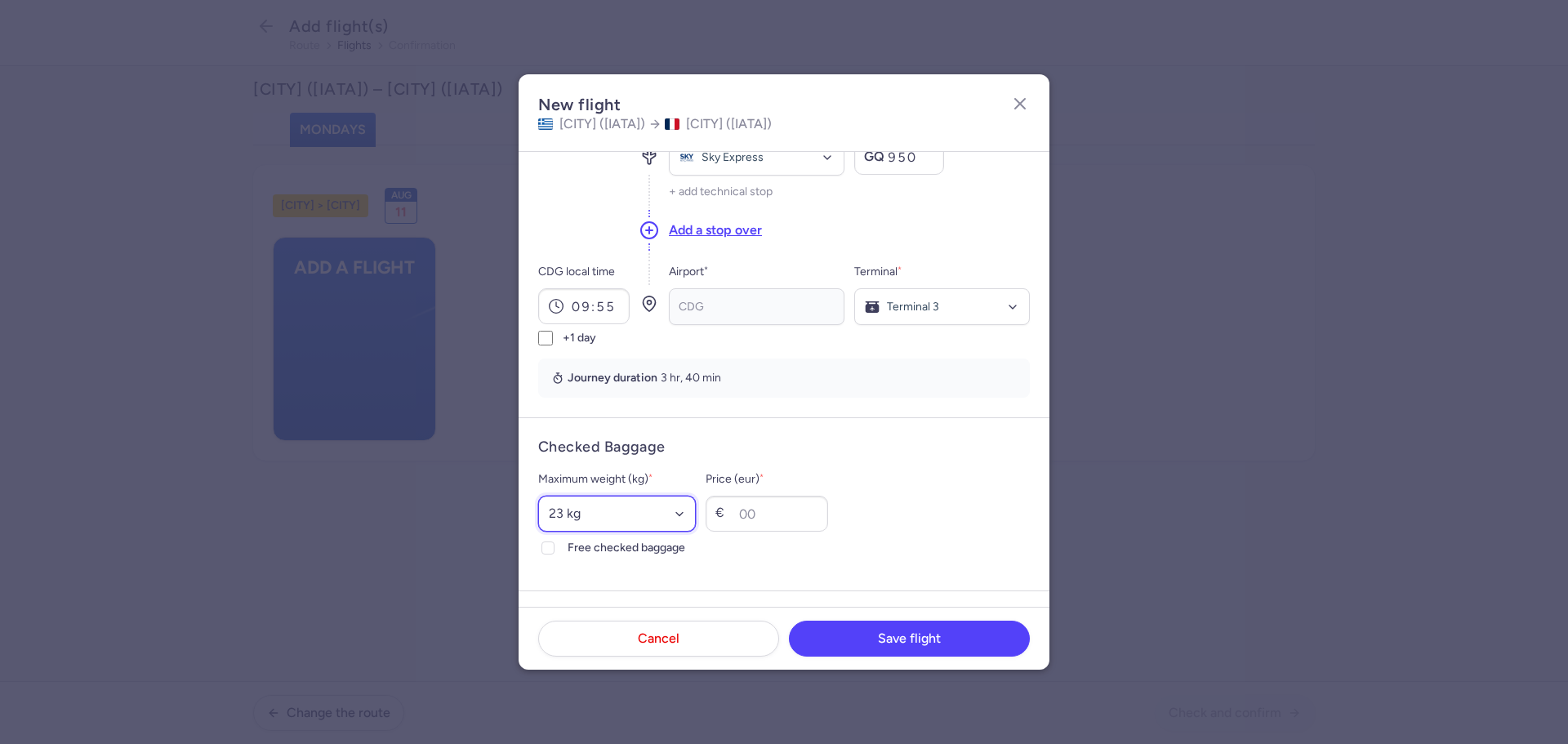 click on "Select an option 15 kg 16 kg 17 kg 18 kg 19 kg 20 kg 21 kg 22 kg 23 kg 24 kg 25 kg 26 kg 27 kg 28 kg 29 kg 30 kg 31 kg 32 kg 33 kg 34 kg 35 kg" at bounding box center [617, 514] 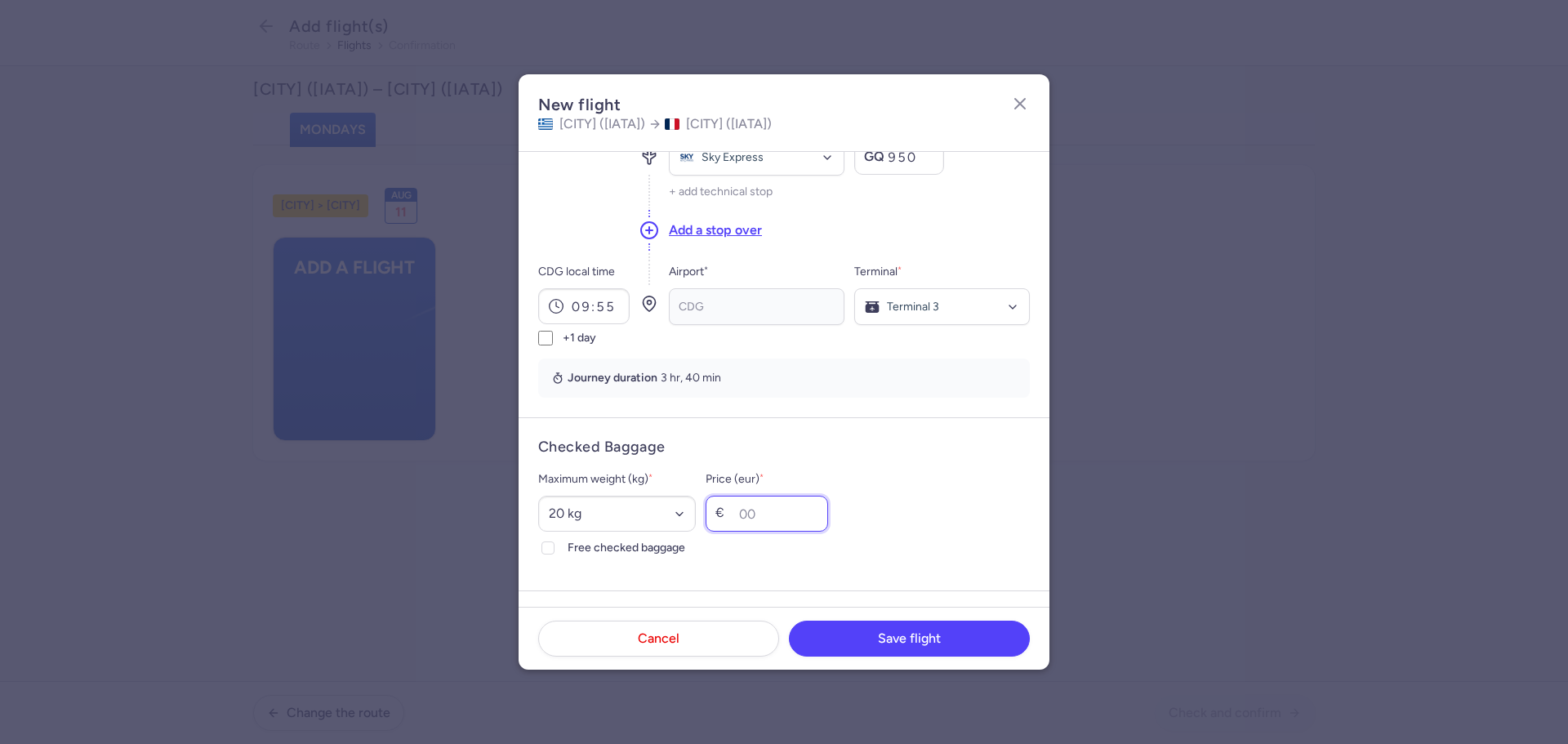 drag, startPoint x: 817, startPoint y: 507, endPoint x: 844, endPoint y: 506, distance: 27.0185 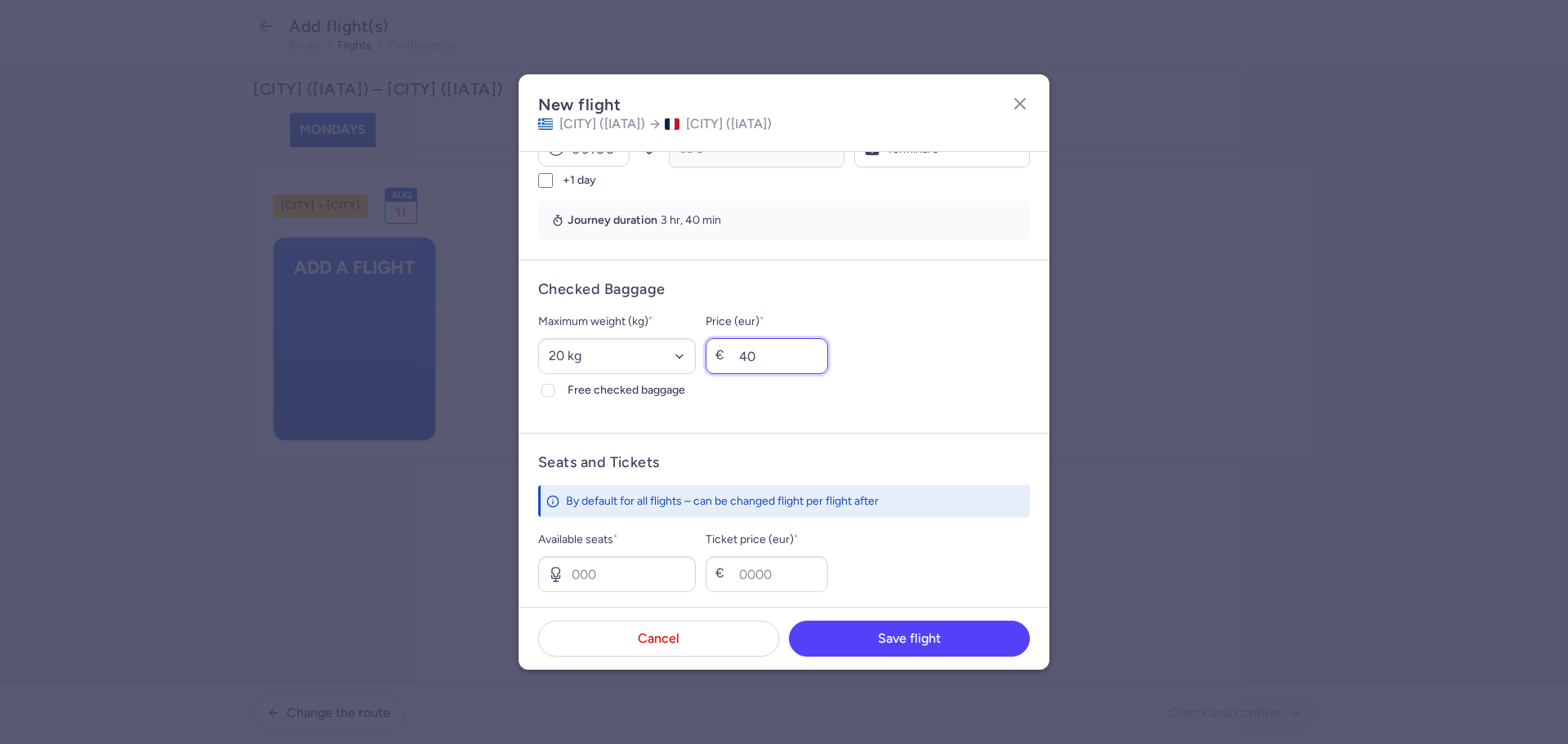 scroll, scrollTop: 327, scrollLeft: 0, axis: vertical 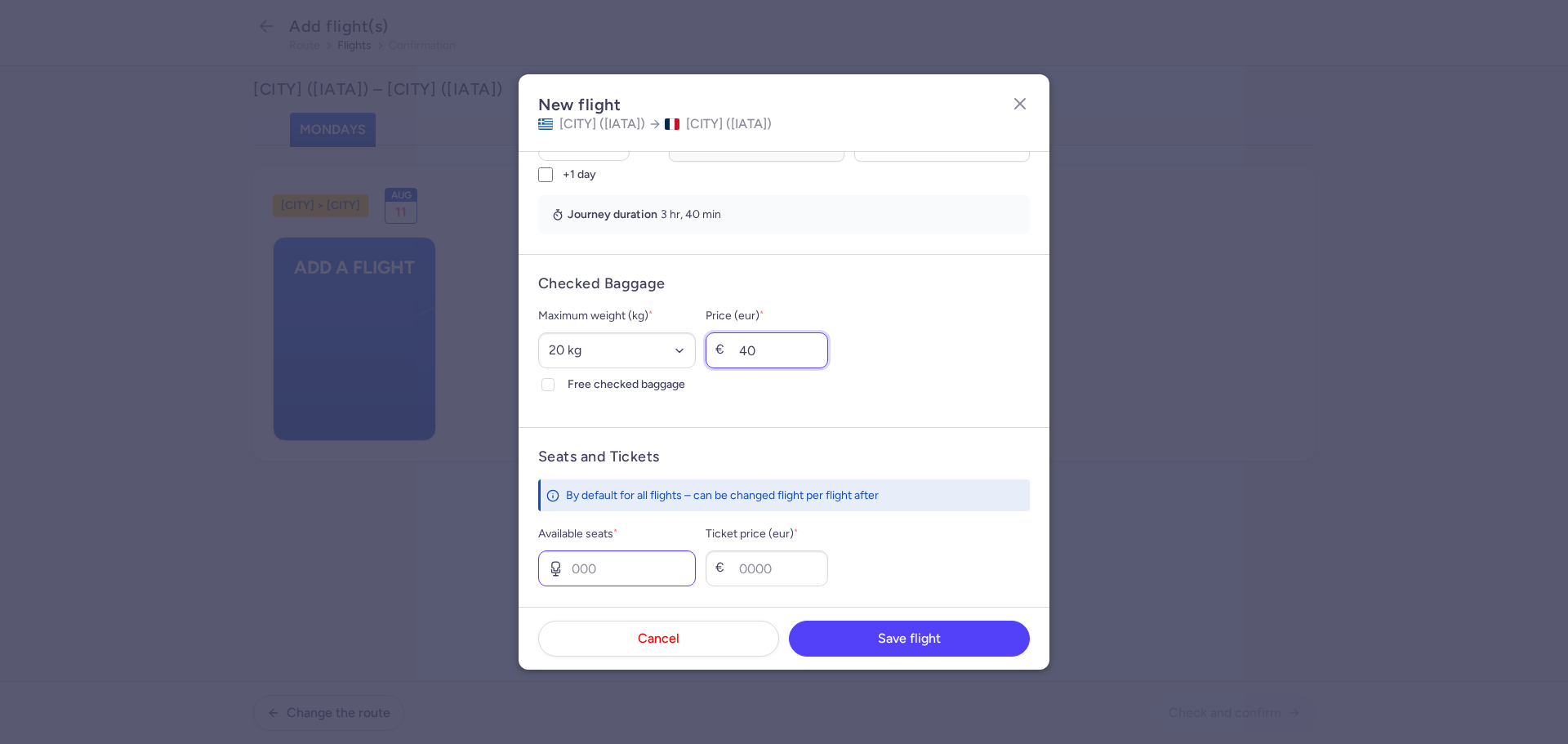 type on "40" 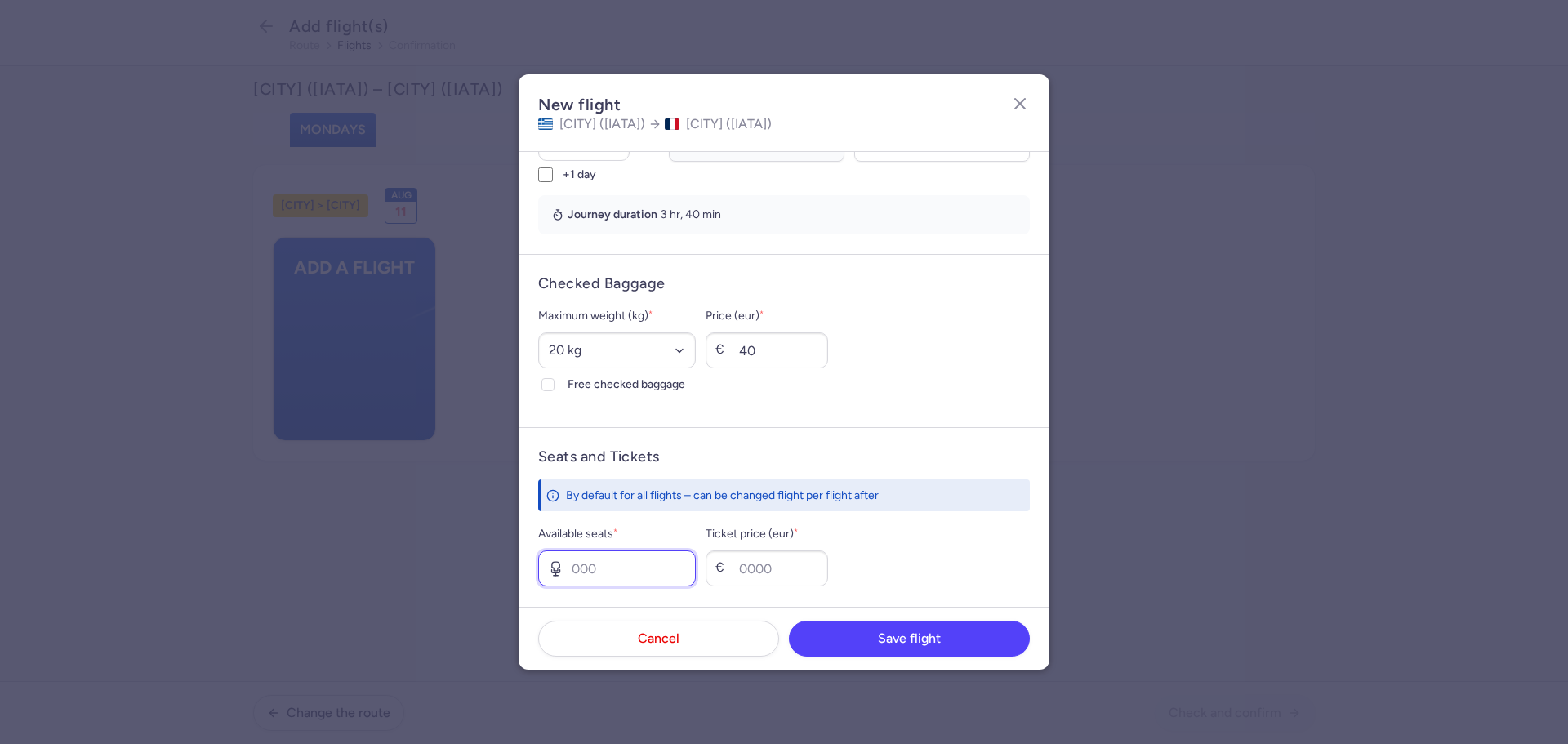 click on "Available seats  *" at bounding box center [617, 568] 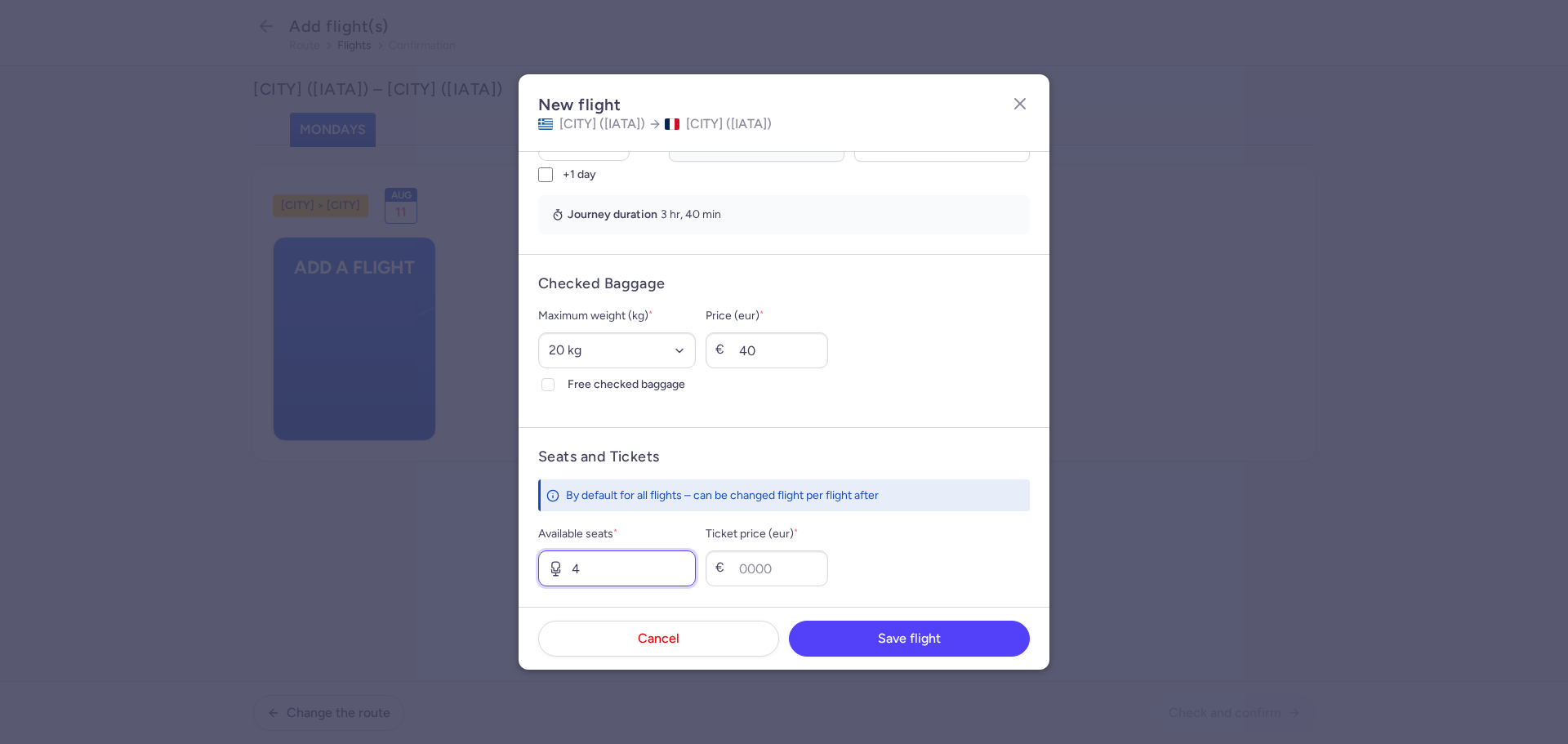type on "4" 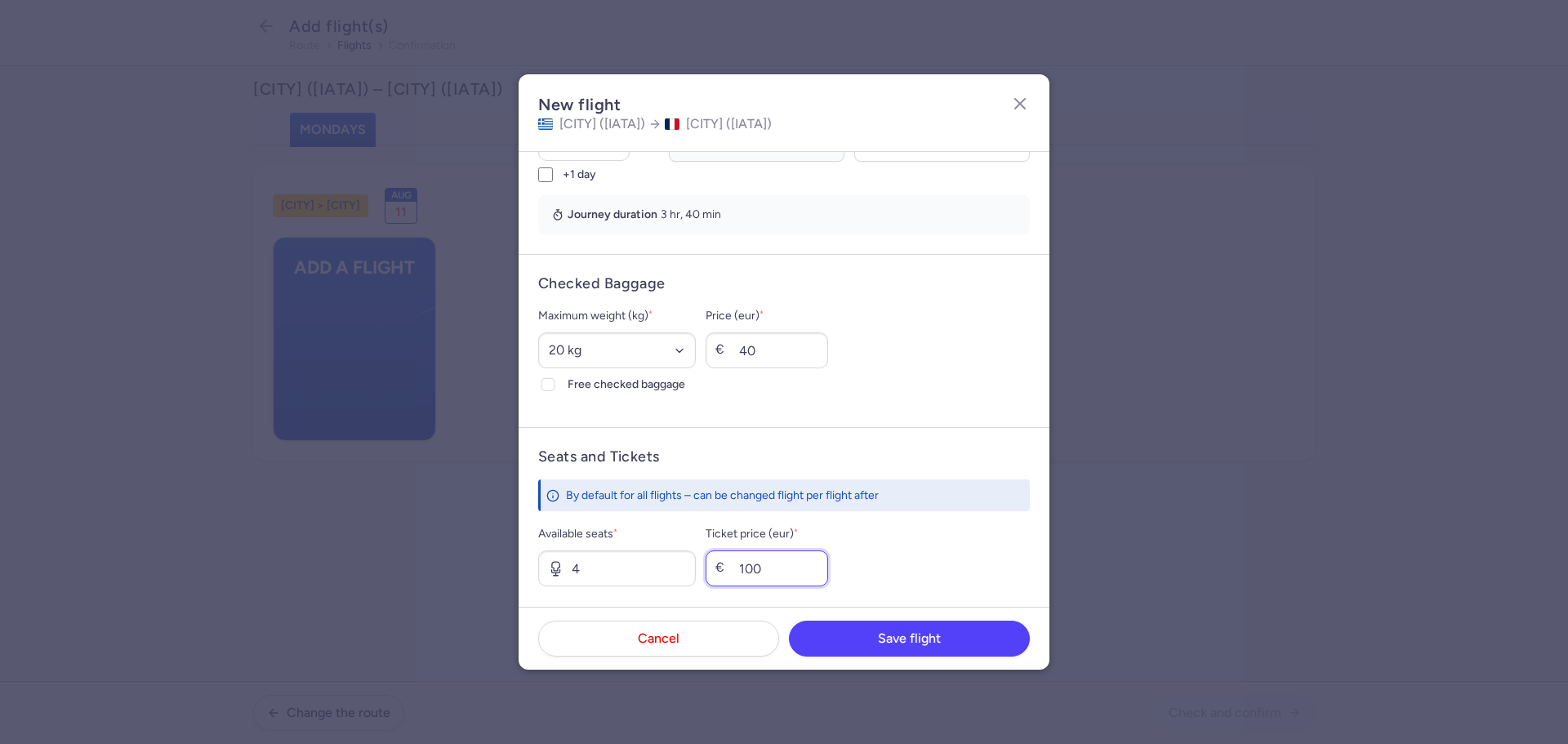 type on "100" 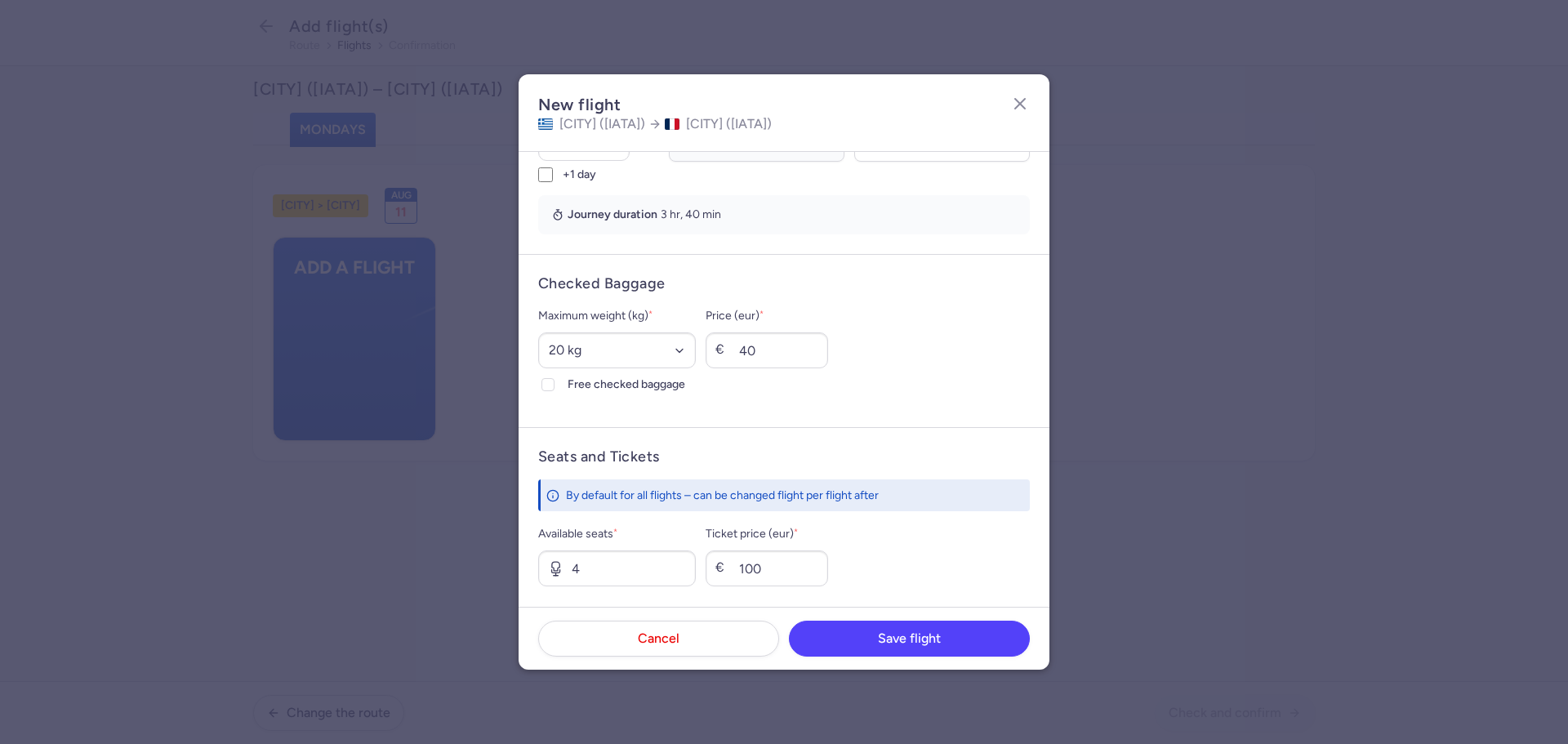 click on "Cancel  Save flight" 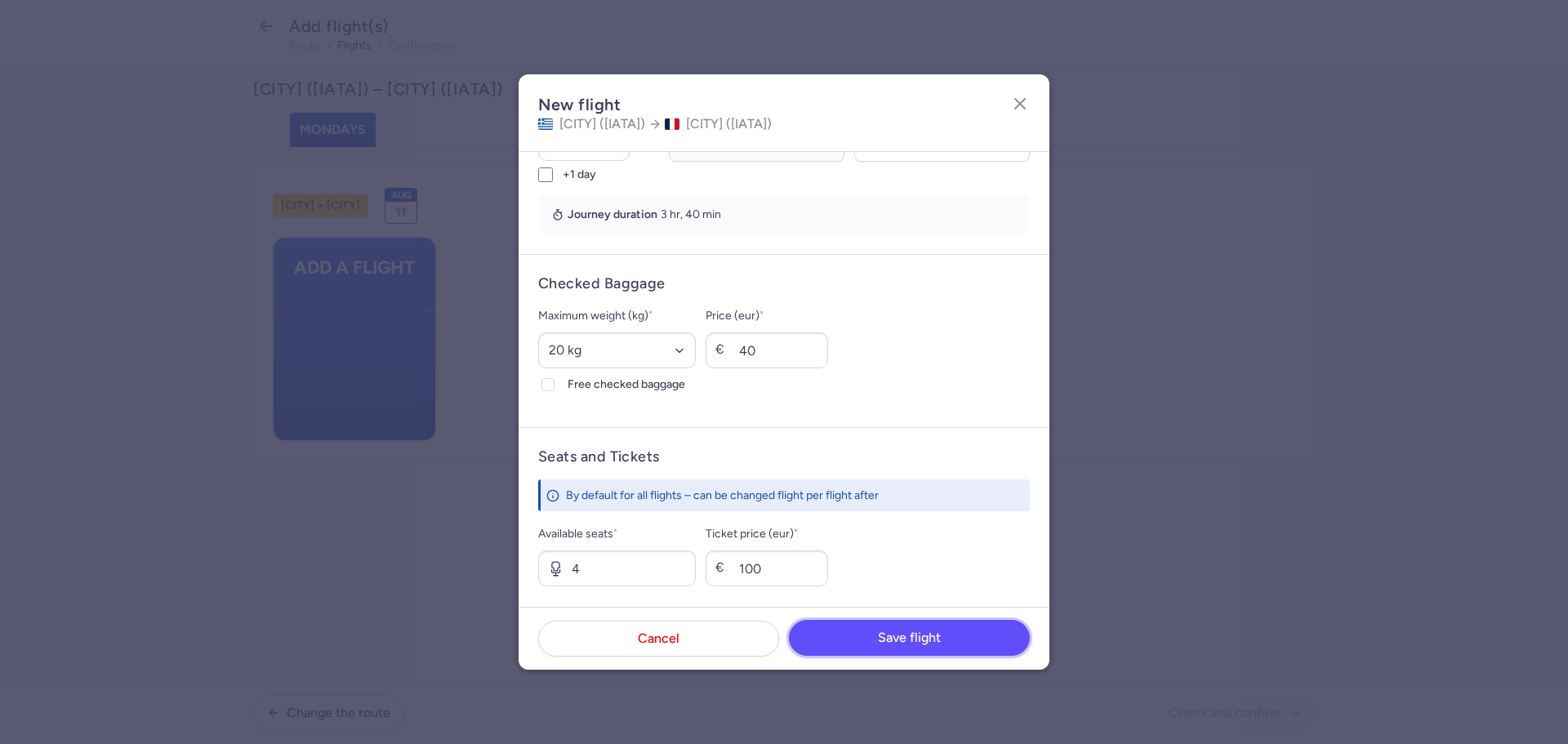 click on "Save flight" at bounding box center (909, 638) 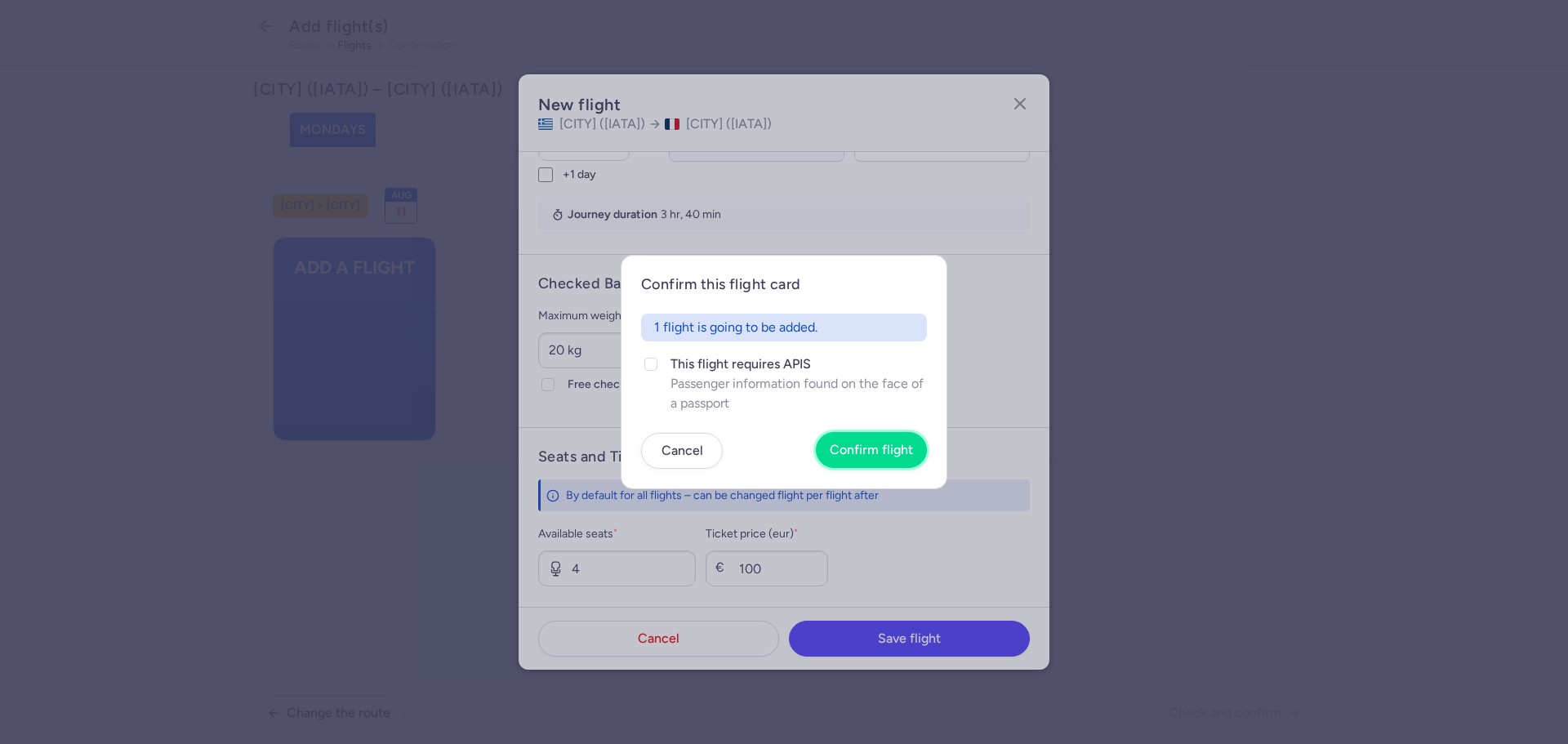 click on "Confirm flight" at bounding box center [871, 450] 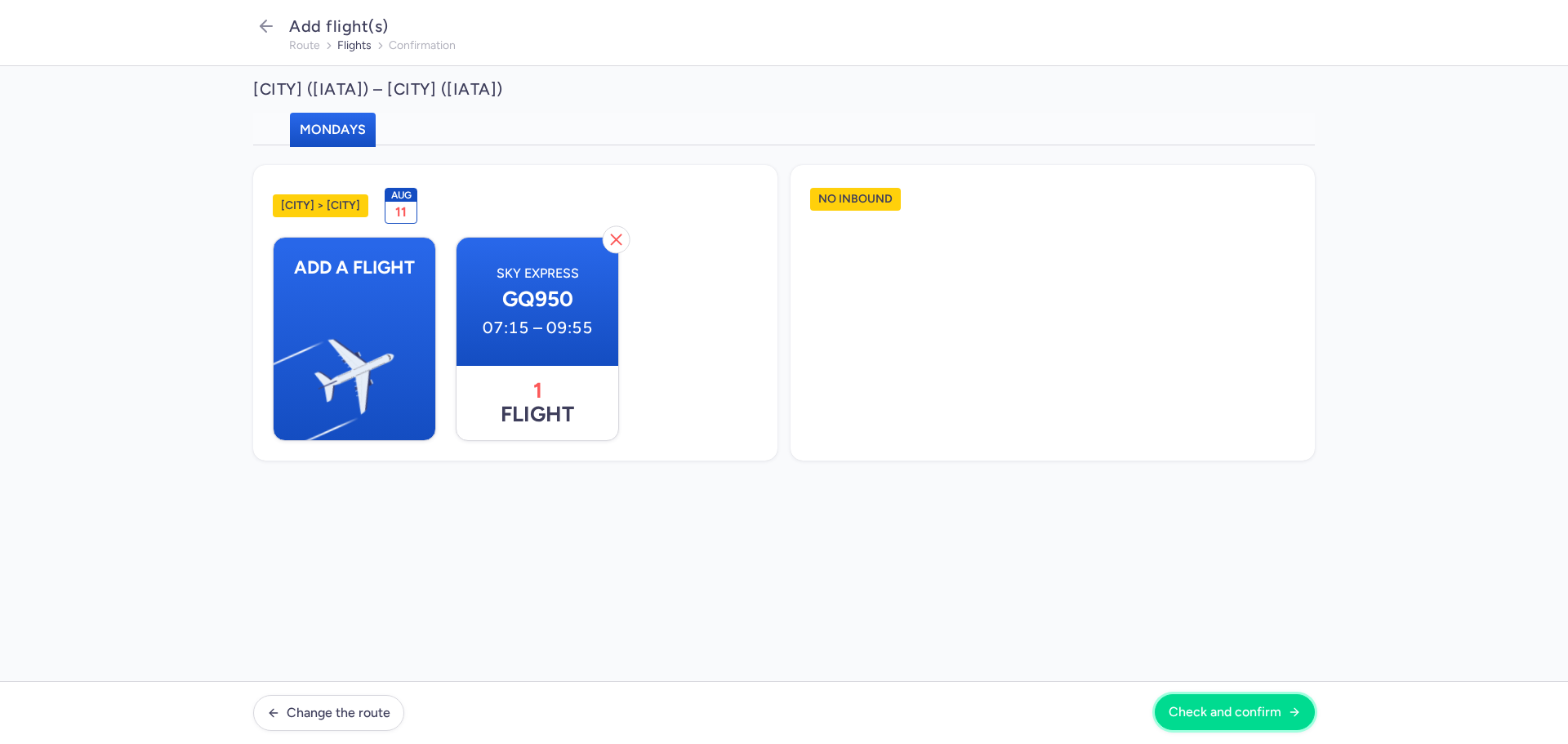 click on "Check and confirm" at bounding box center [1225, 712] 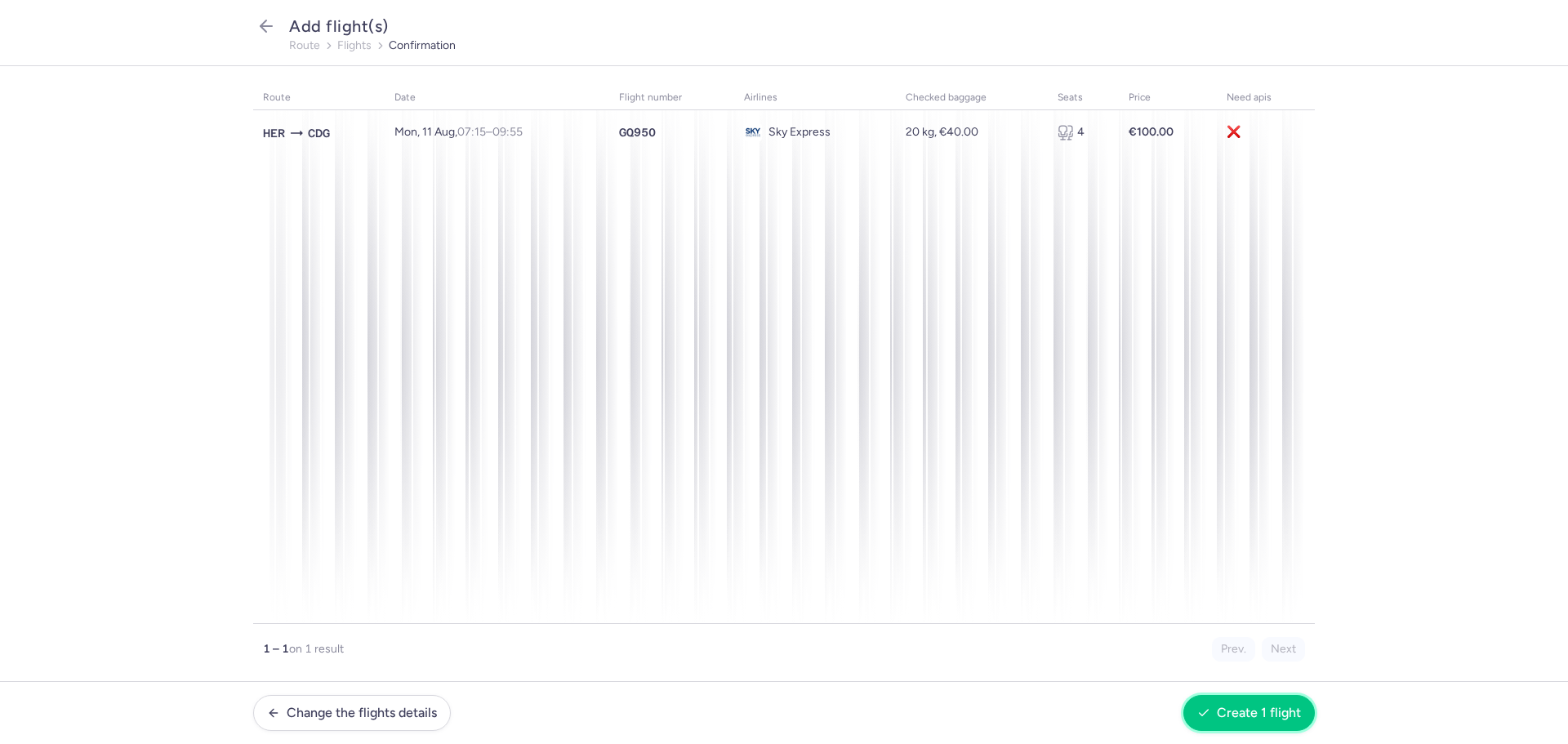 click on "Create 1 flight" at bounding box center (1249, 713) 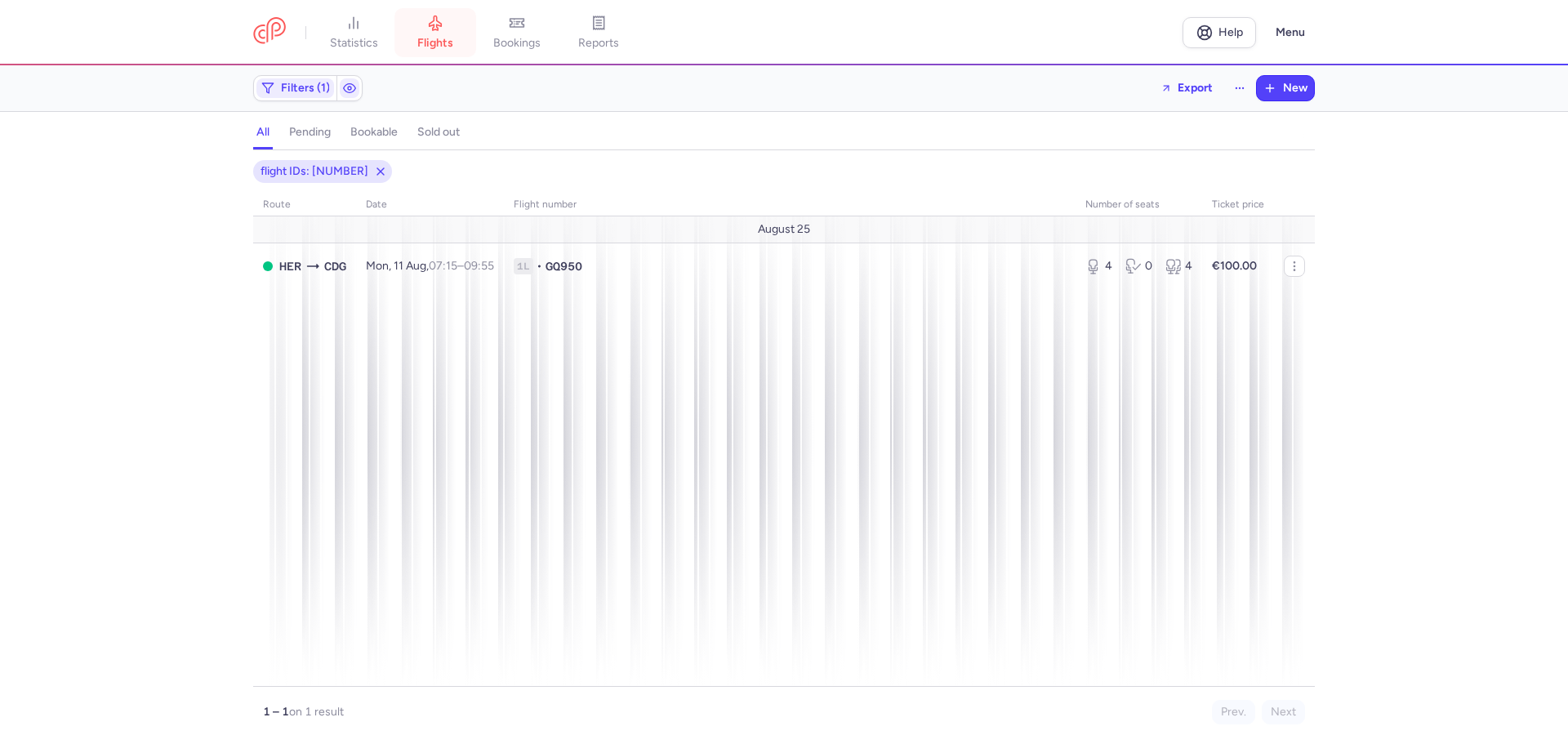 click 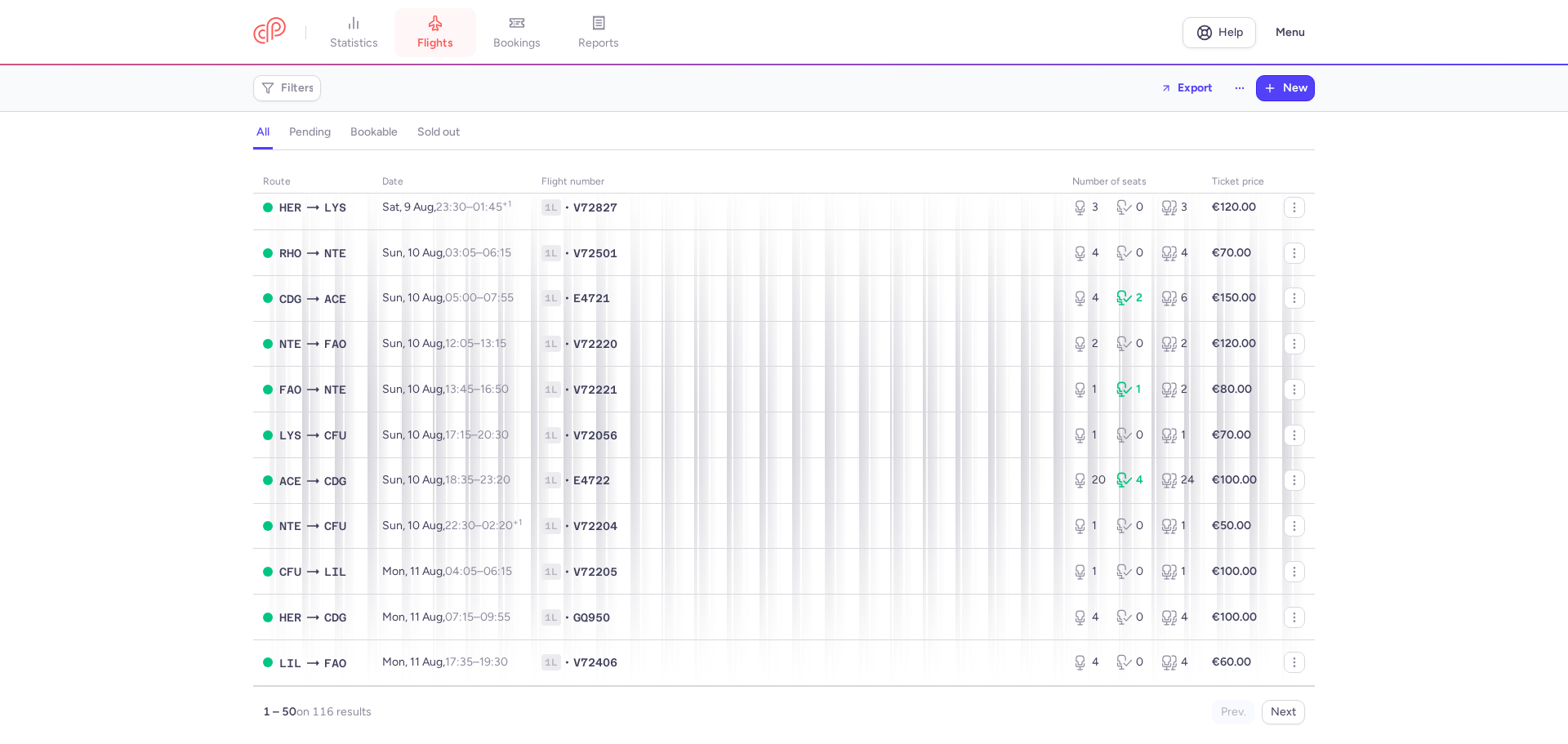 scroll, scrollTop: 1225, scrollLeft: 0, axis: vertical 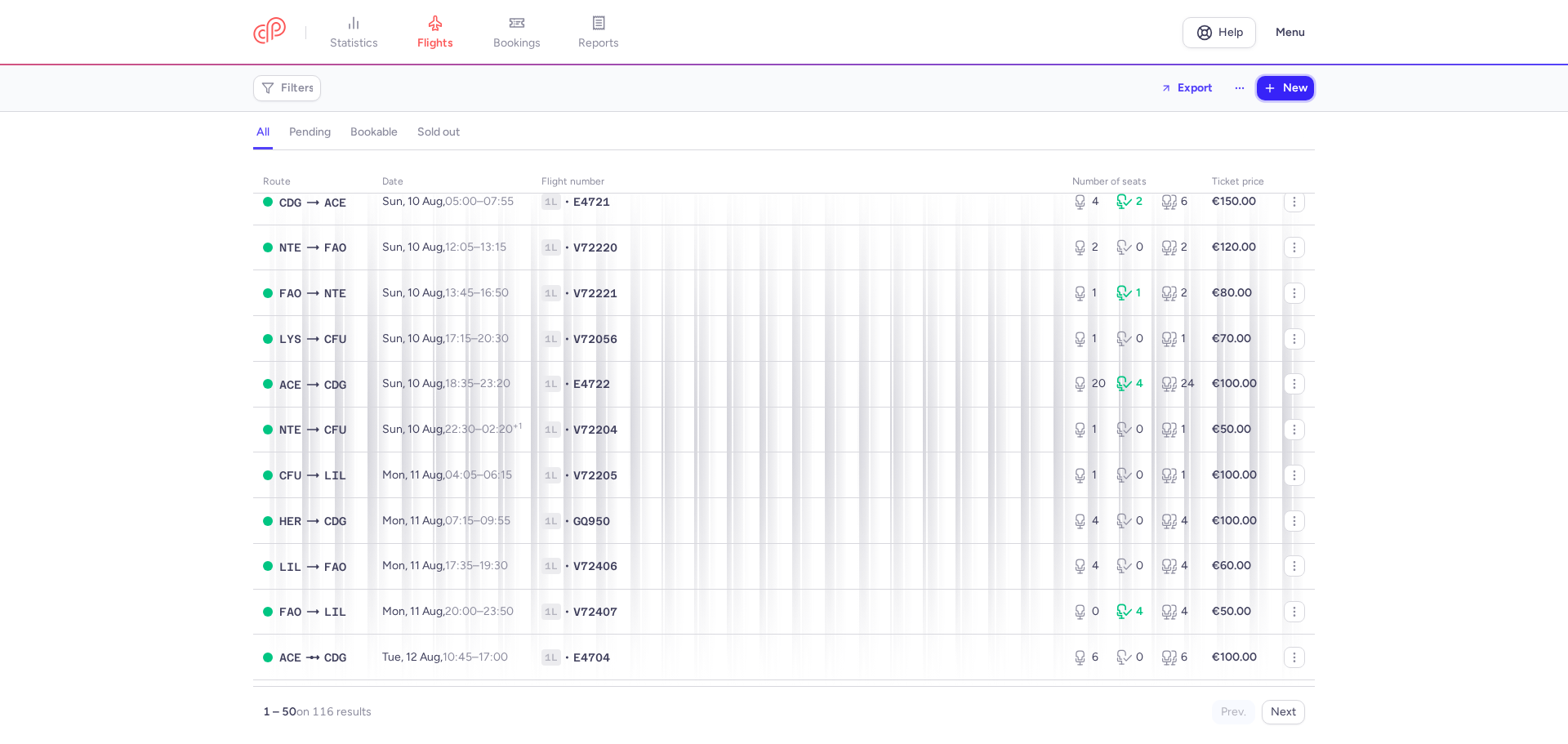 click on "New" at bounding box center [1285, 88] 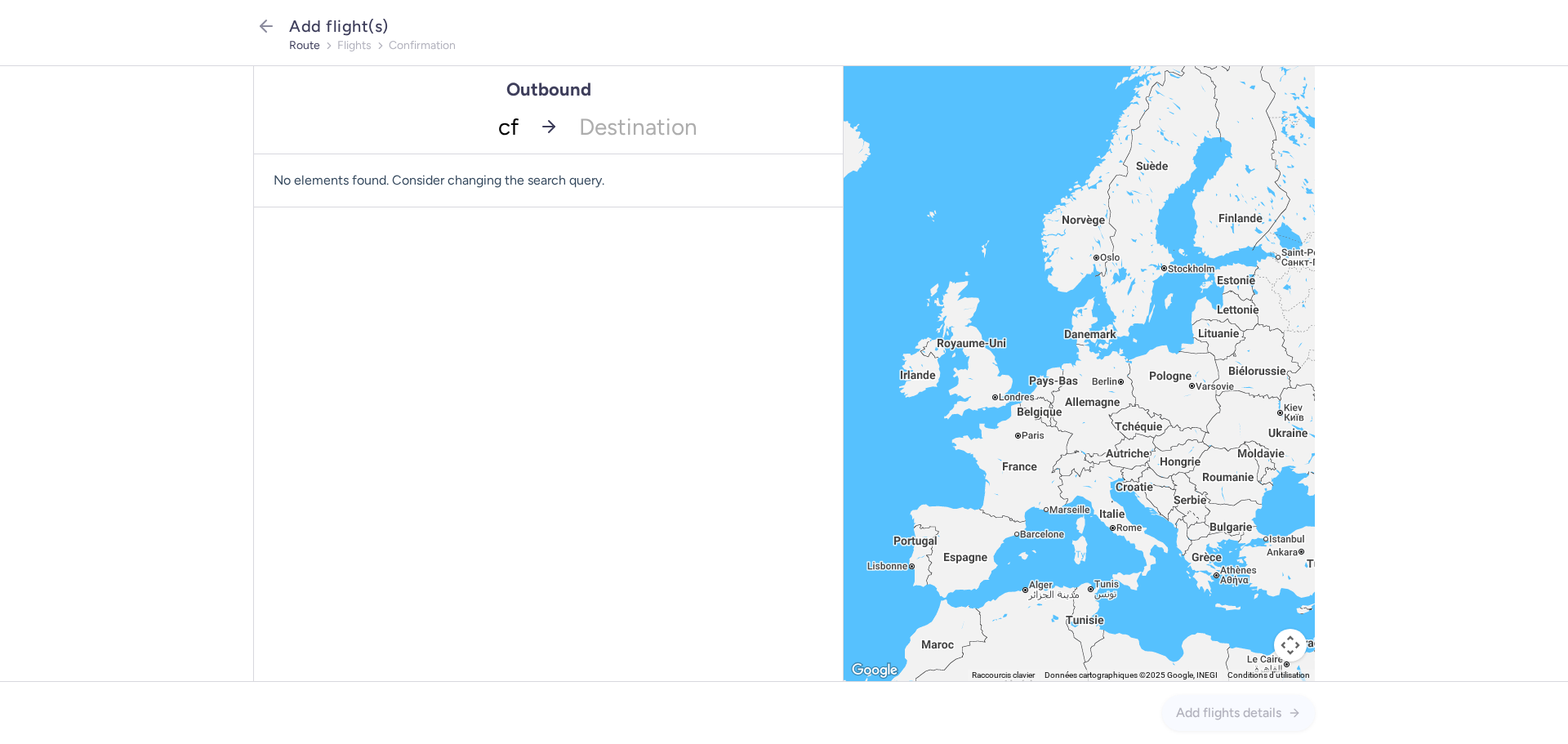 type on "cfu" 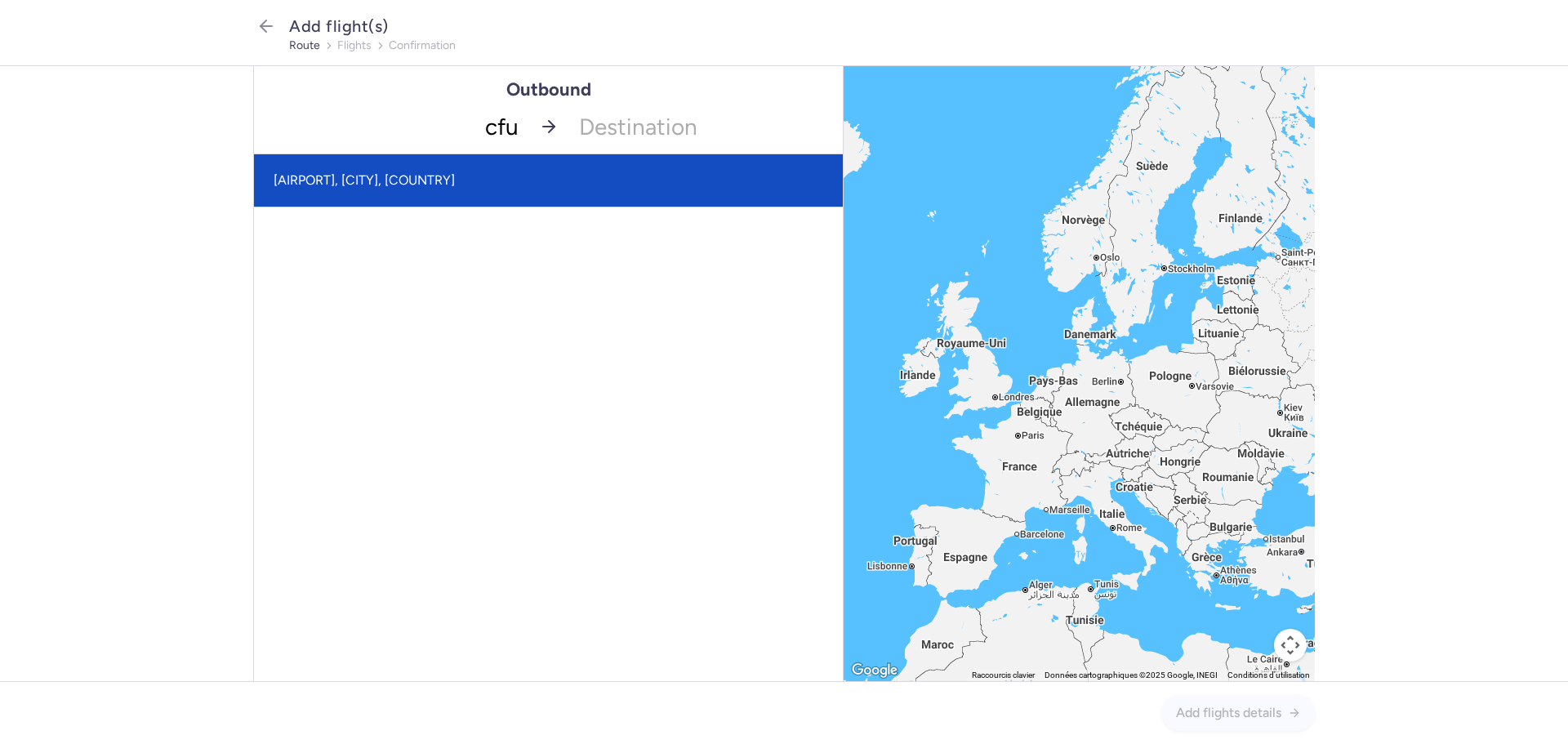 drag, startPoint x: 477, startPoint y: 181, endPoint x: 487, endPoint y: 182, distance: 10.0498756 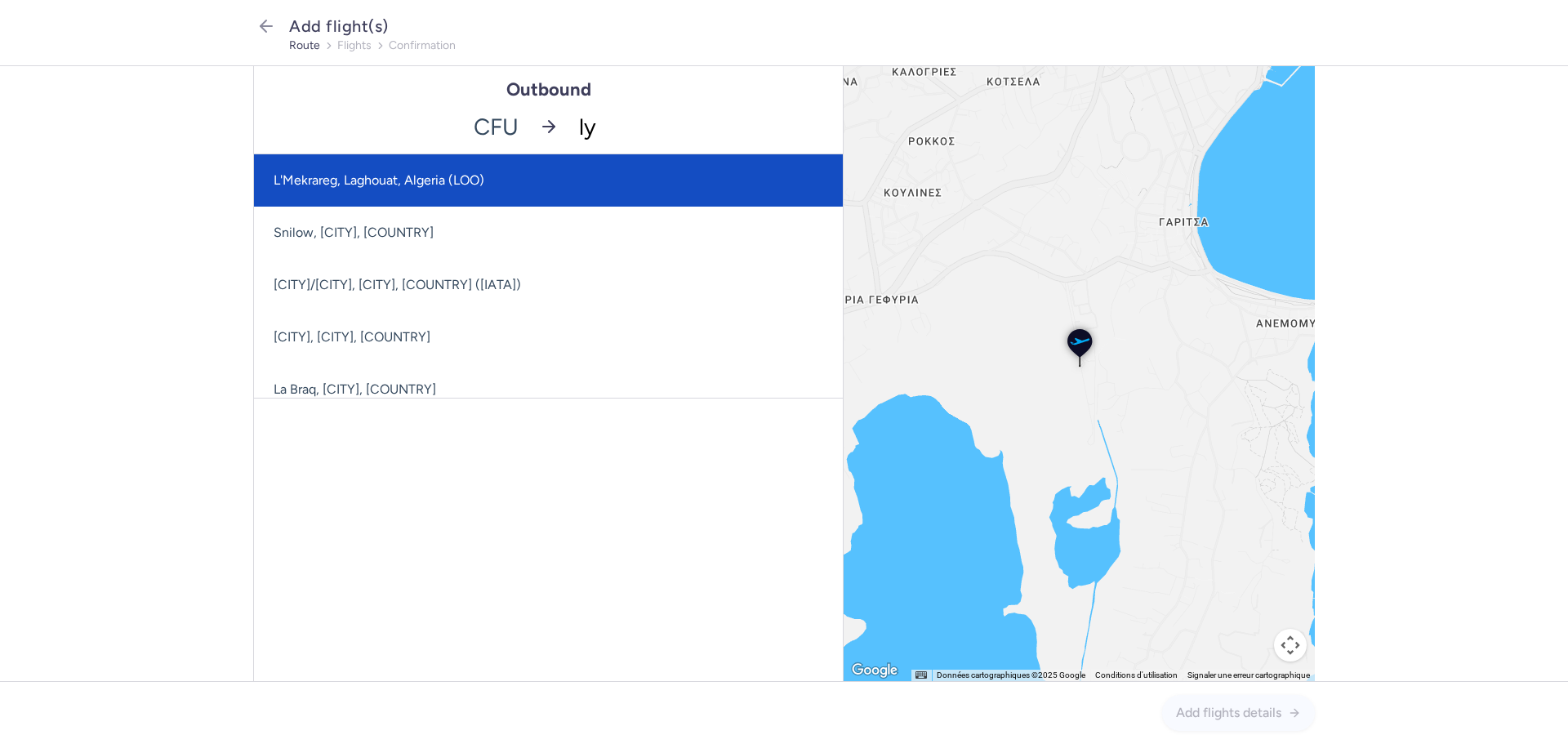 type on "lys" 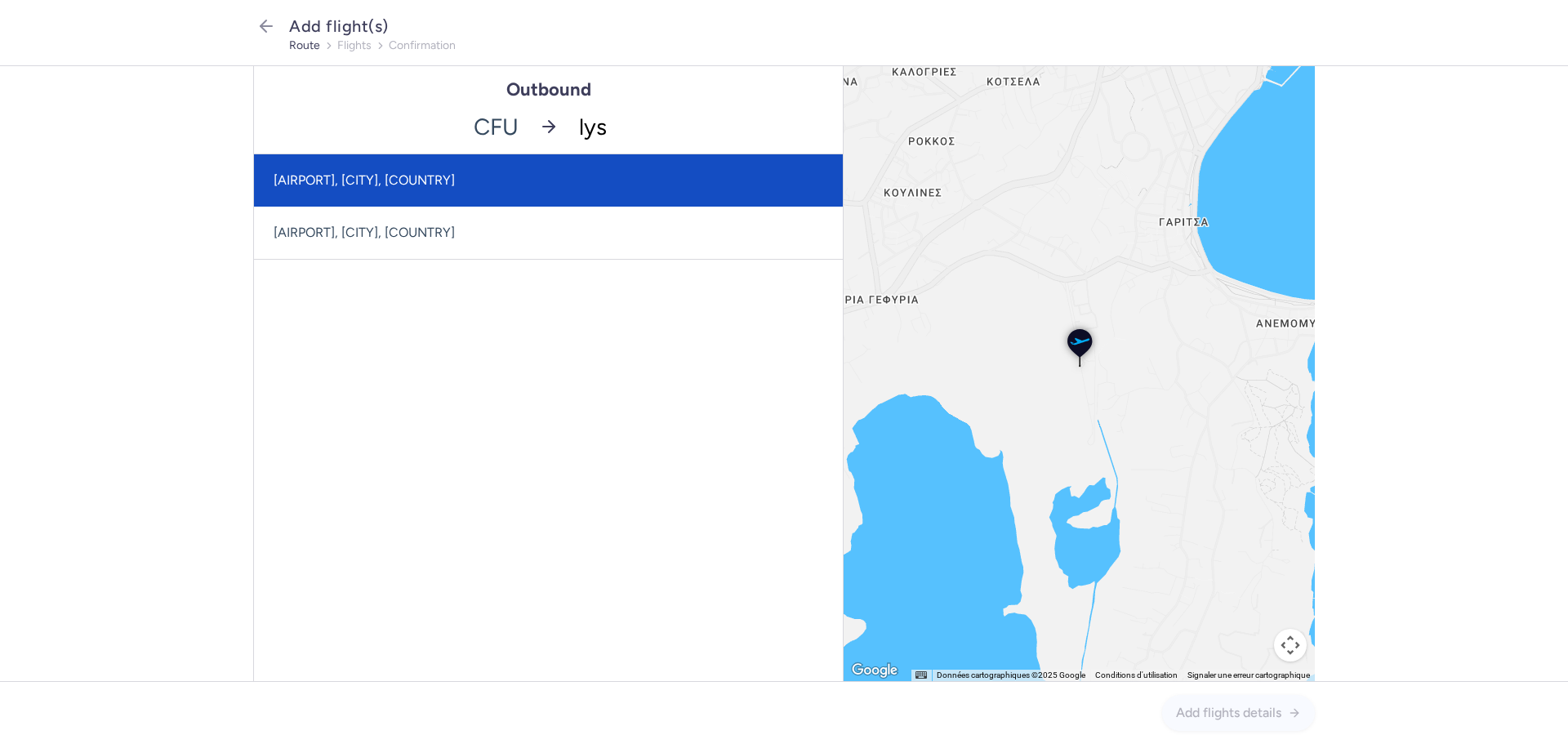 click on "[AIRPORT], [CITY], [COUNTRY]" at bounding box center (548, 180) 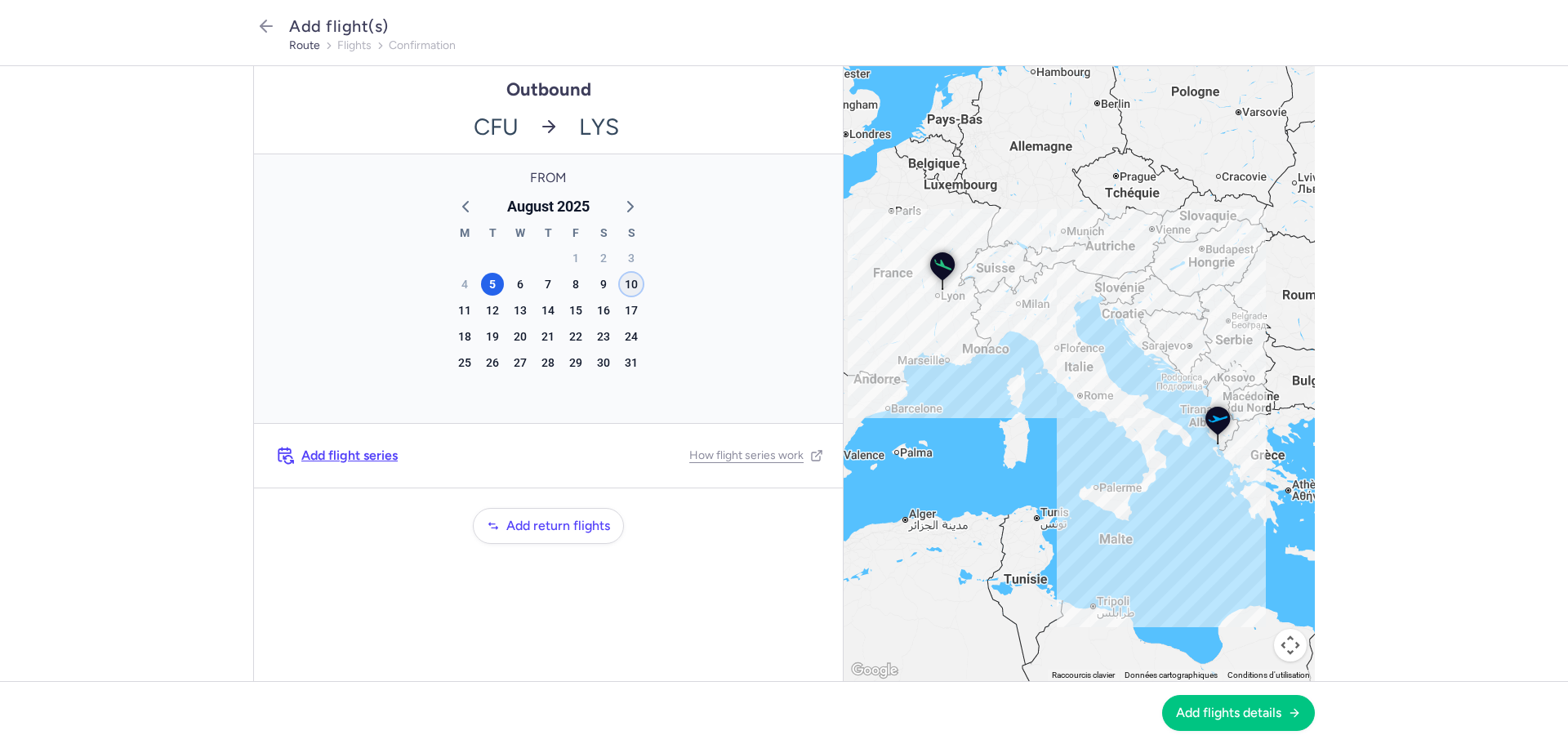 click on "10" 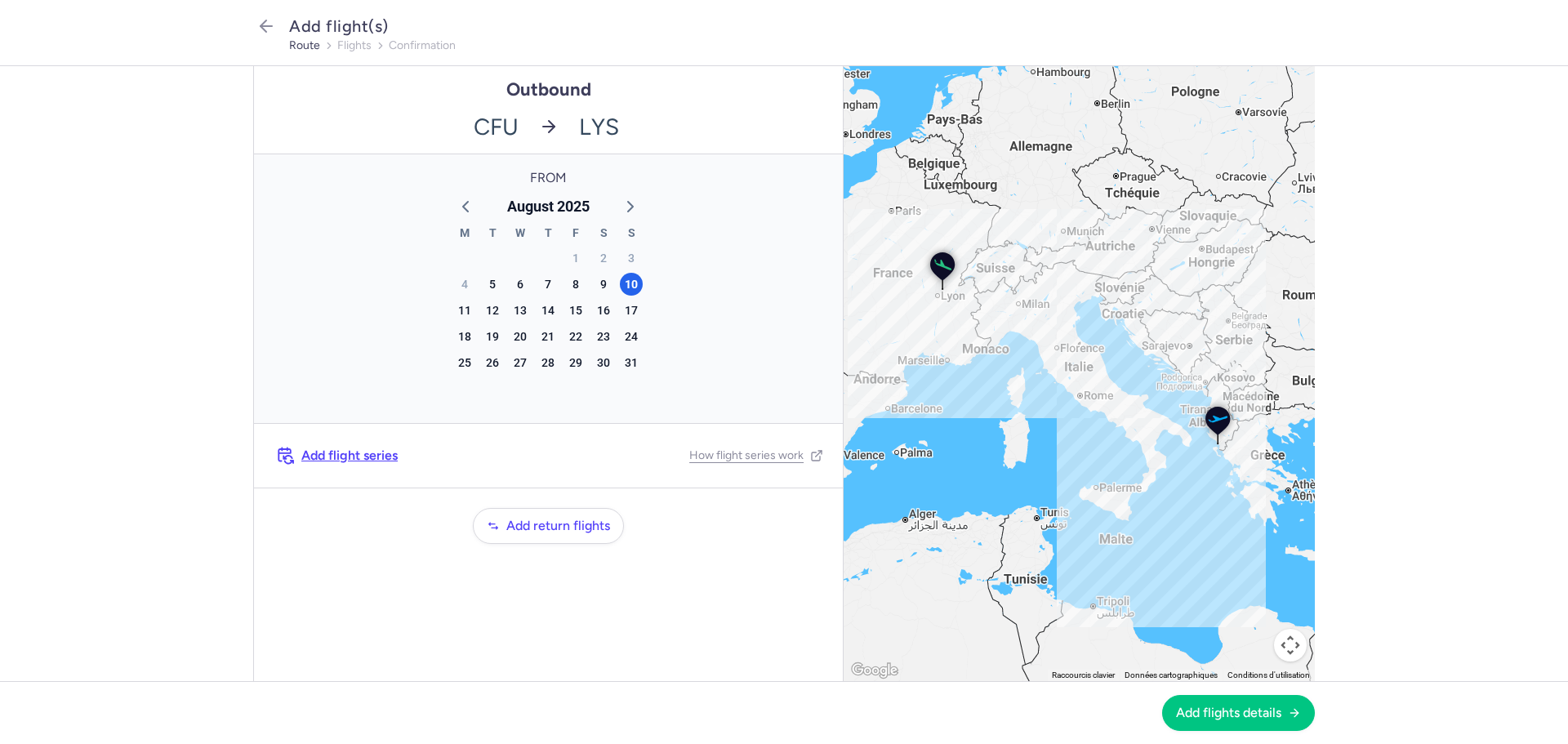 click on "Add flights details" at bounding box center [784, 712] 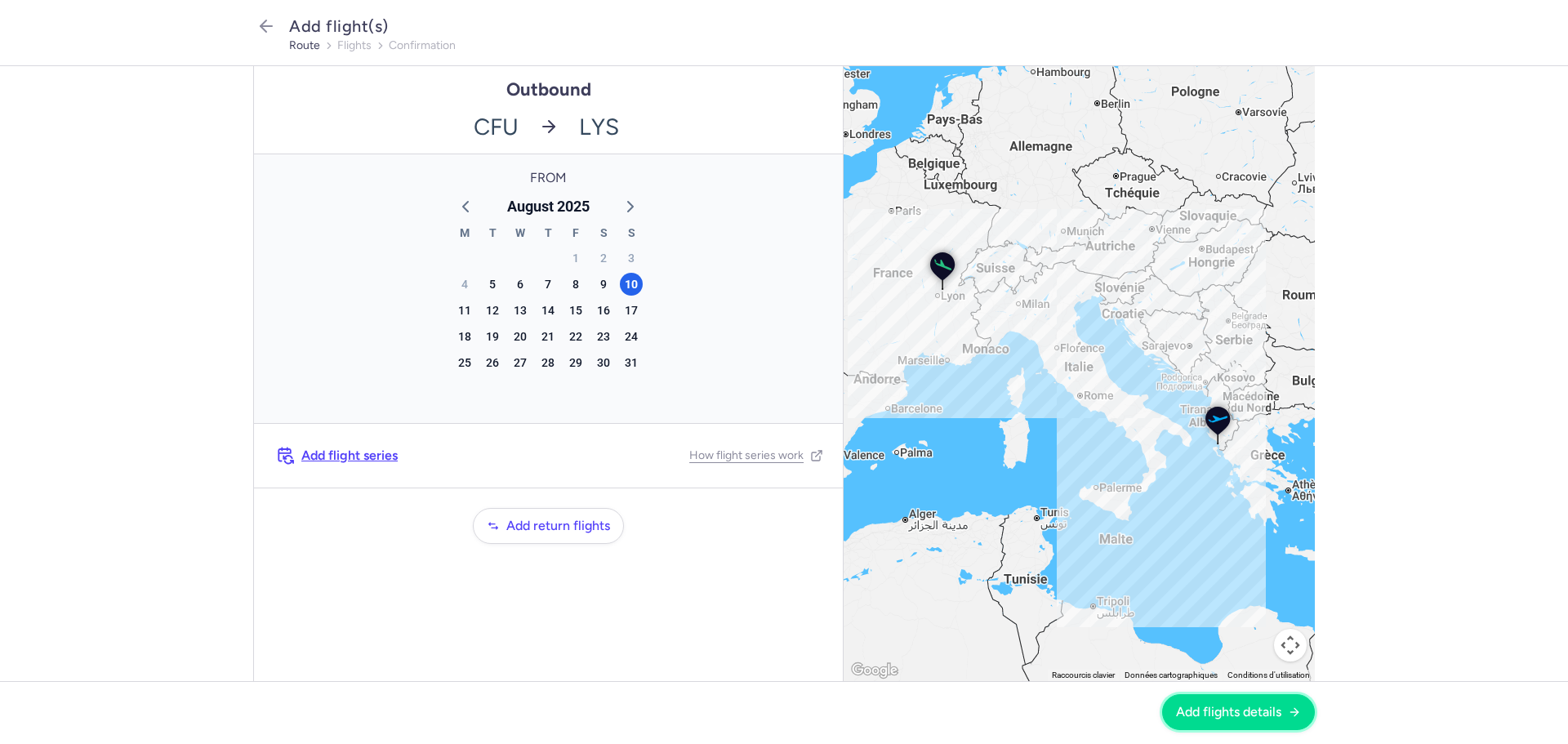 click on "Add flights details" at bounding box center [1228, 712] 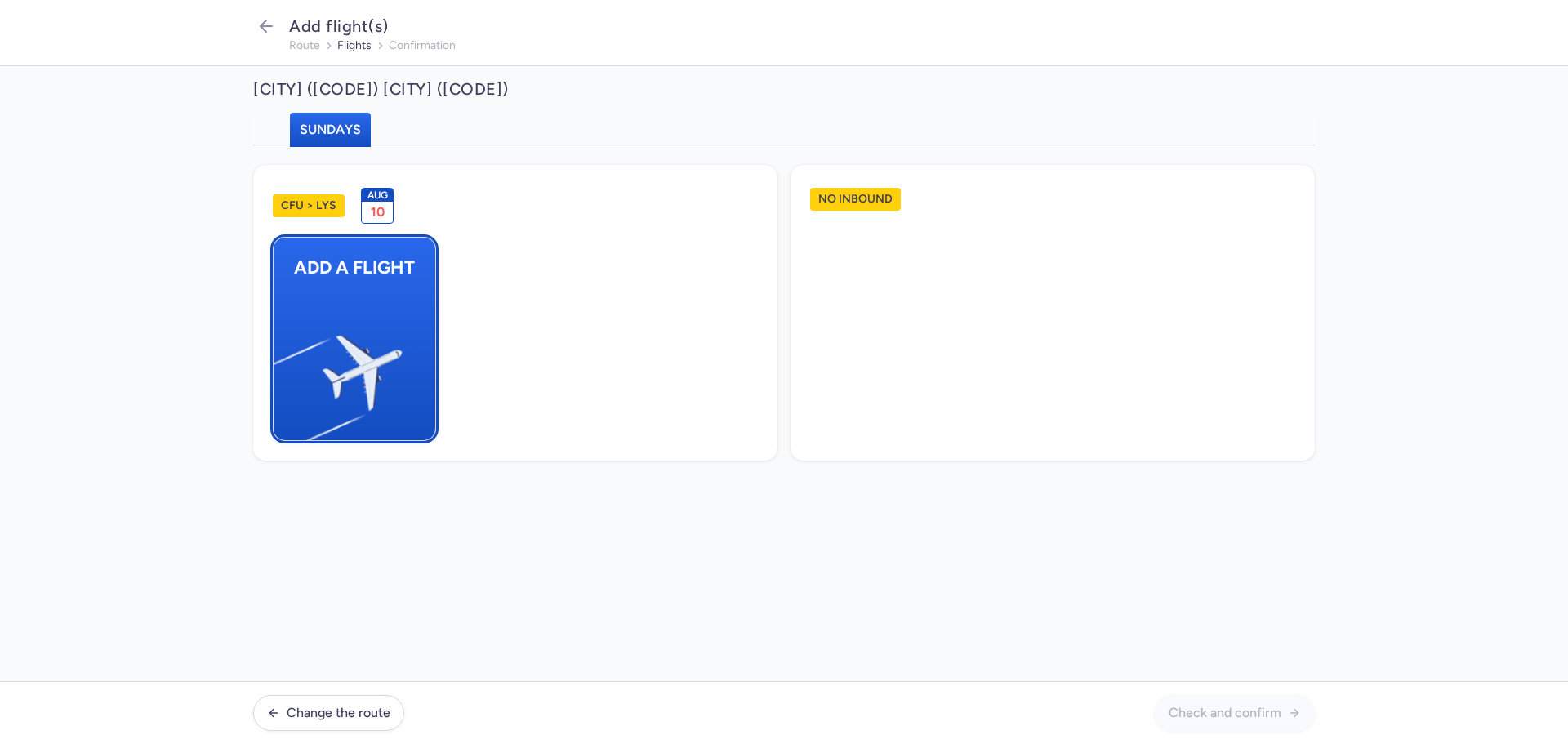 click at bounding box center (282, 366) 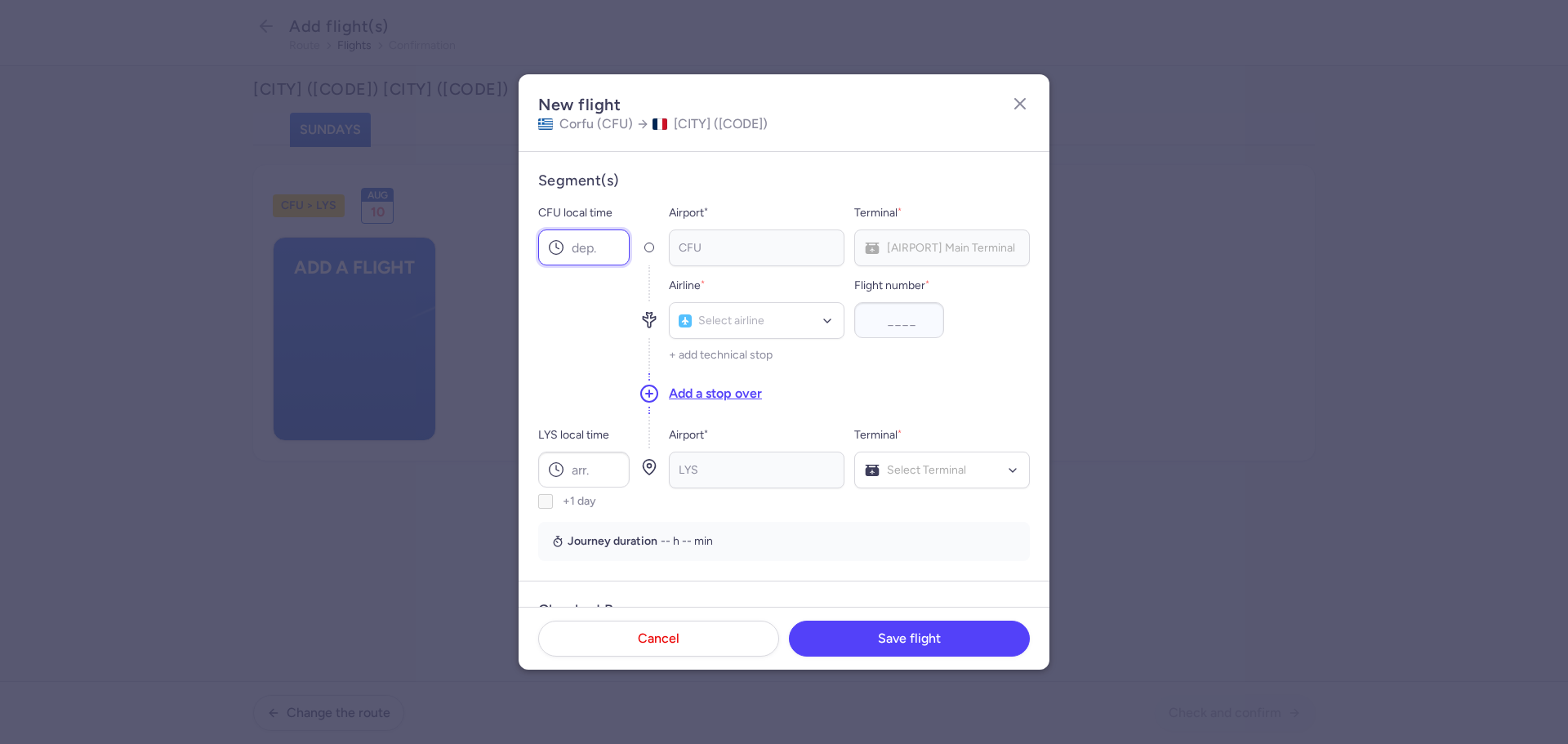 click on "CFU local time" at bounding box center [584, 247] 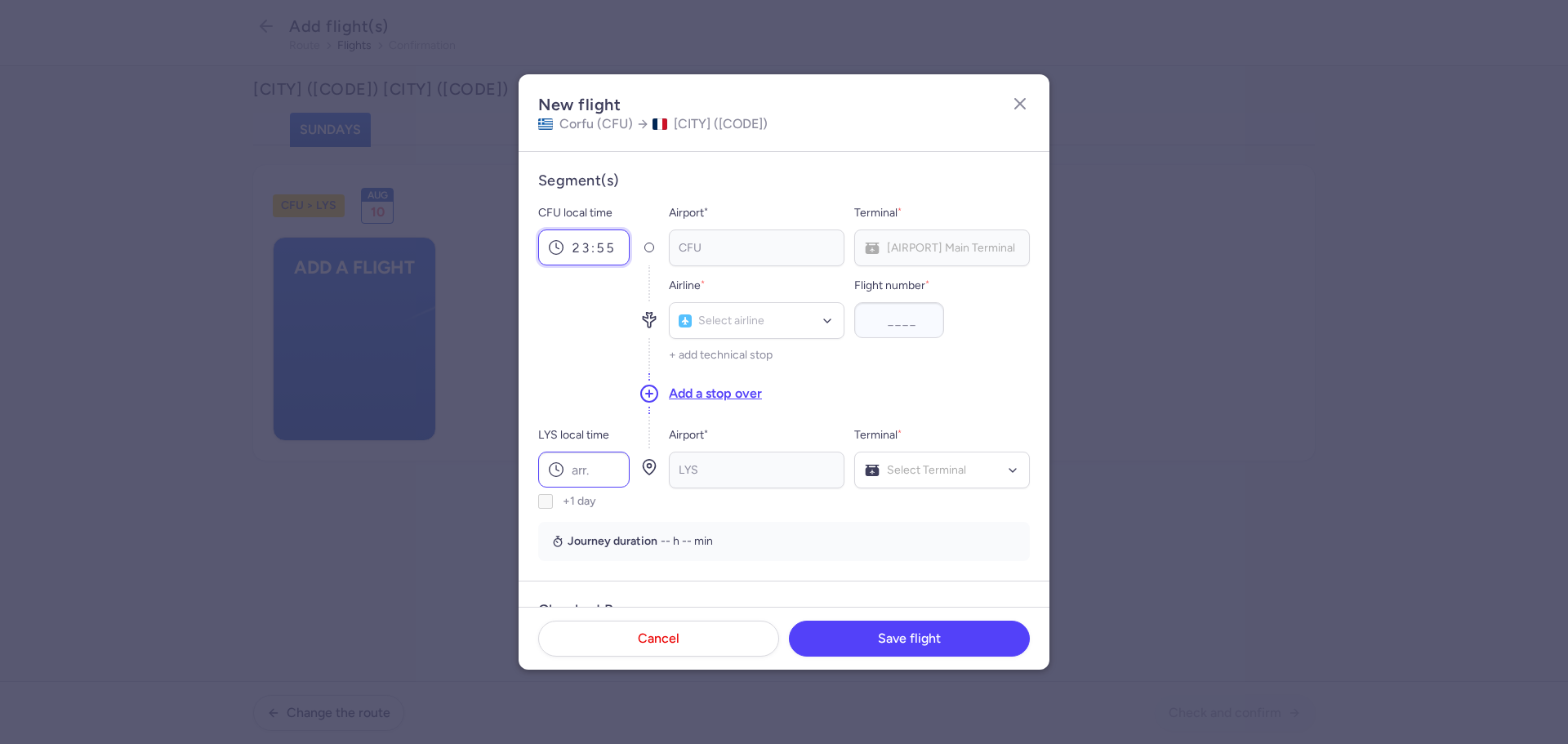 type on "23:55" 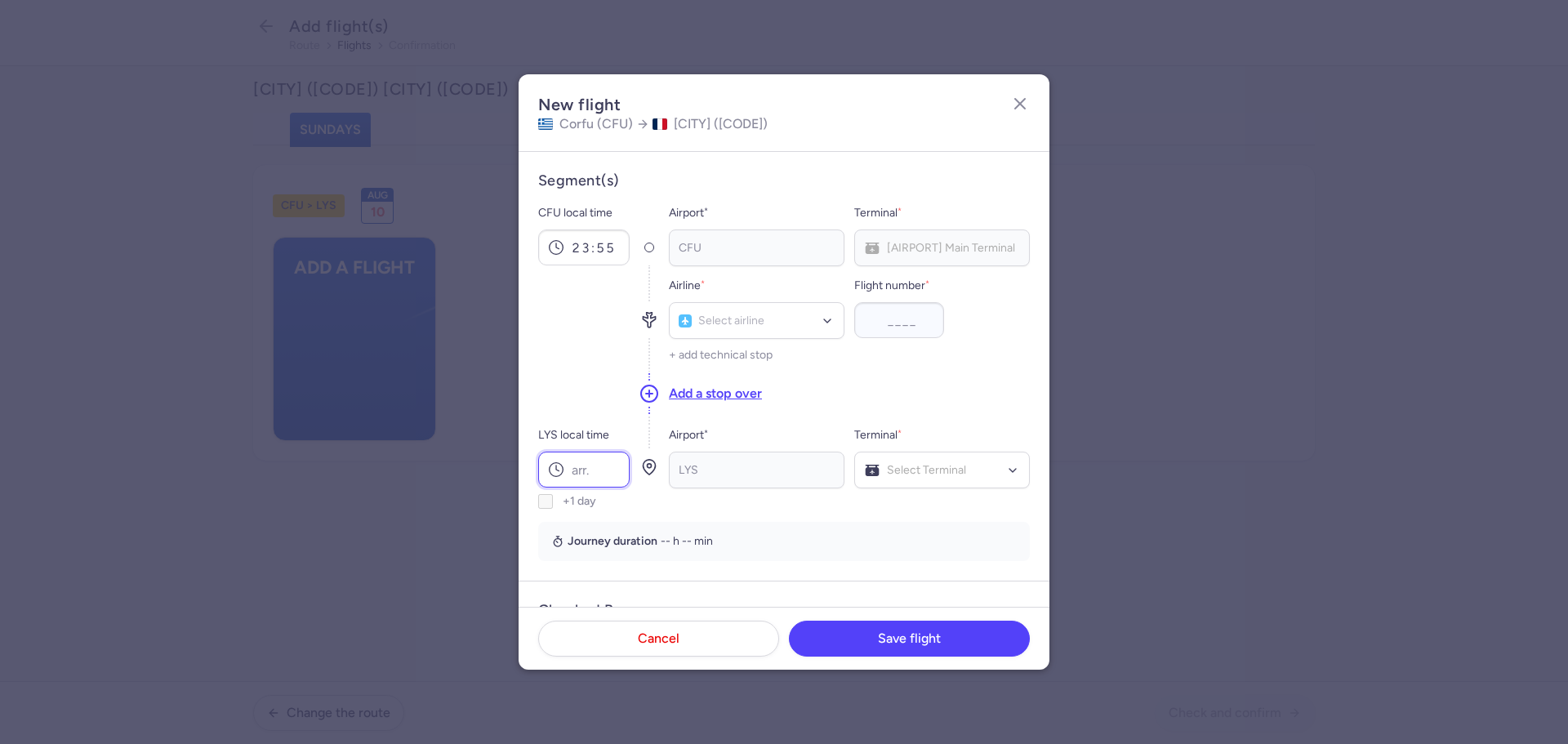 click on "LYS local time" at bounding box center (584, 470) 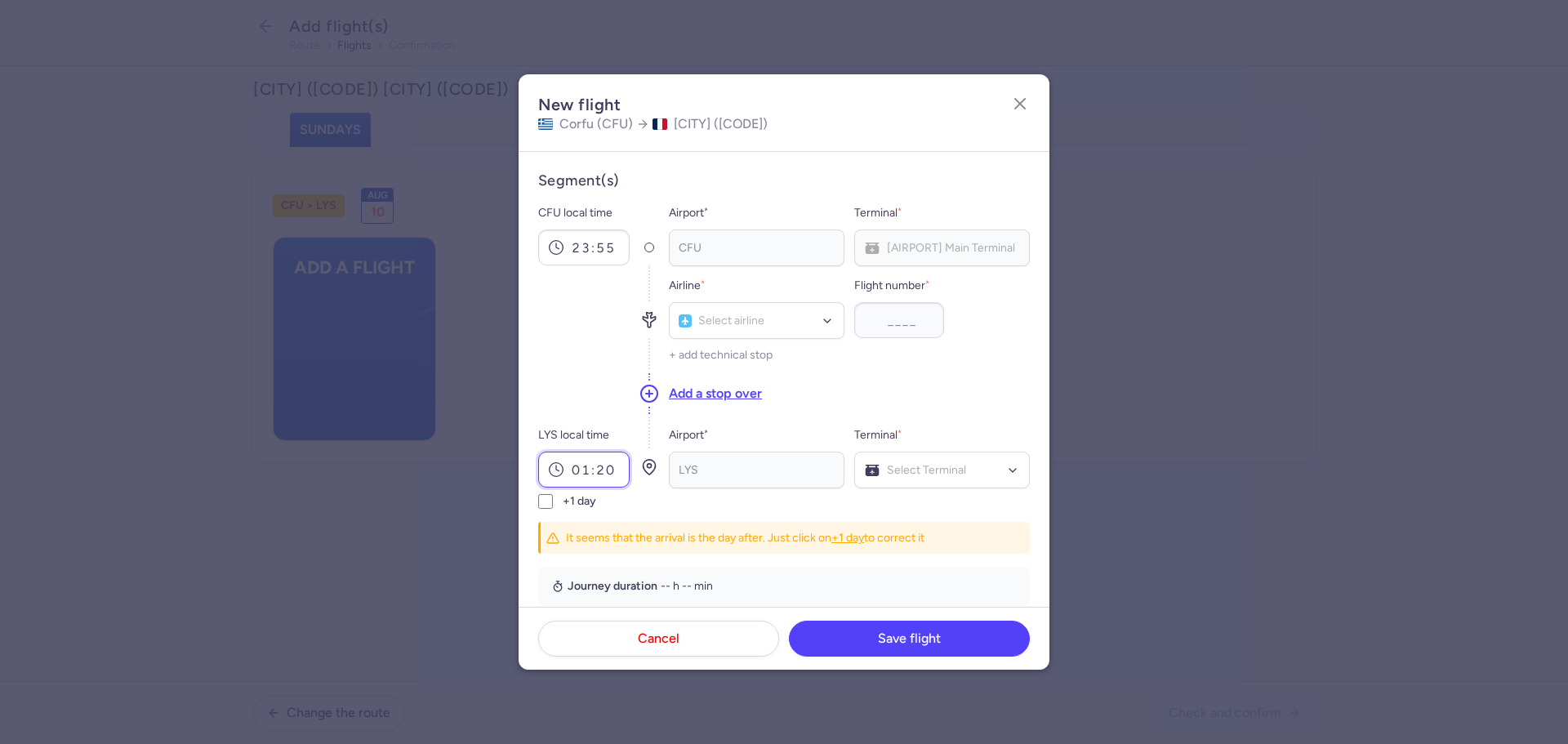 type on "01:20" 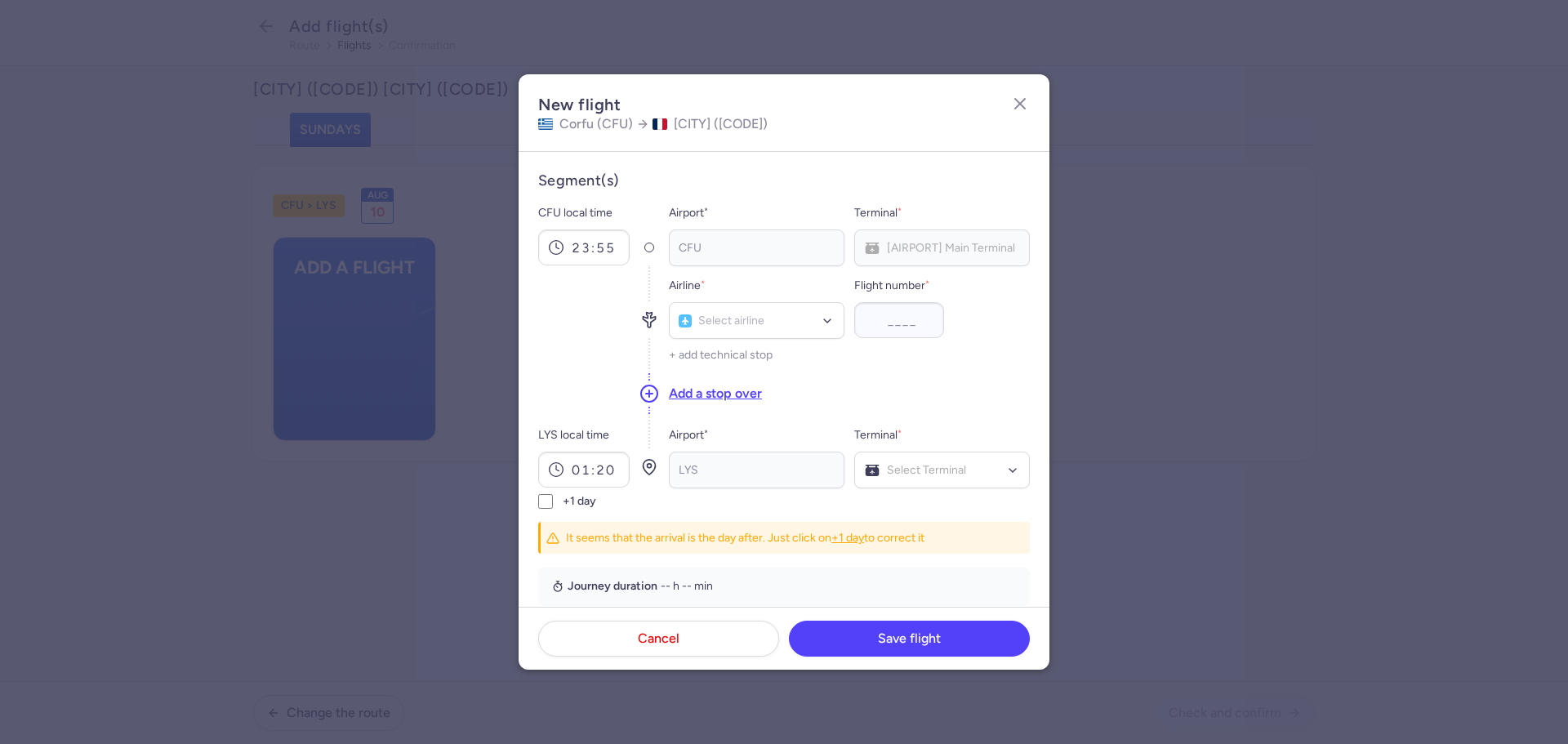 click on "Segment(s) CFU local time  [TIME] Airport * CFU No elements found. Consider changing the search query. Type an IATA code, a city, an airport name...  Terminal  *   CFU Main Terminal No elements found. Consider changing the search query. List is empty.  Airline  * Select airline No elements found. Consider changing the search query. Type airline IATA code, name... Flight number  *  + add technical stop  Add a stop over LYS local time  [TIME] +1 day Airport * LYS No elements found. Consider changing the search query. Type an IATA code, a city, an airport name...  Terminal  *   Select Terminal Terminal 1 Terminal 2 No elements found. Consider changing the search query. List is empty.  It seems that the arrival is the day after. Just click on  +1 day  to correct it   Journey duration  -- h -- min" at bounding box center (784, 389) 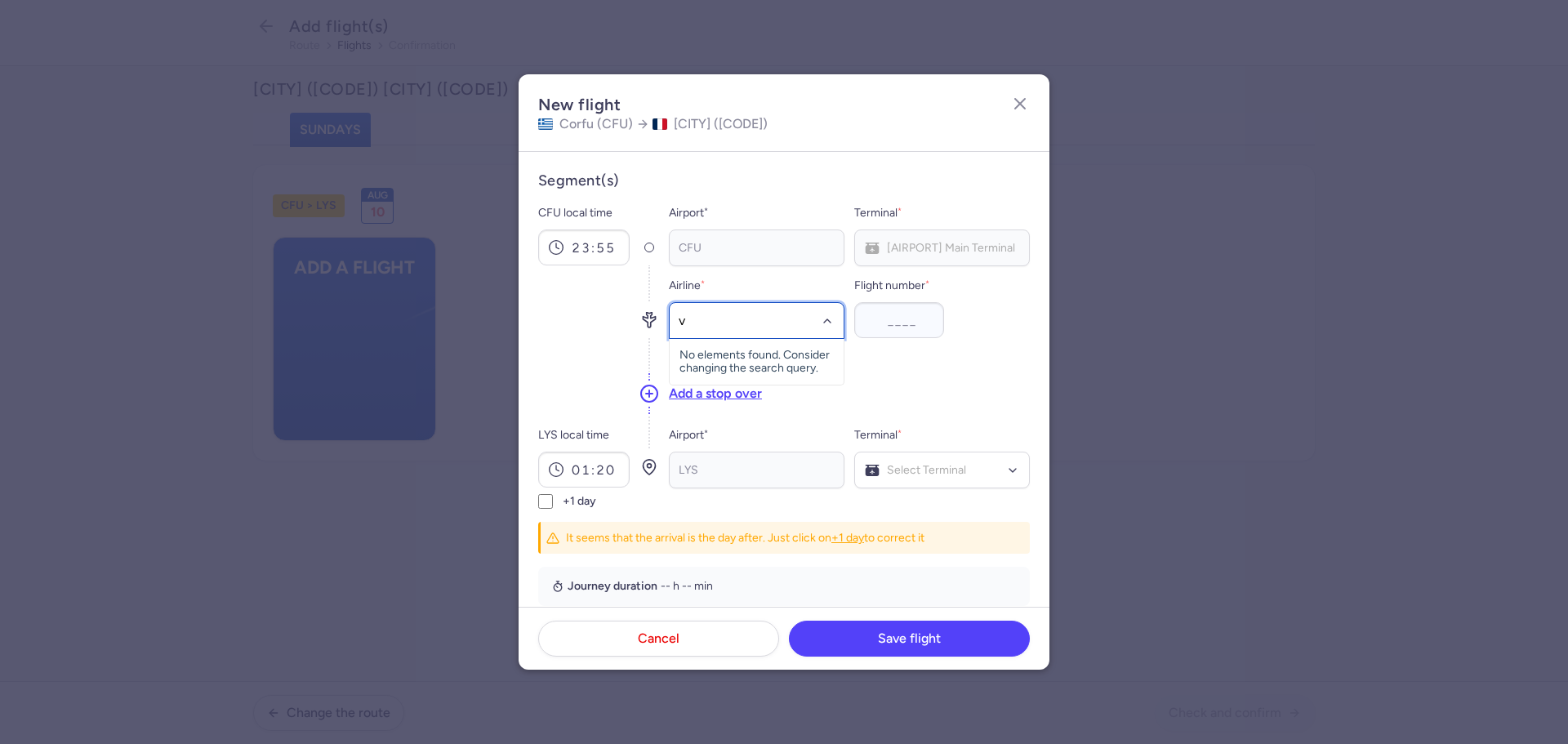 type on "v7" 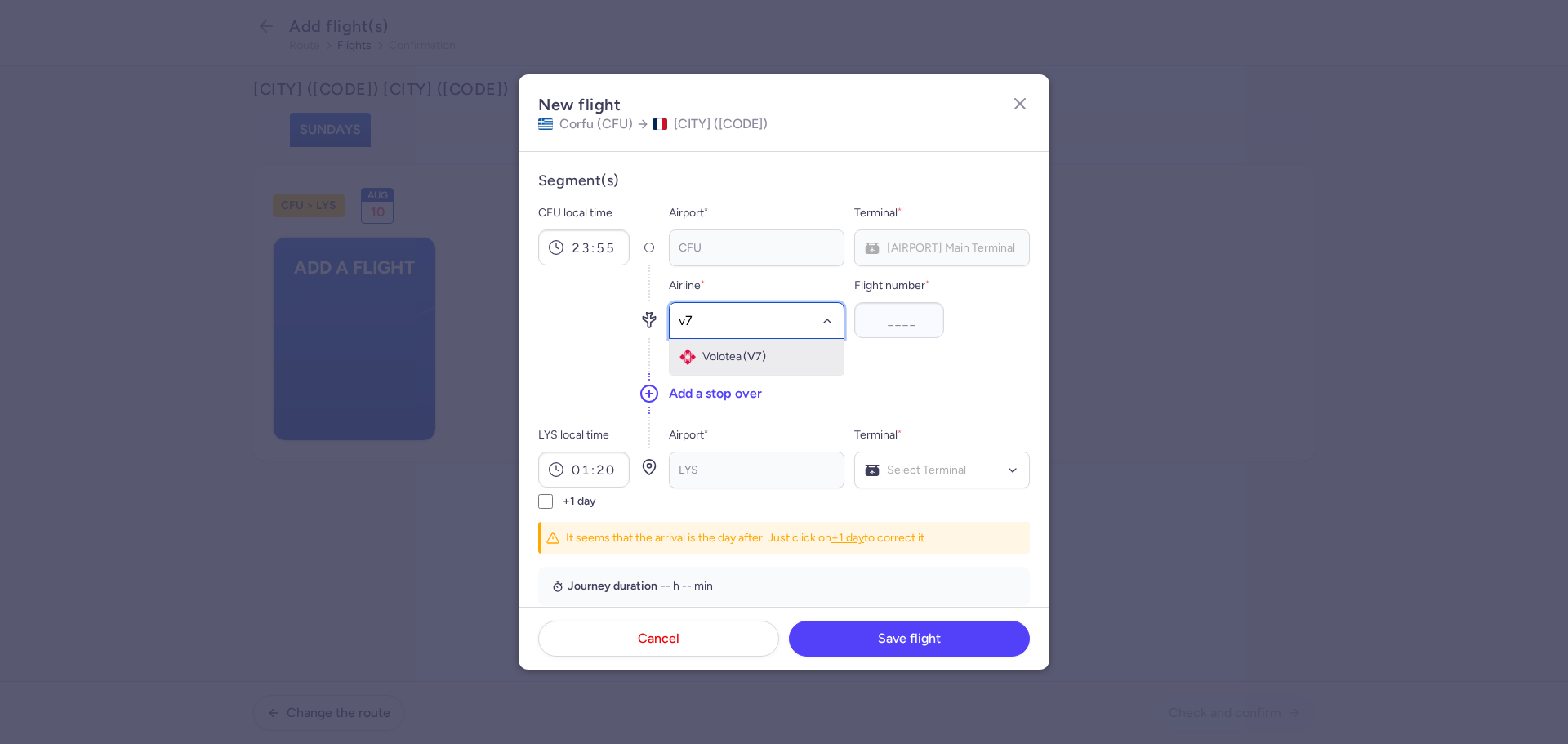 click on "(V7)" at bounding box center (755, 357) 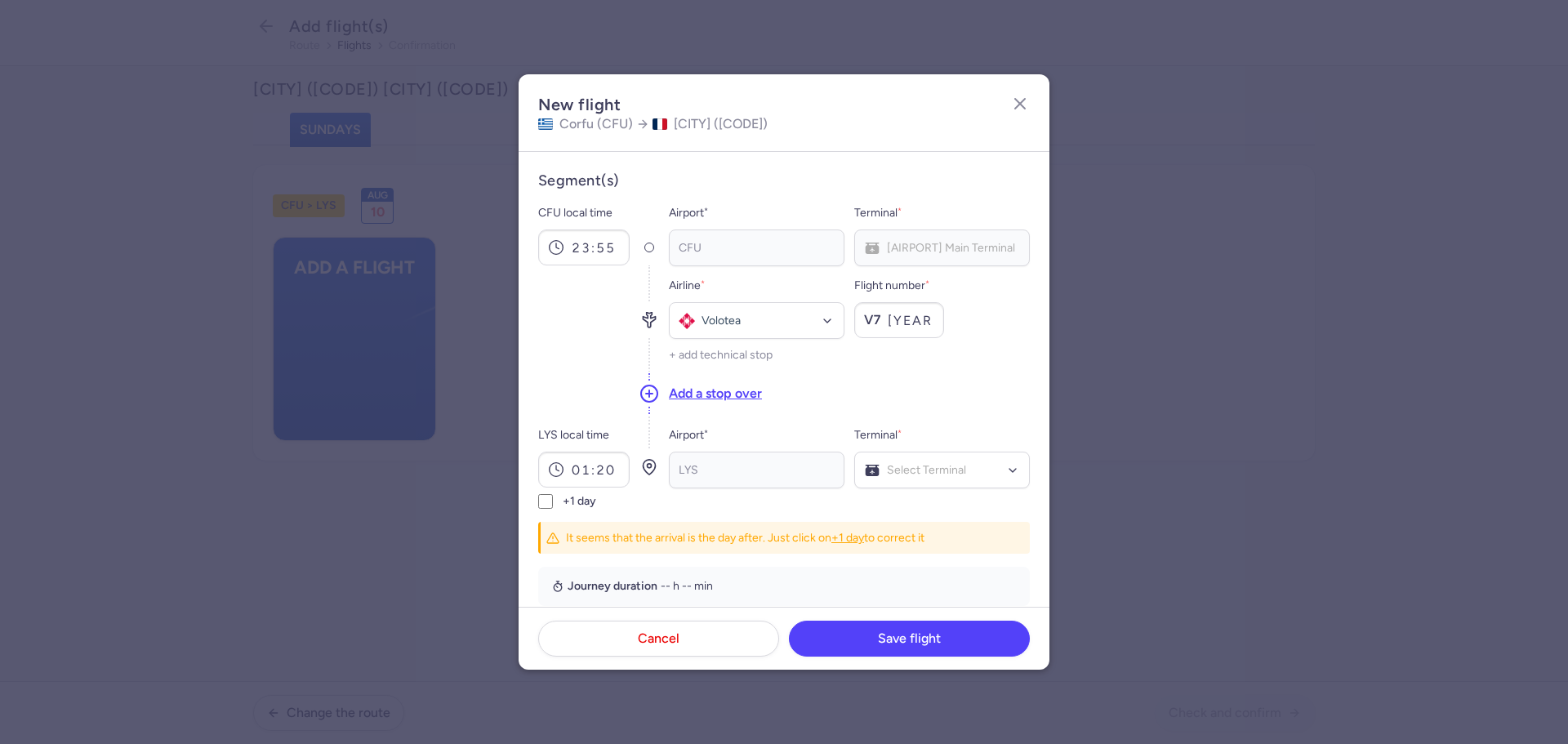 type on "[YEAR]" 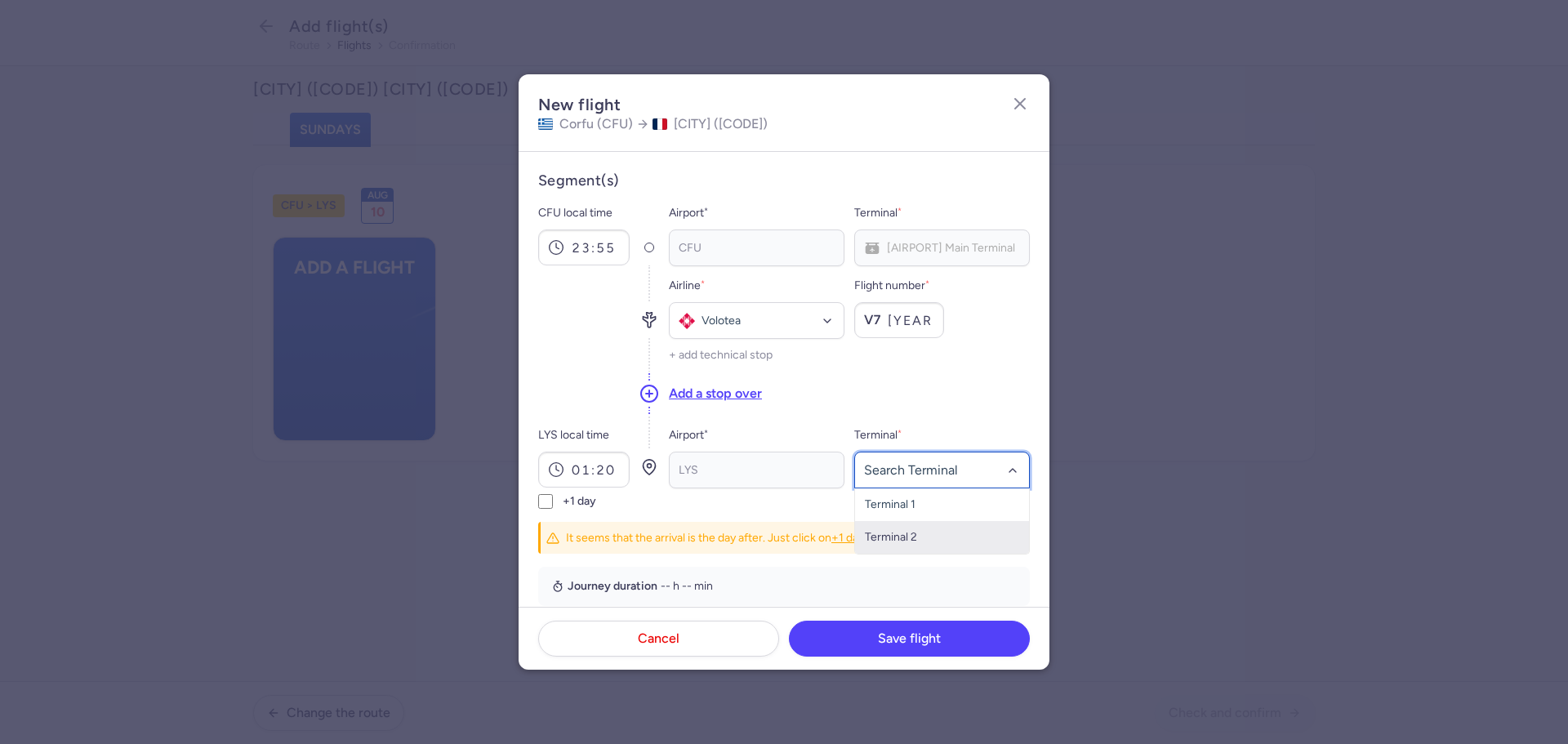 click on "Terminal 2" 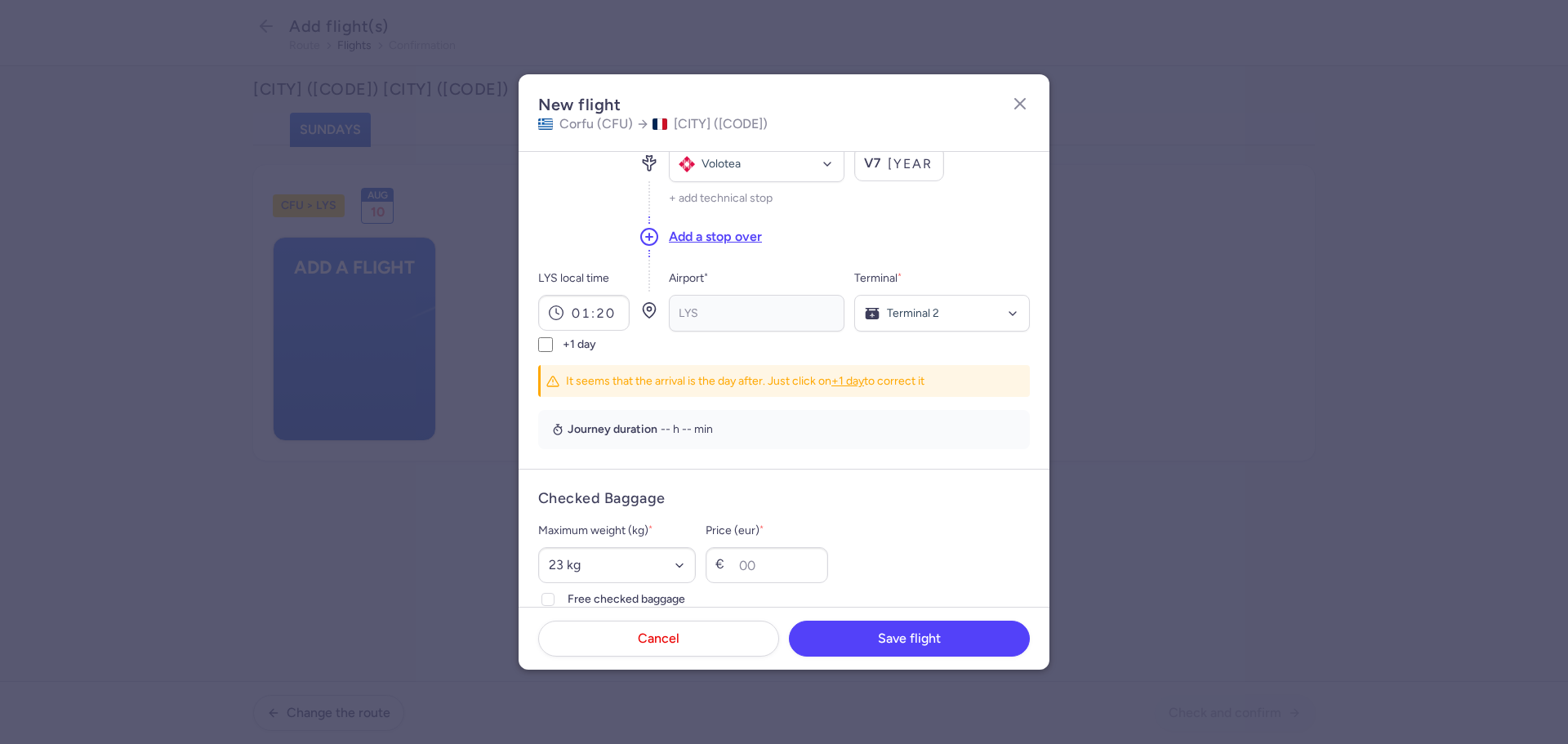 scroll, scrollTop: 163, scrollLeft: 0, axis: vertical 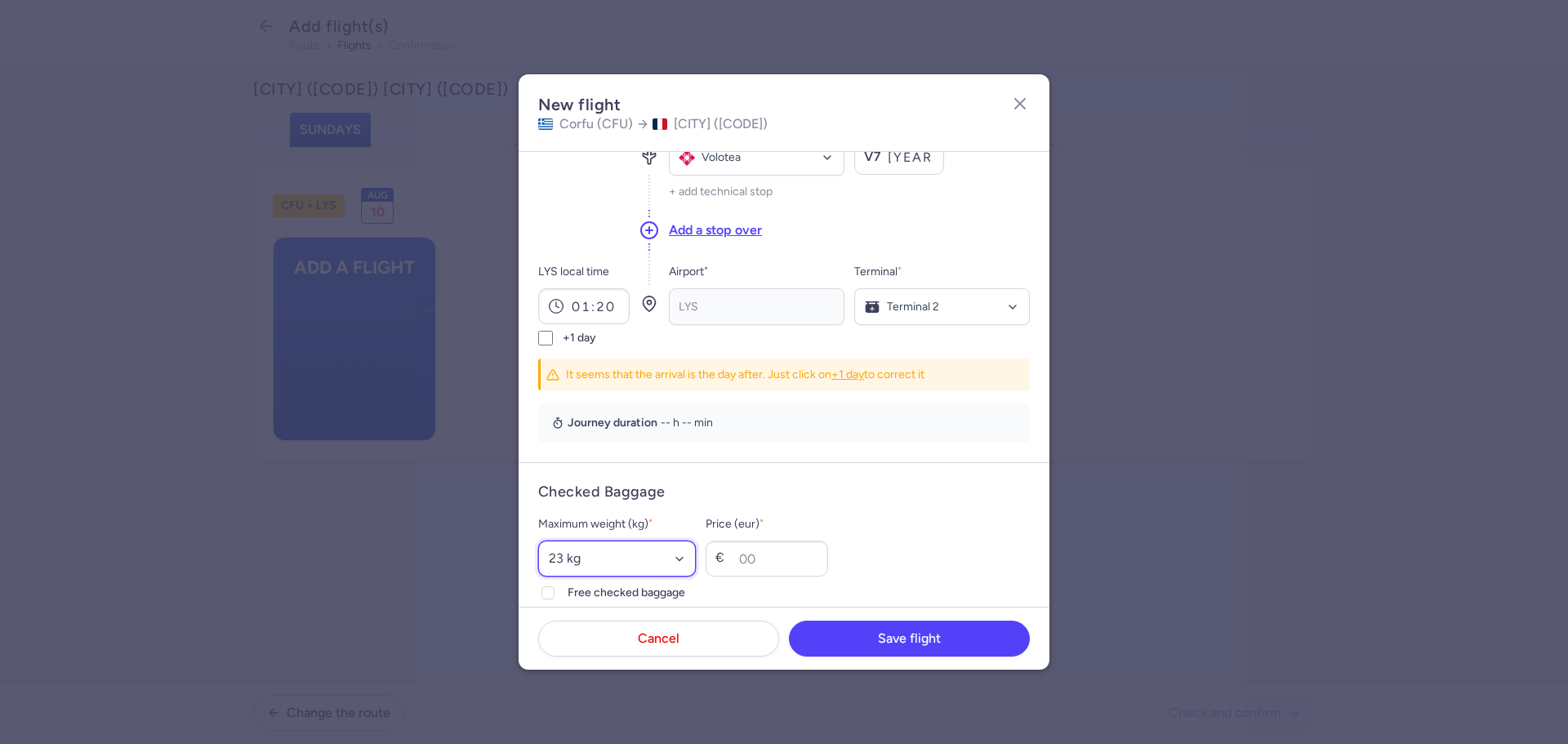 click on "Select an option 15 kg 16 kg 17 kg 18 kg 19 kg 20 kg 21 kg 22 kg 23 kg 24 kg 25 kg 26 kg 27 kg 28 kg 29 kg 30 kg 31 kg 32 kg 33 kg 34 kg 35 kg" at bounding box center (617, 559) 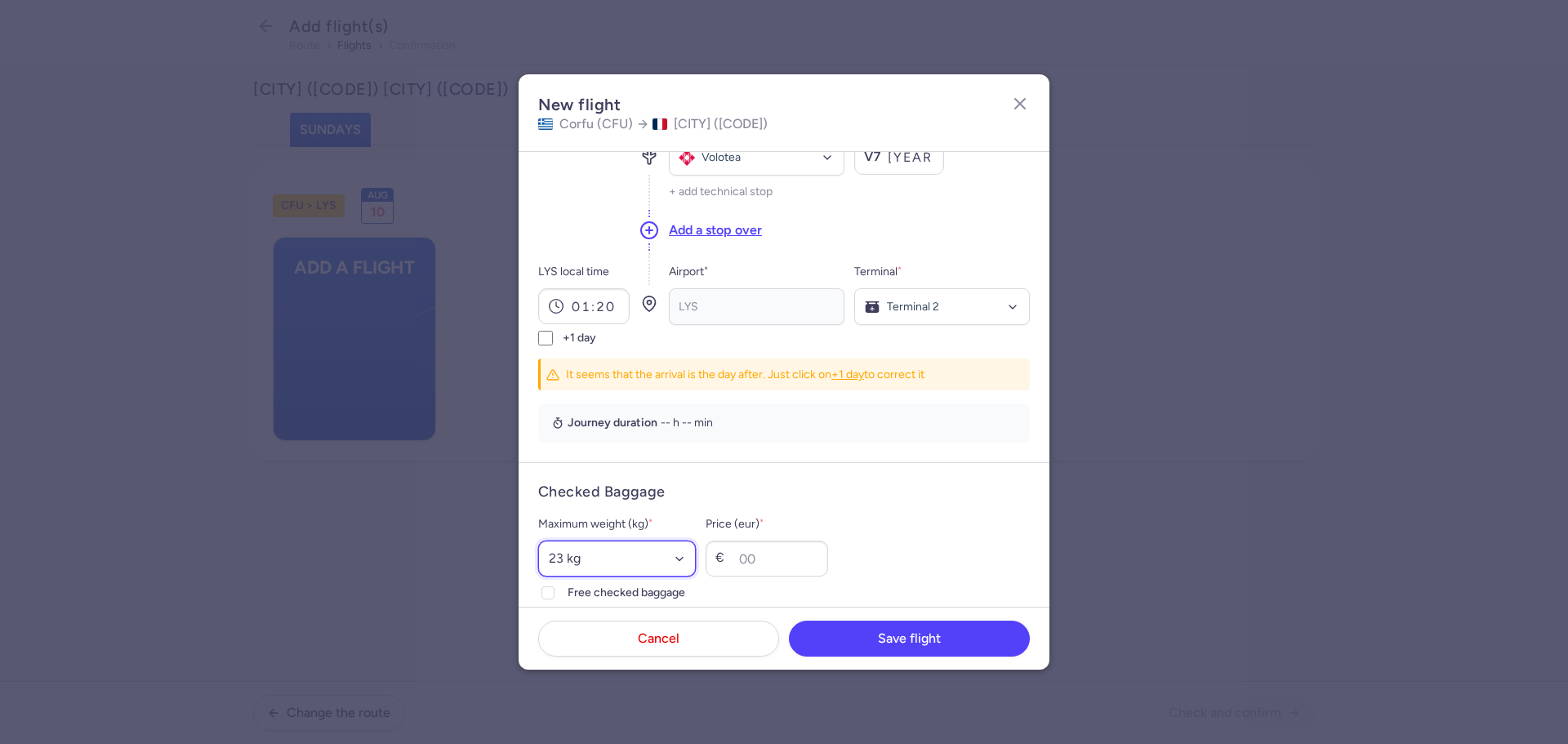 select on "20" 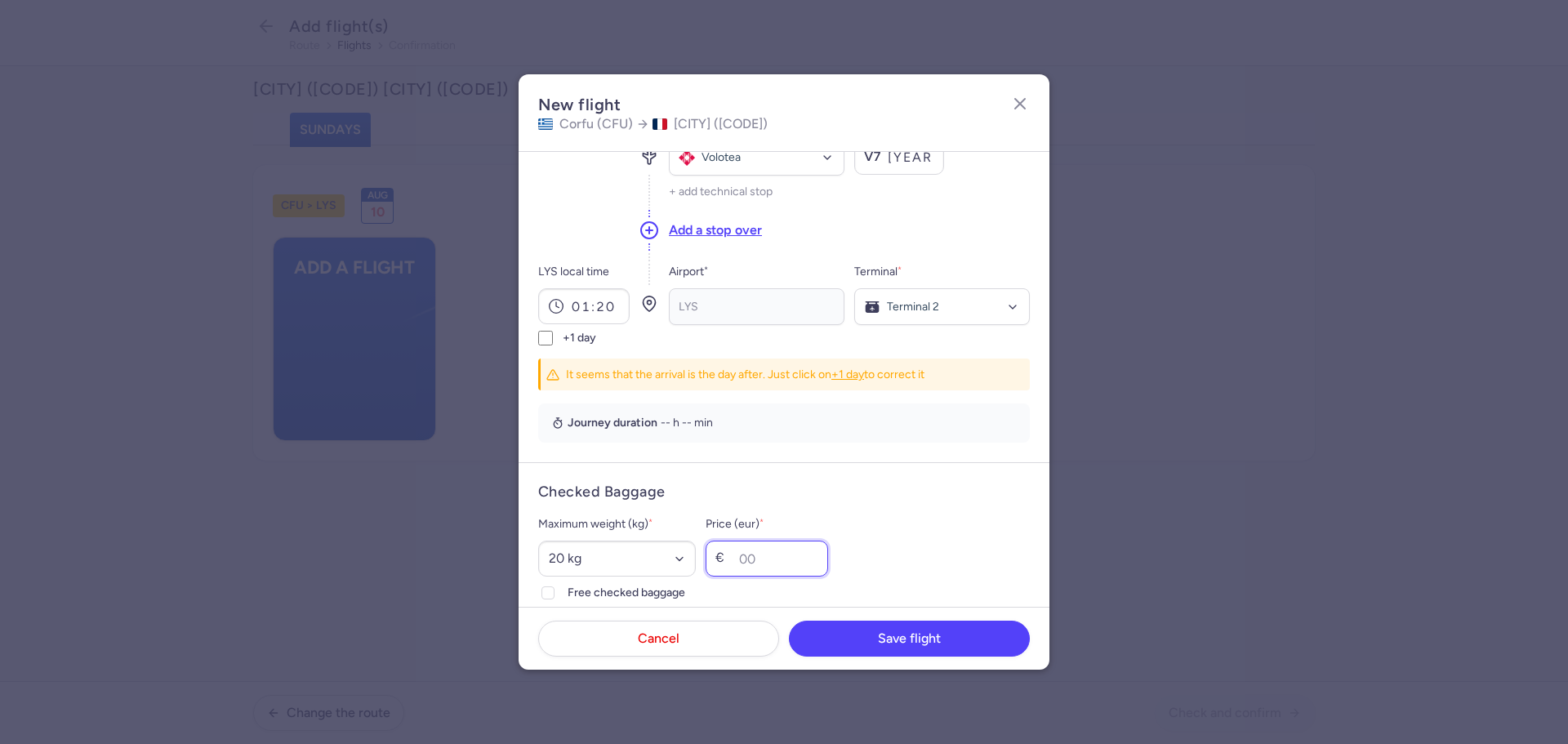 click on "Price (eur)  *" at bounding box center (767, 559) 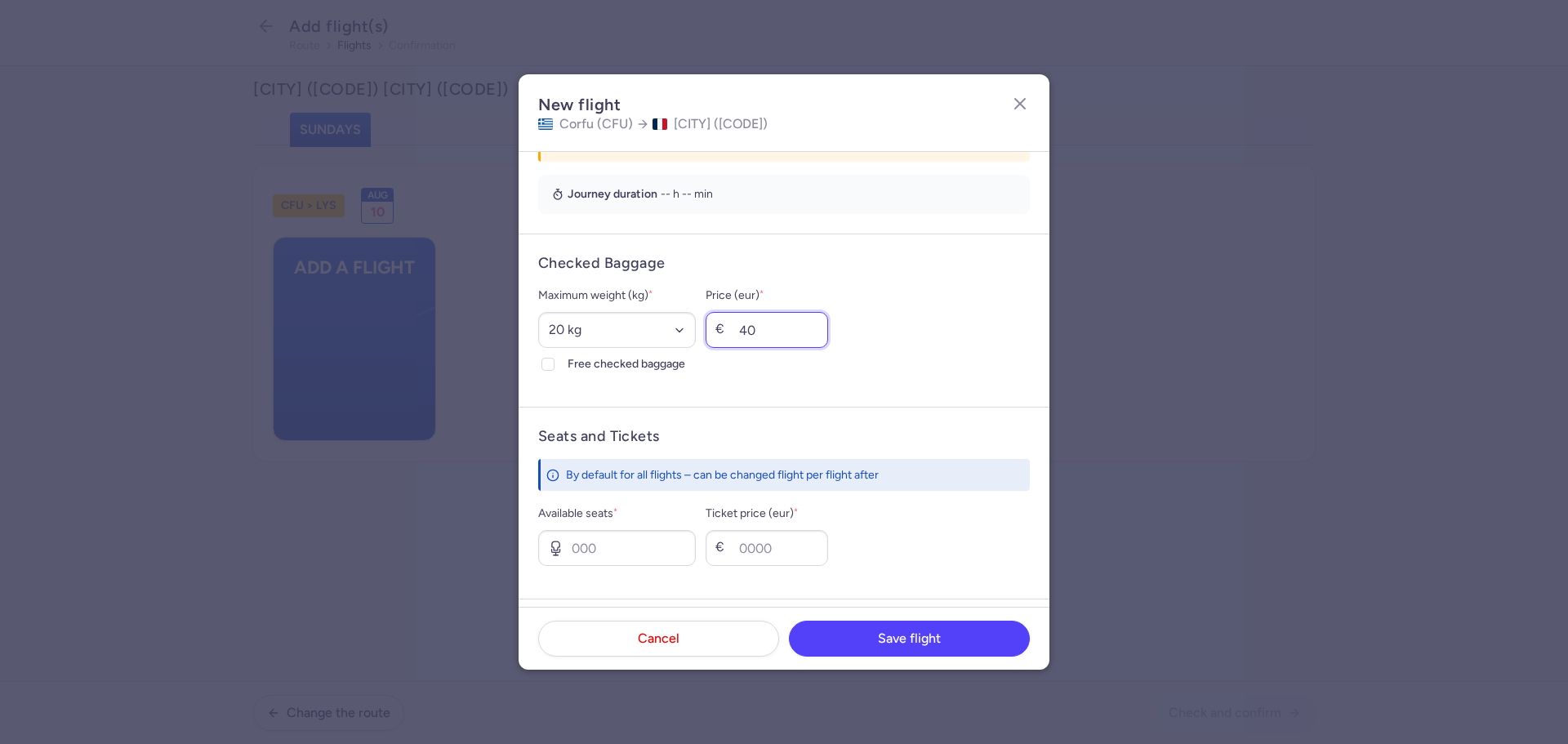 scroll, scrollTop: 408, scrollLeft: 0, axis: vertical 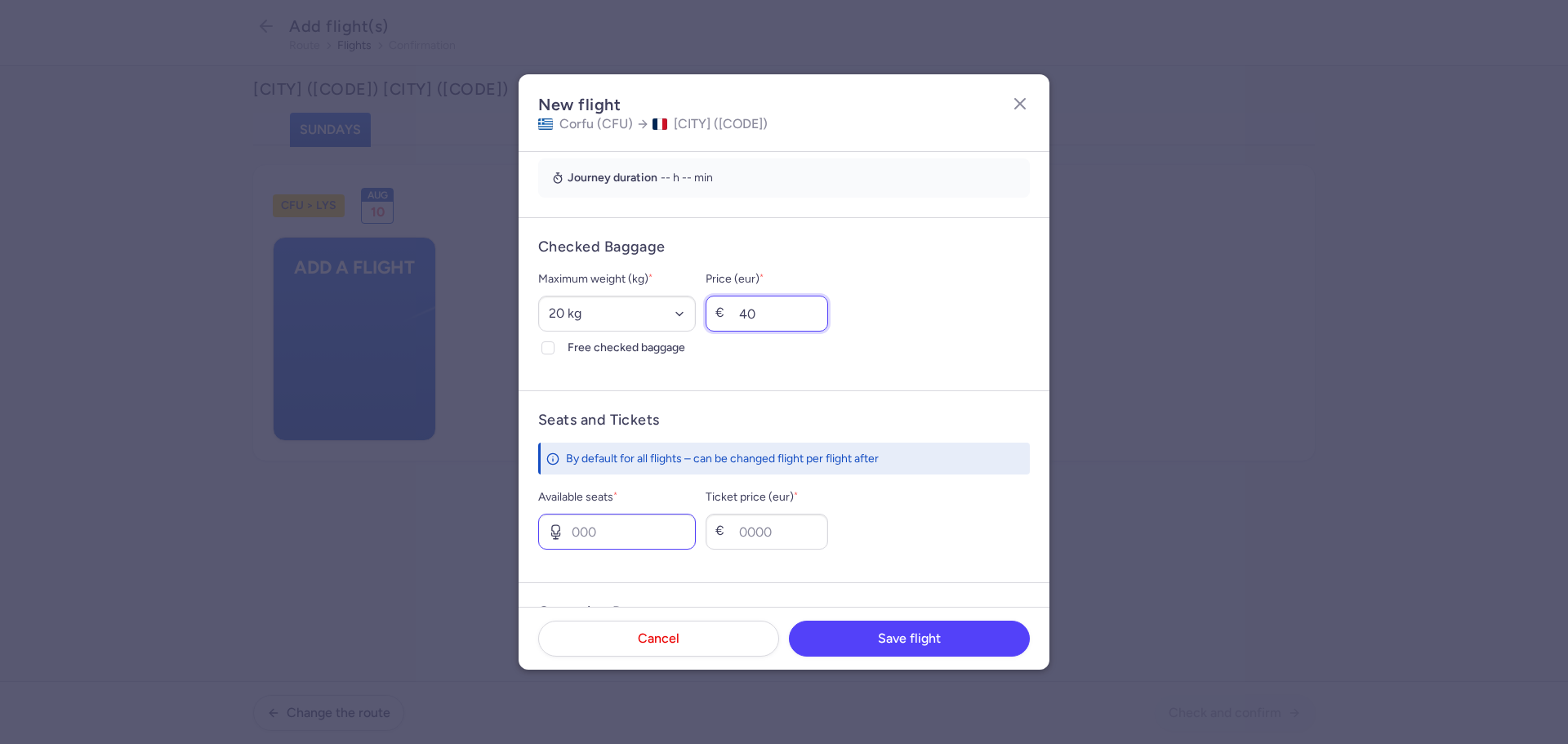 type on "40" 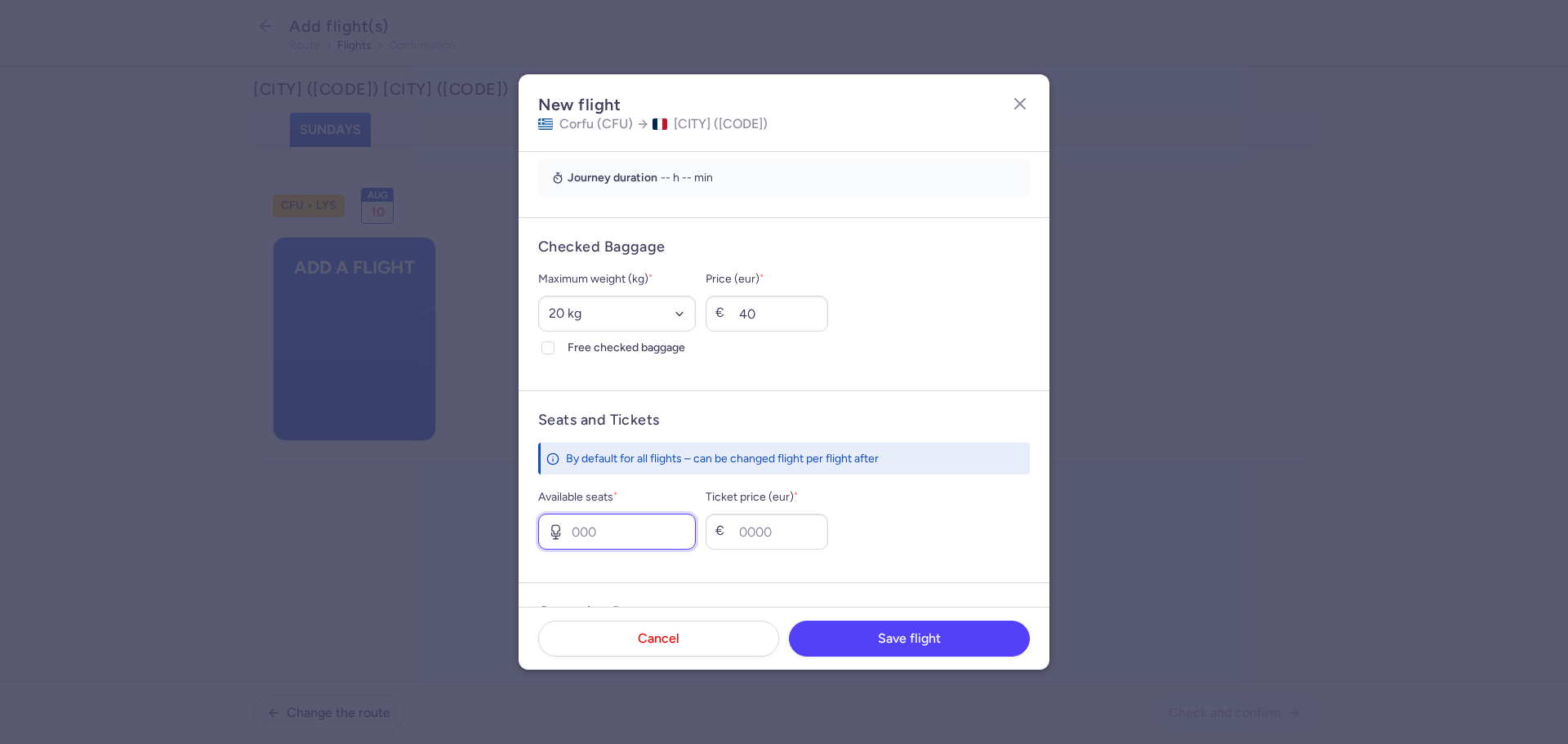 click on "Available seats  *" at bounding box center [617, 532] 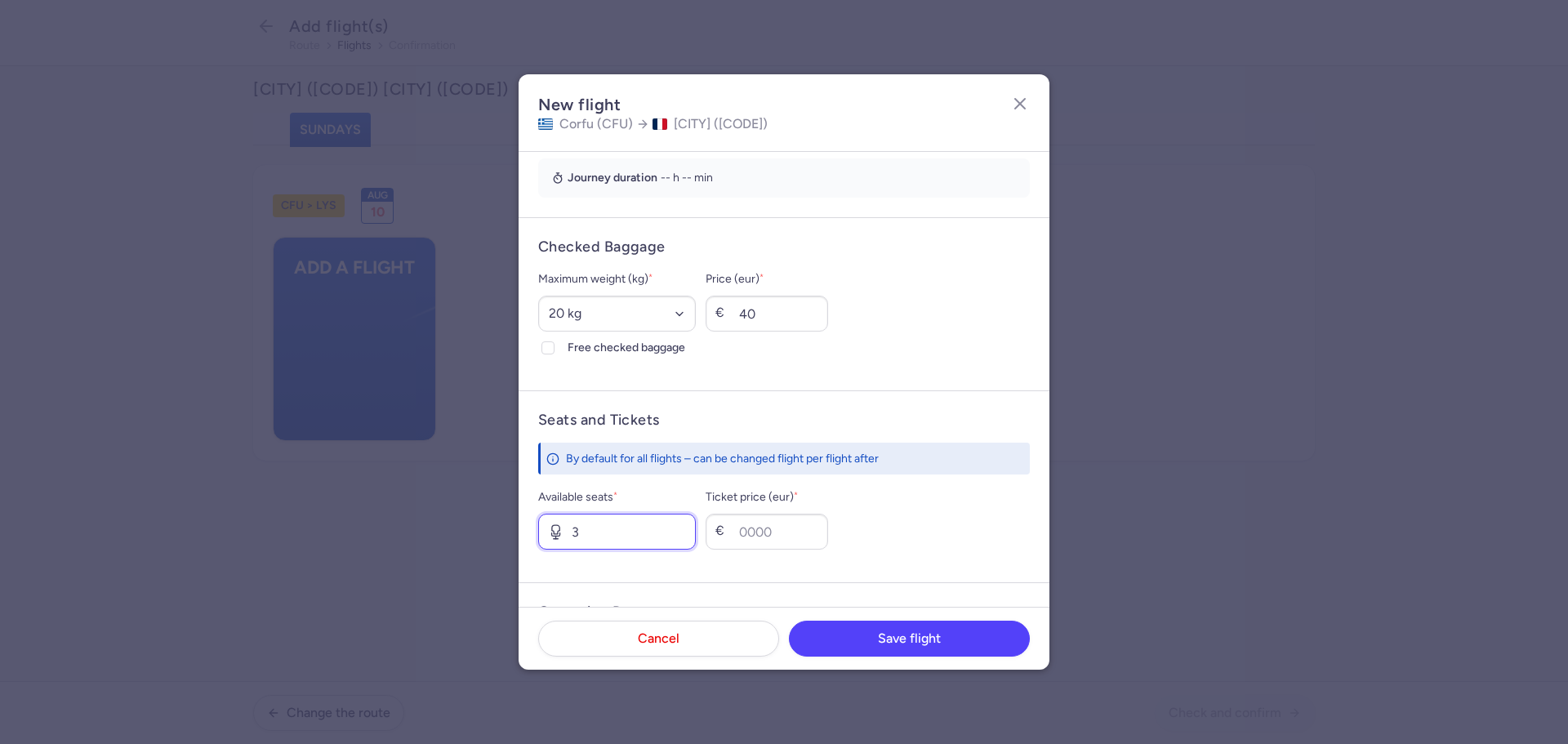 type on "3" 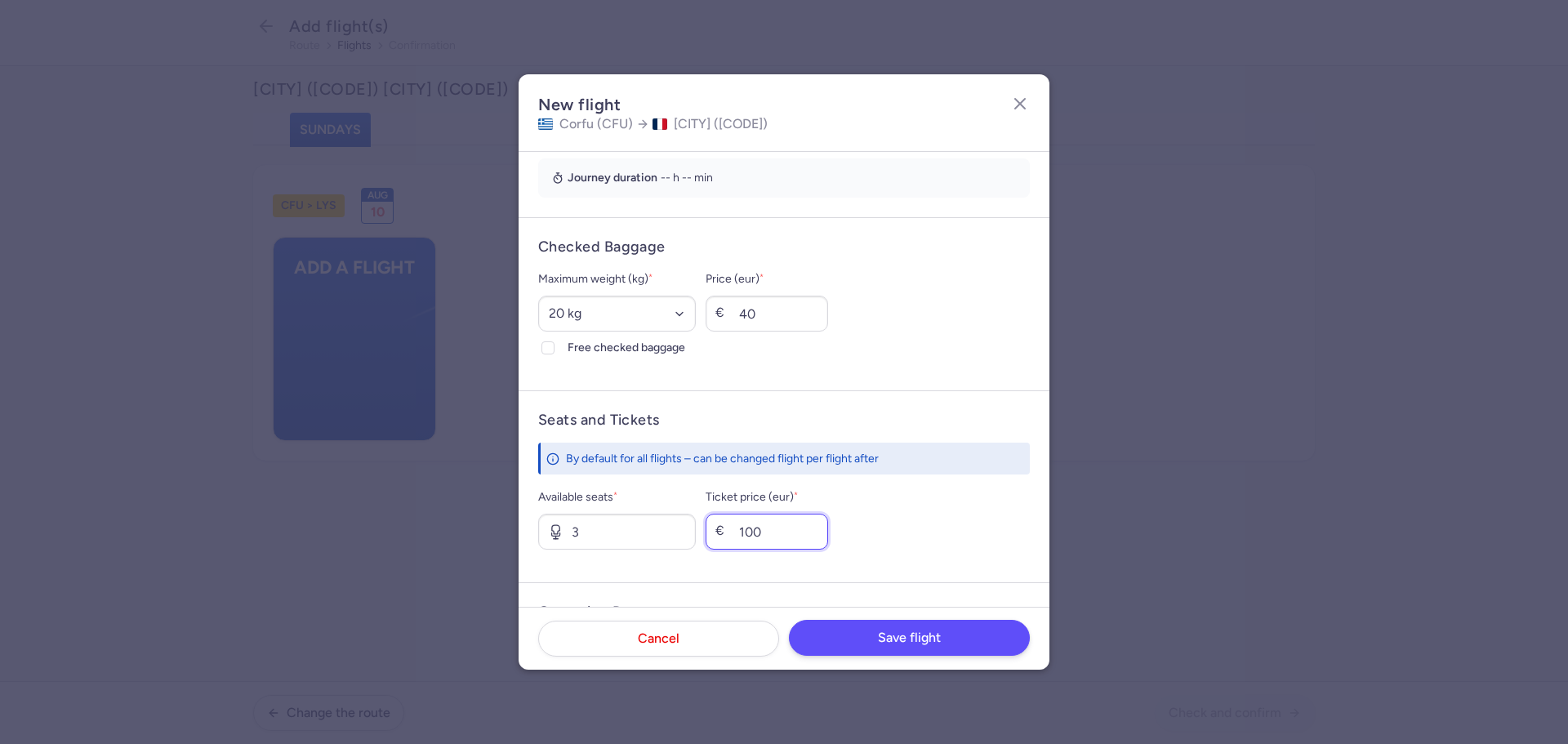type on "100" 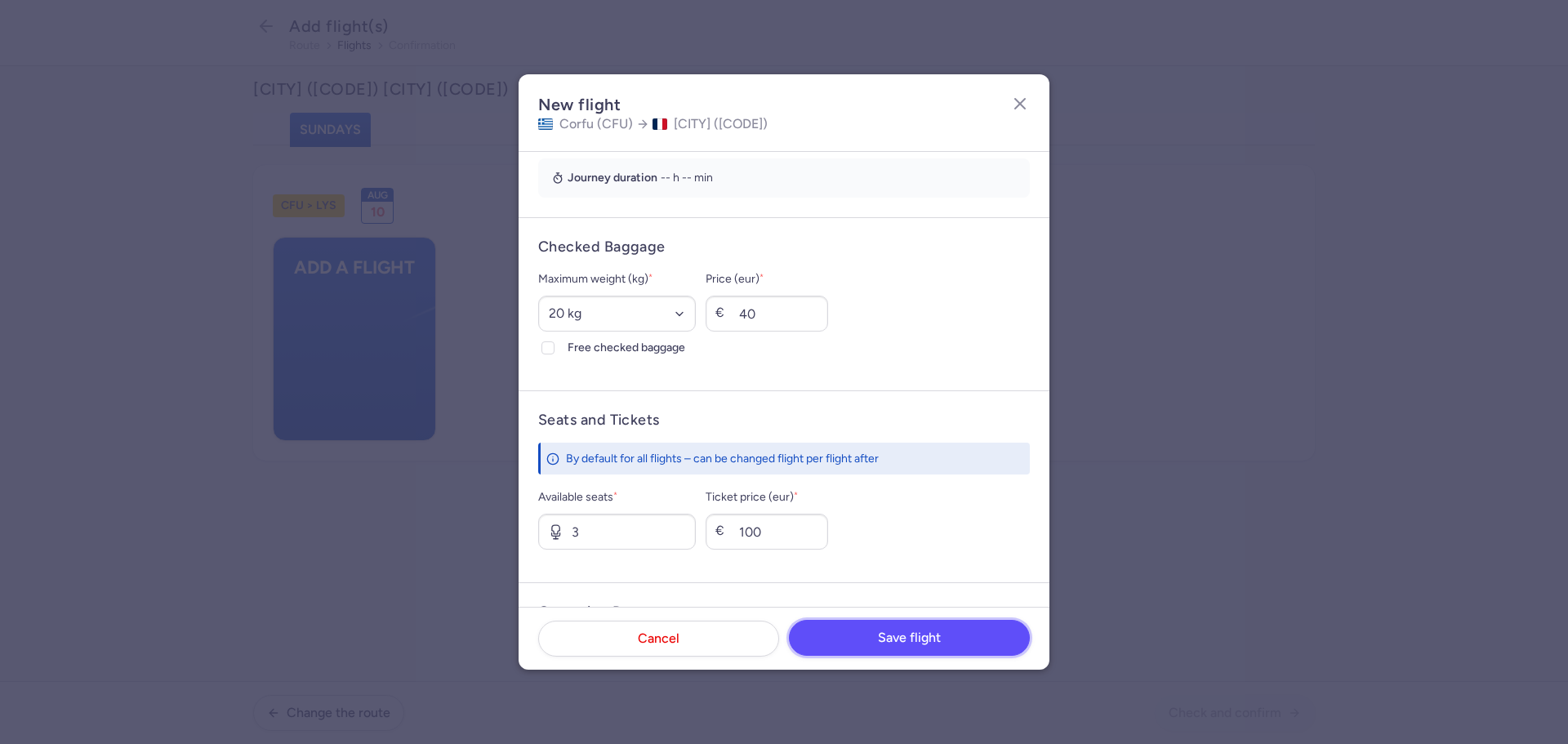click on "Save flight" at bounding box center [909, 638] 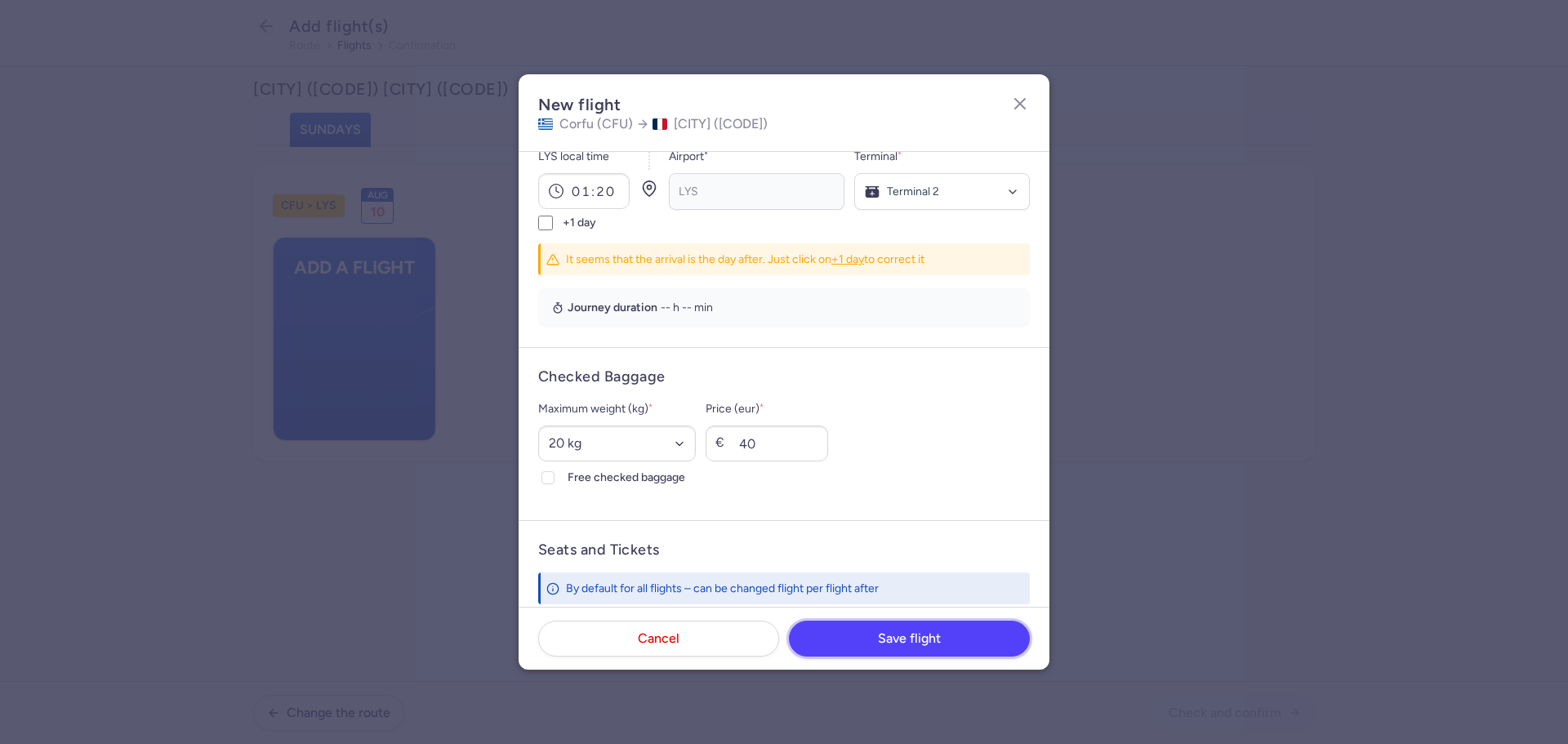 scroll, scrollTop: 82, scrollLeft: 0, axis: vertical 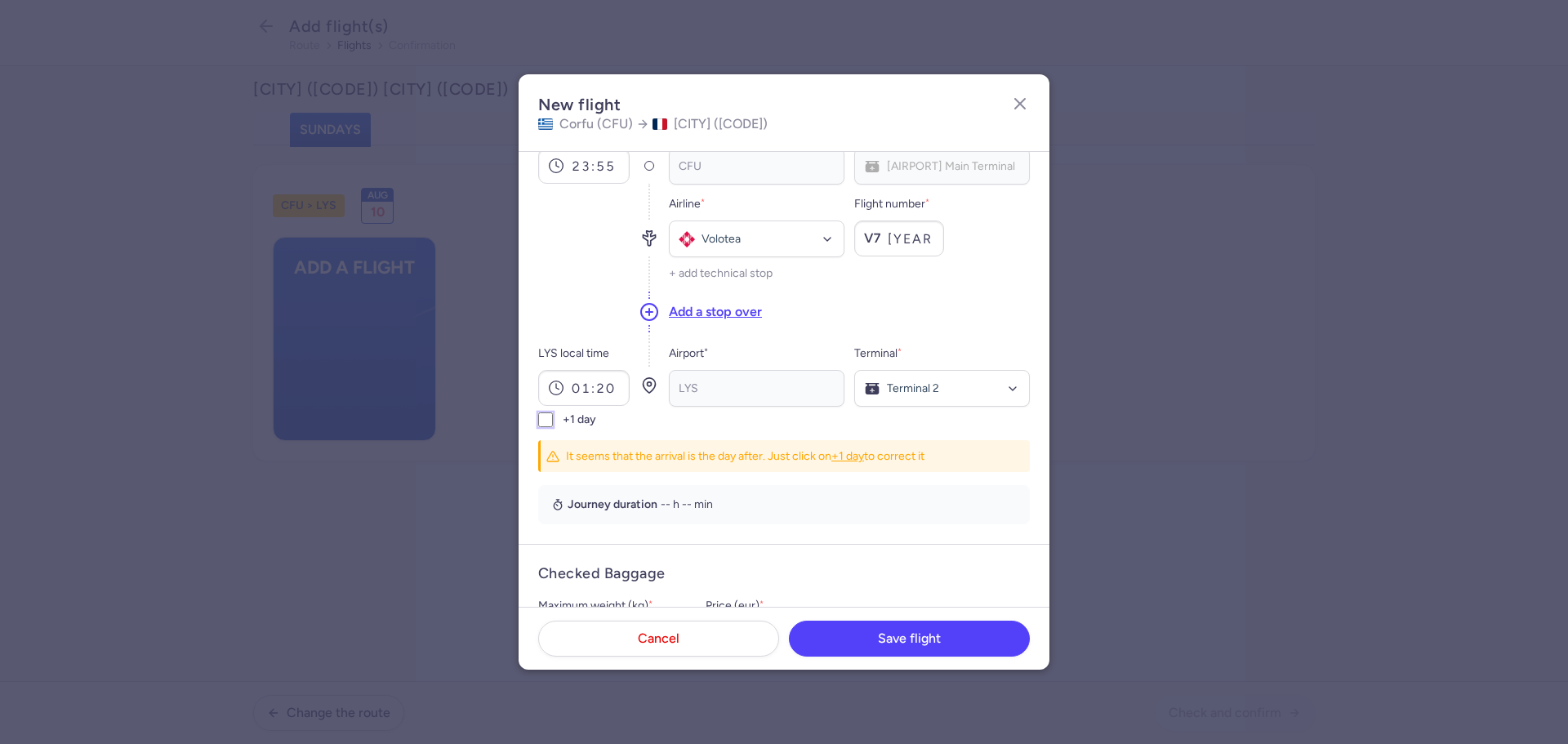 click on "+1 day" at bounding box center (546, 420) 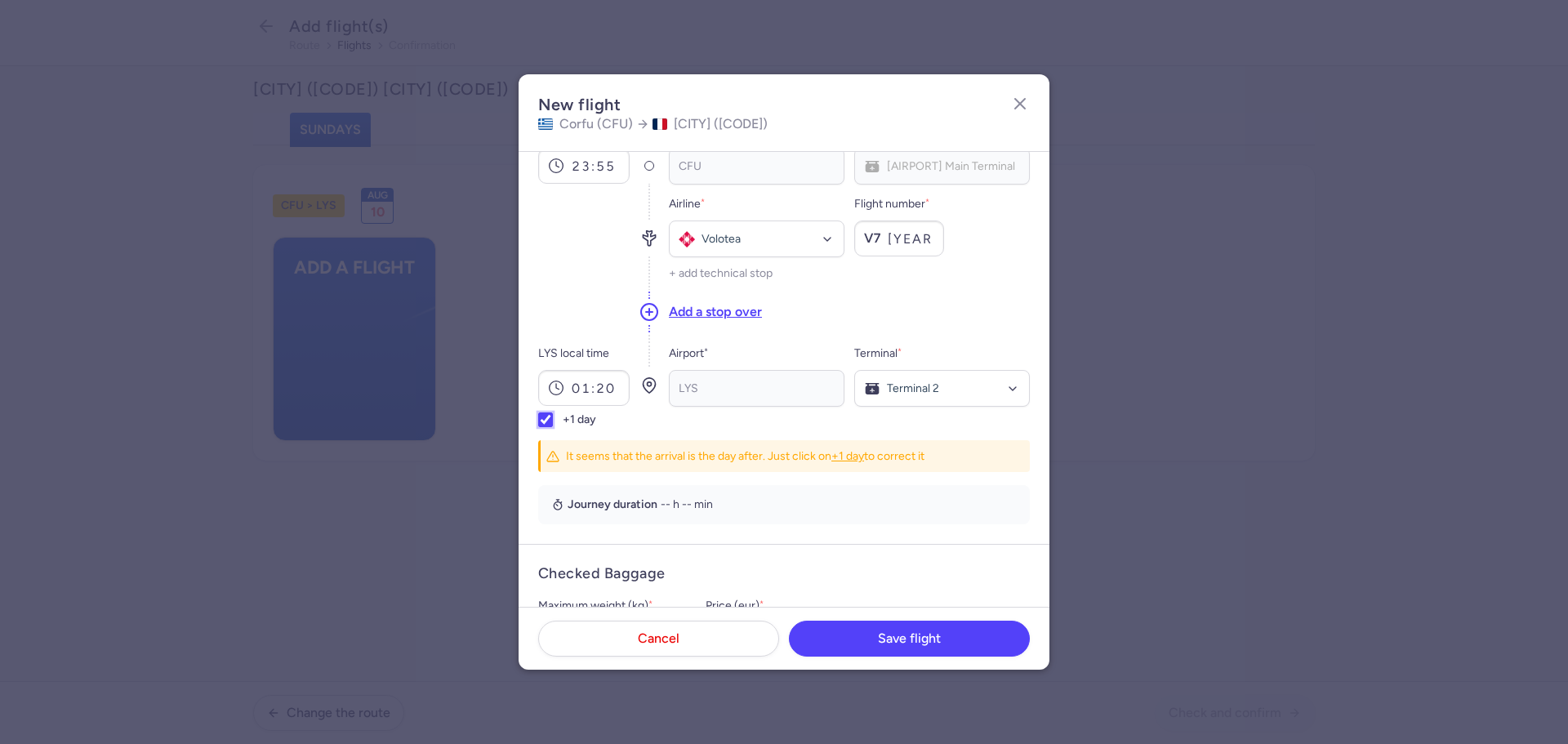 checkbox on "true" 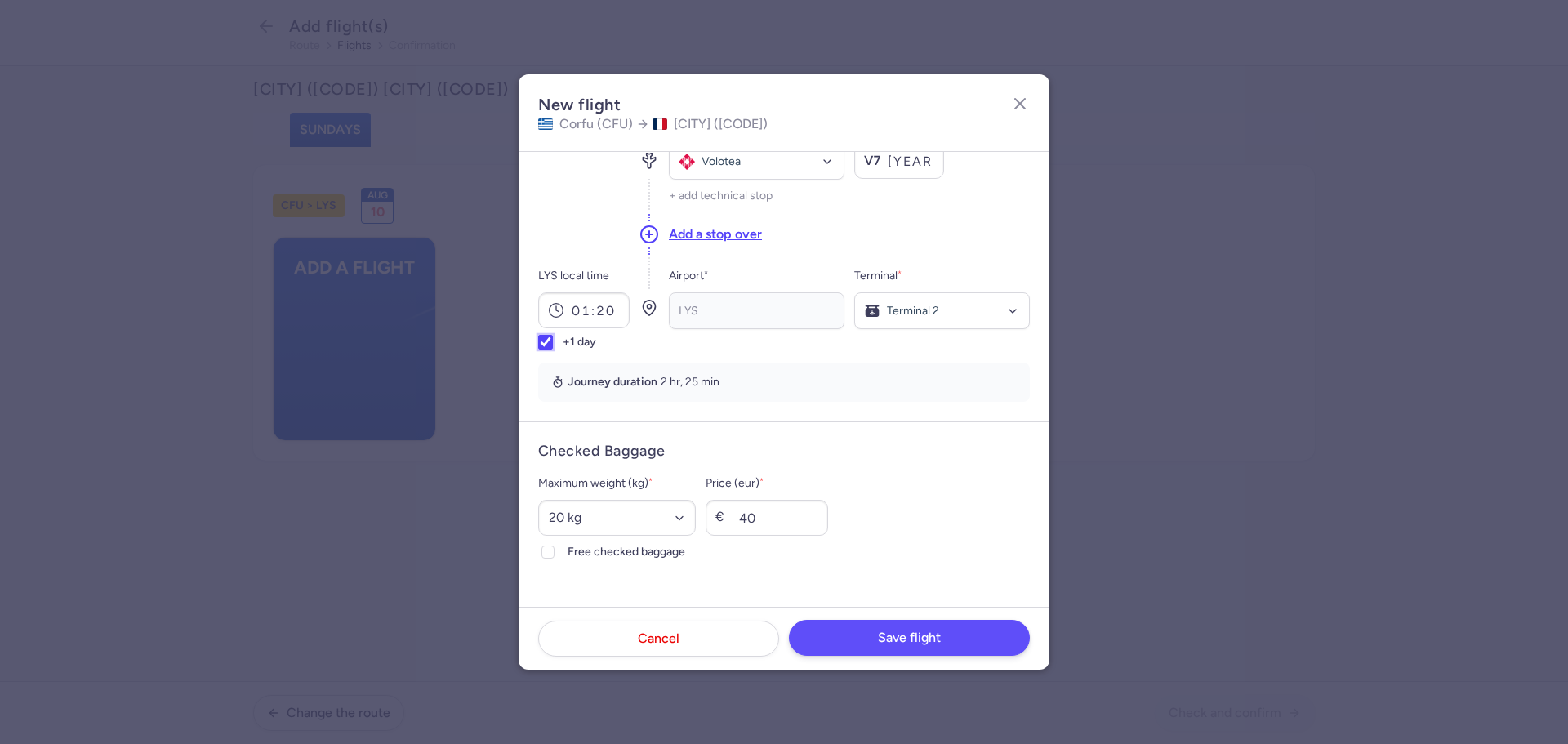 scroll, scrollTop: 245, scrollLeft: 0, axis: vertical 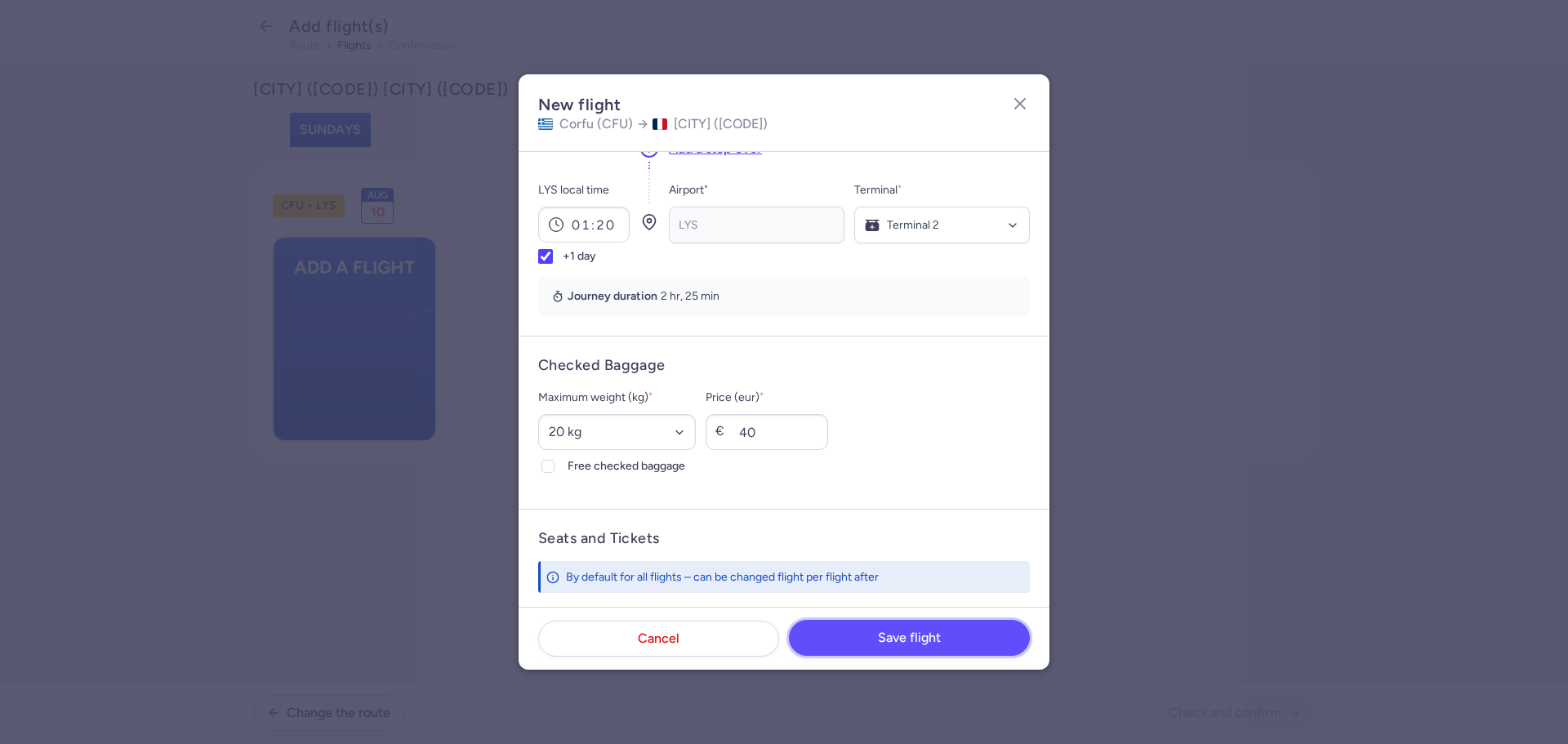 click on "Save flight" at bounding box center [909, 638] 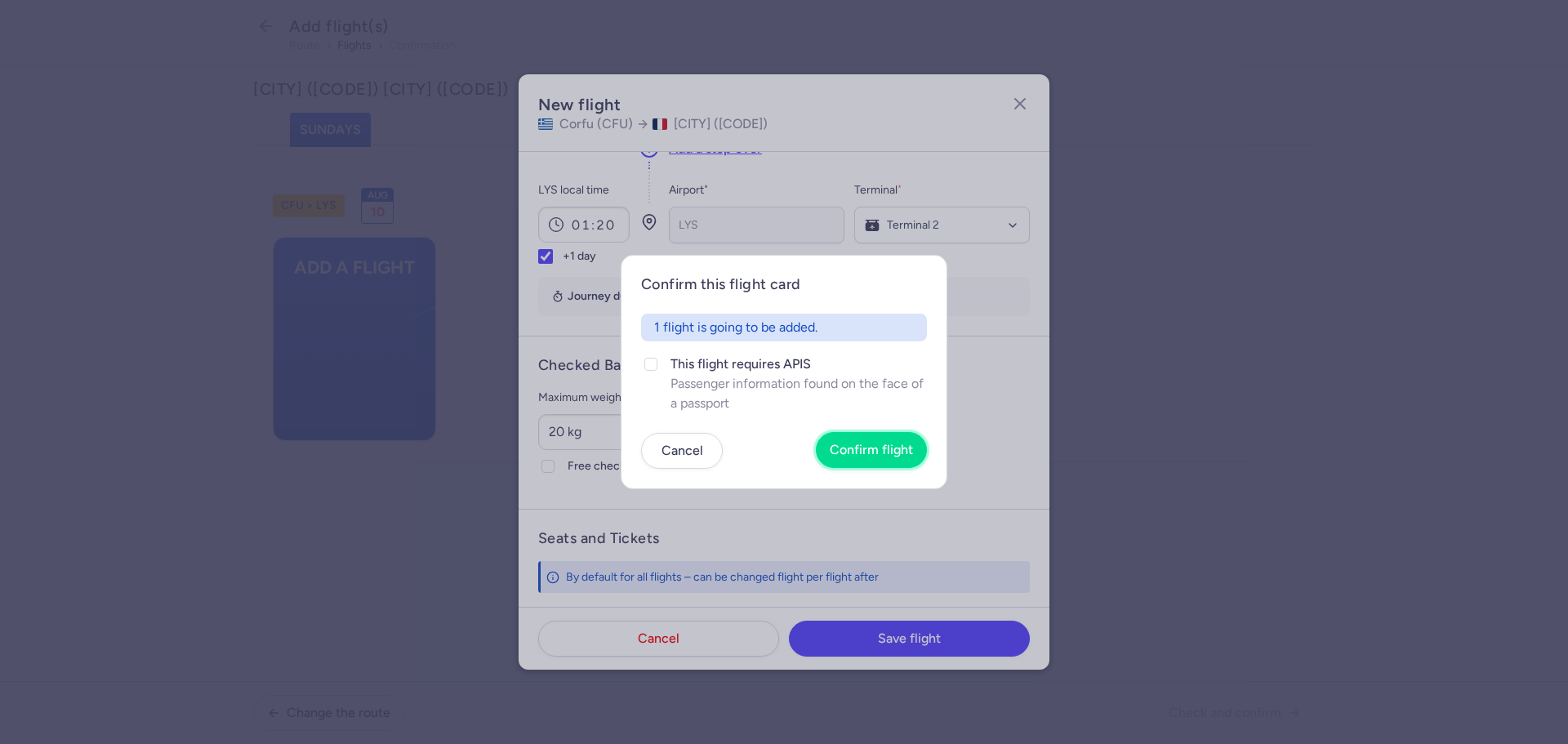 click on "Confirm this flight card 1 flight is going to be added. This flight requires APIS Passenger information found on the face of a passport Cancel Confirm flight" at bounding box center (784, 372) 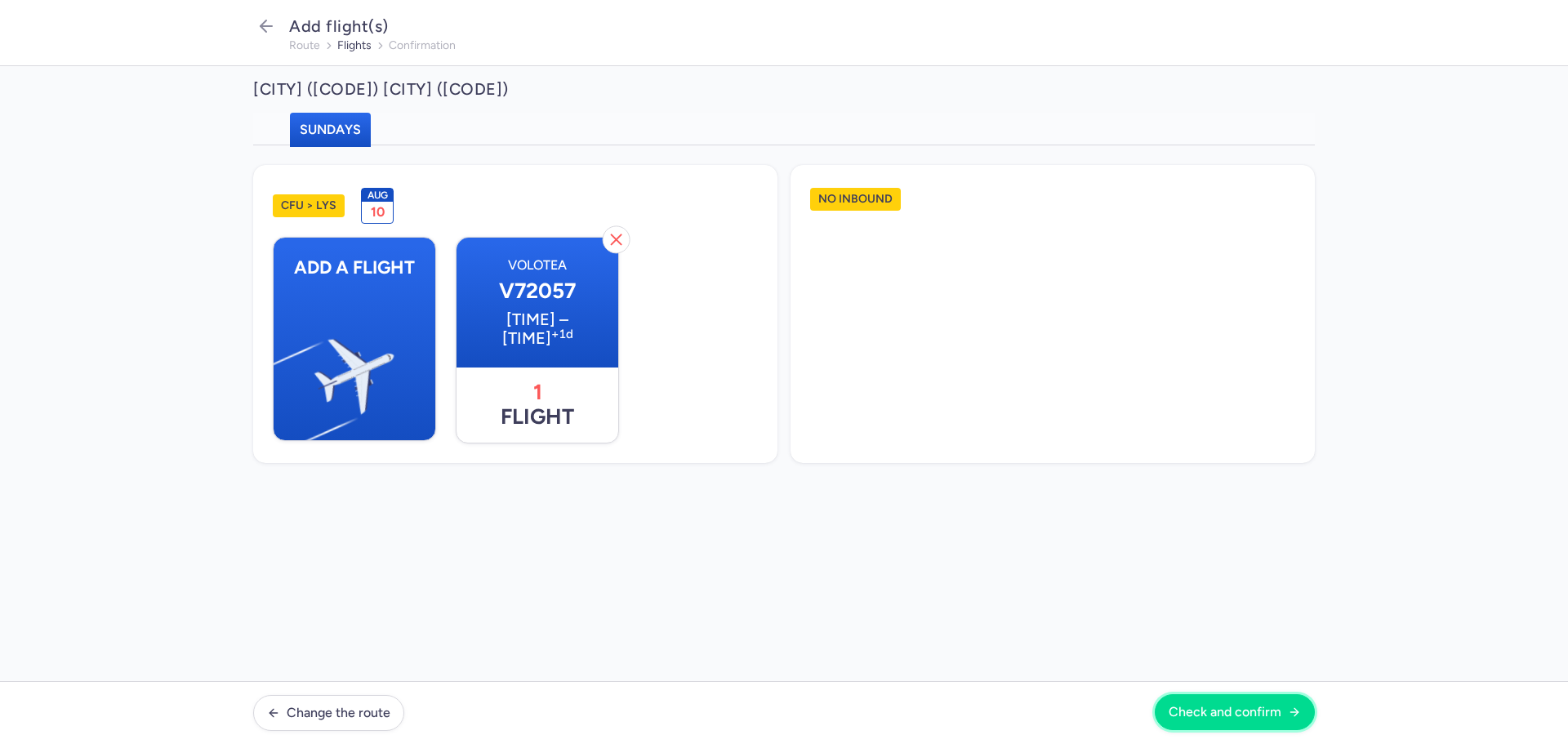 click on "Check and confirm" at bounding box center (1235, 712) 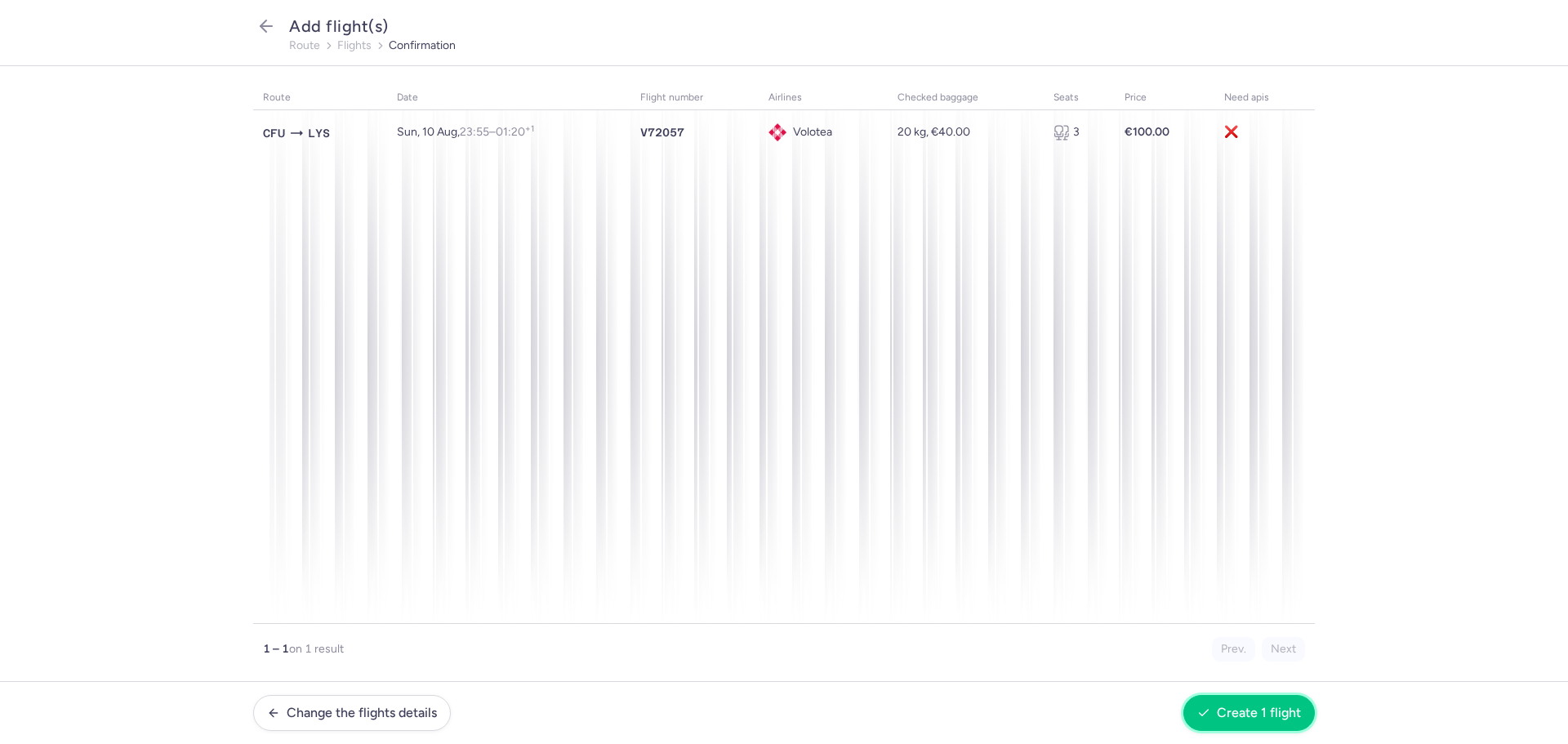 click on "Create 1 flight" at bounding box center [1249, 713] 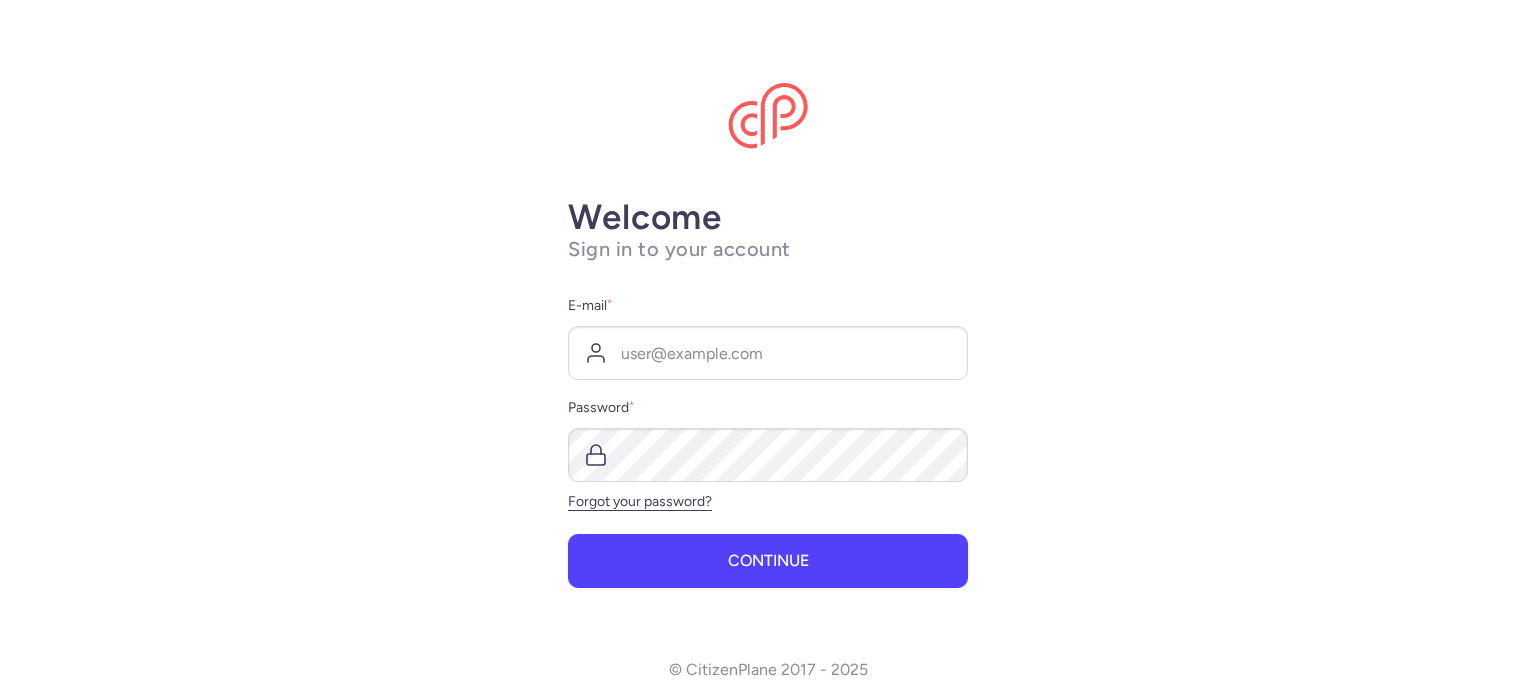 scroll, scrollTop: 0, scrollLeft: 0, axis: both 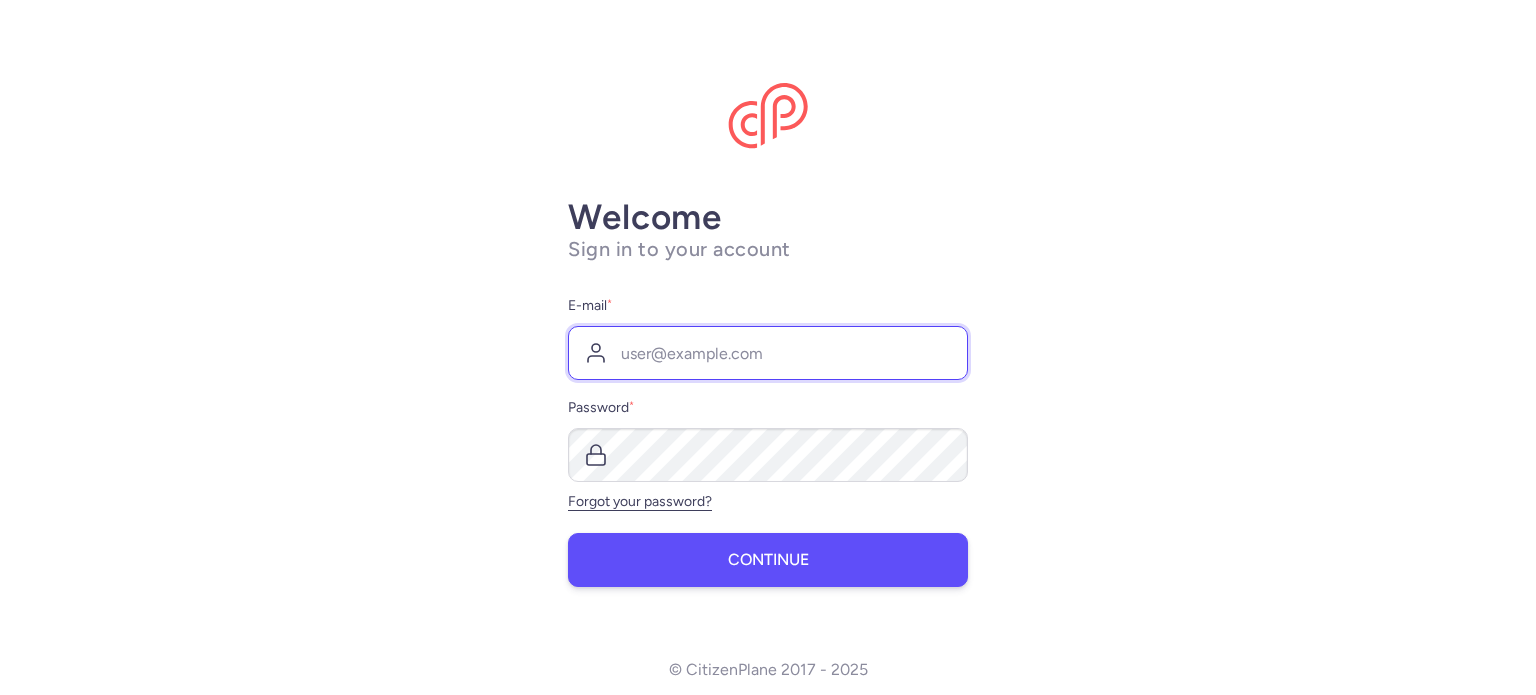type on "transports@[DOMAIN].com" 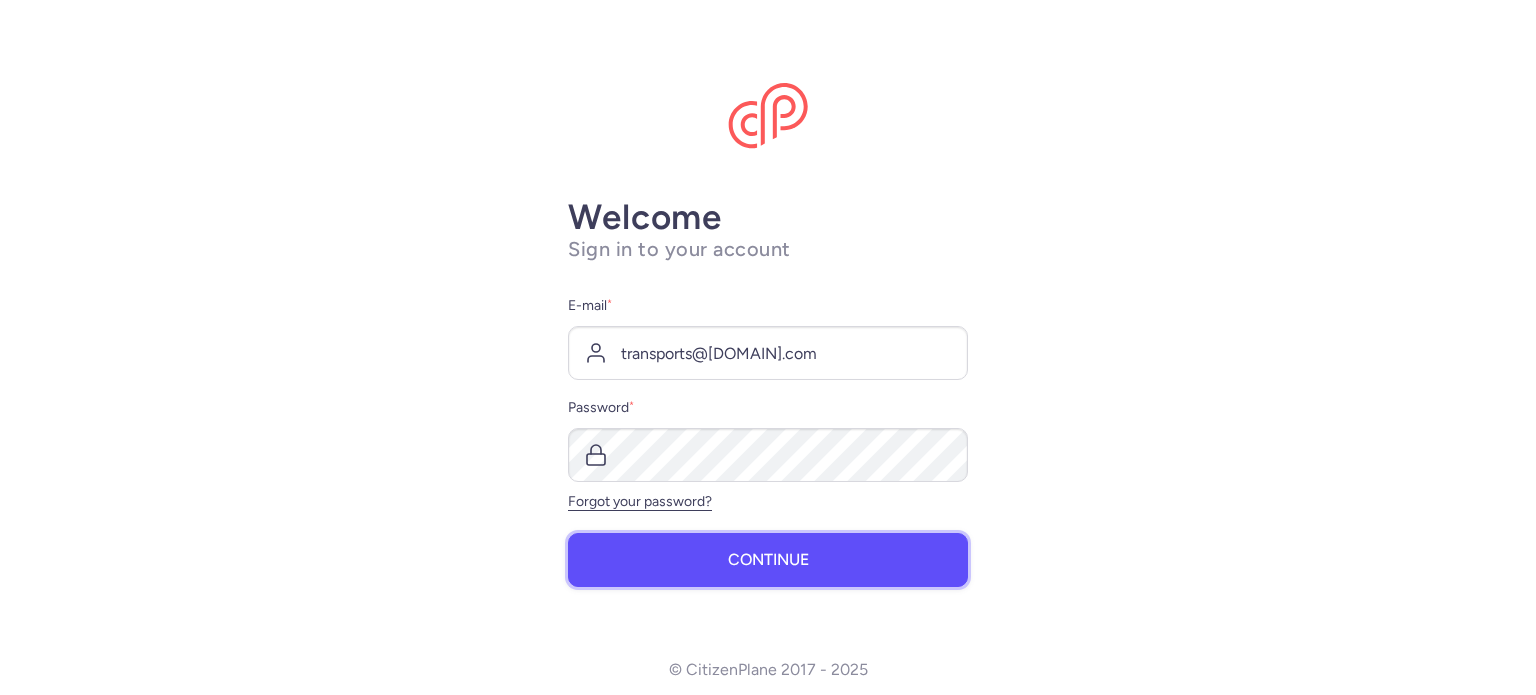 click on "Continue" at bounding box center [768, 560] 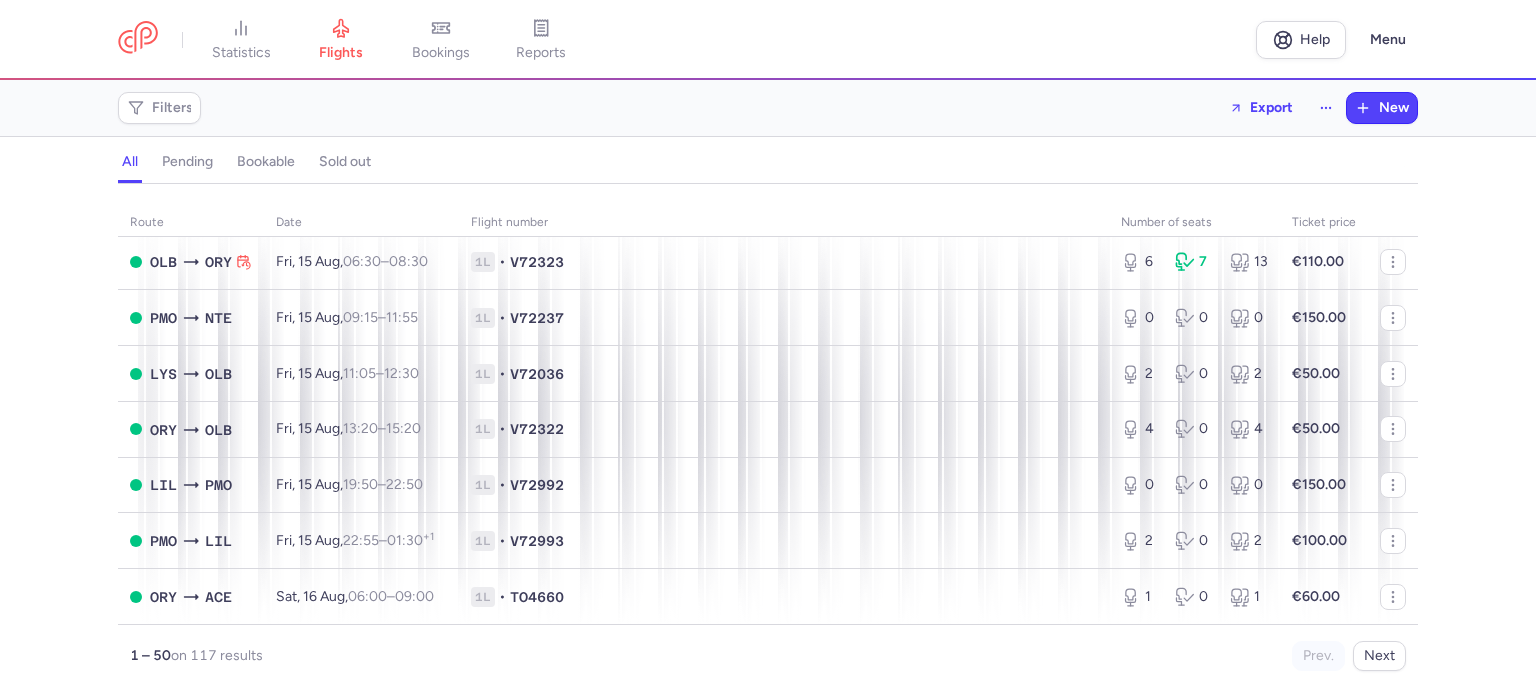 scroll, scrollTop: 2196, scrollLeft: 0, axis: vertical 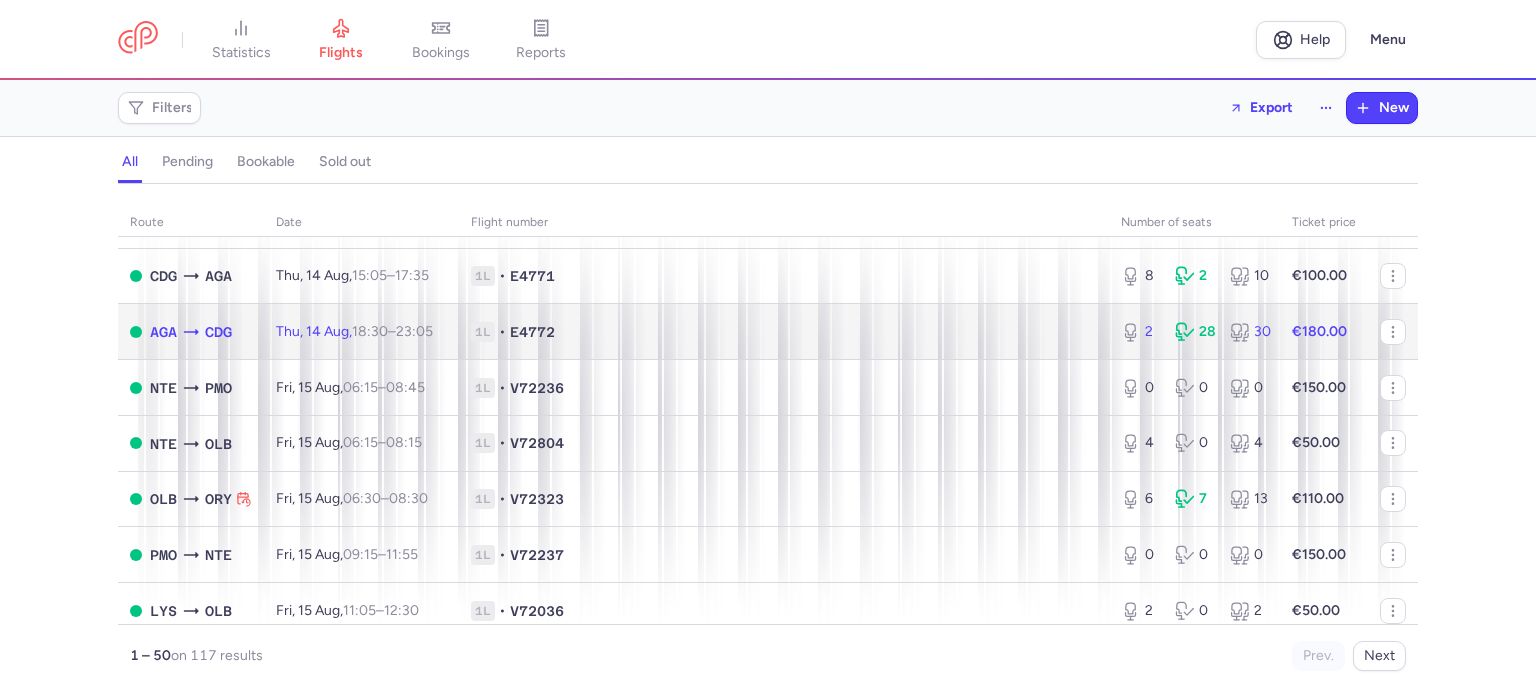 click on "Thu, 14 Aug,  18:30  –  23:05  +0" 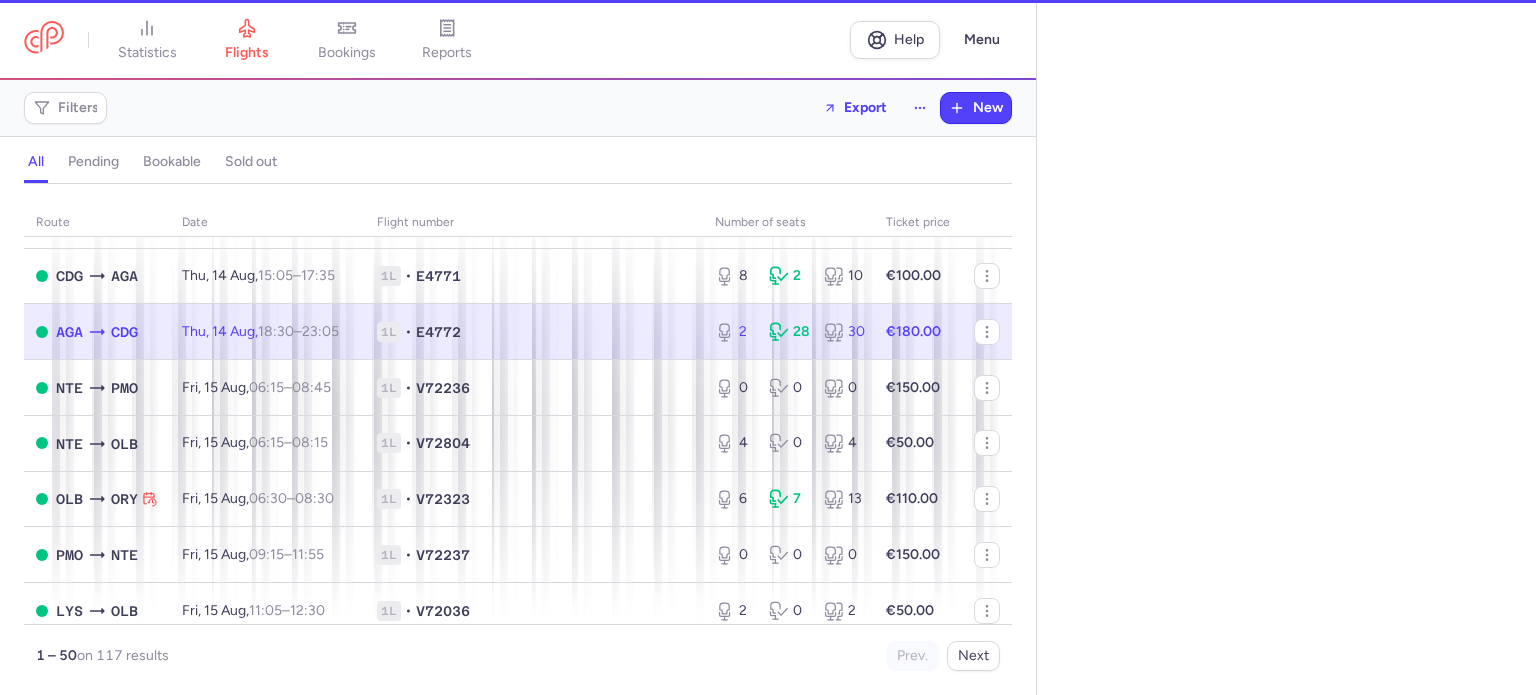select on "days" 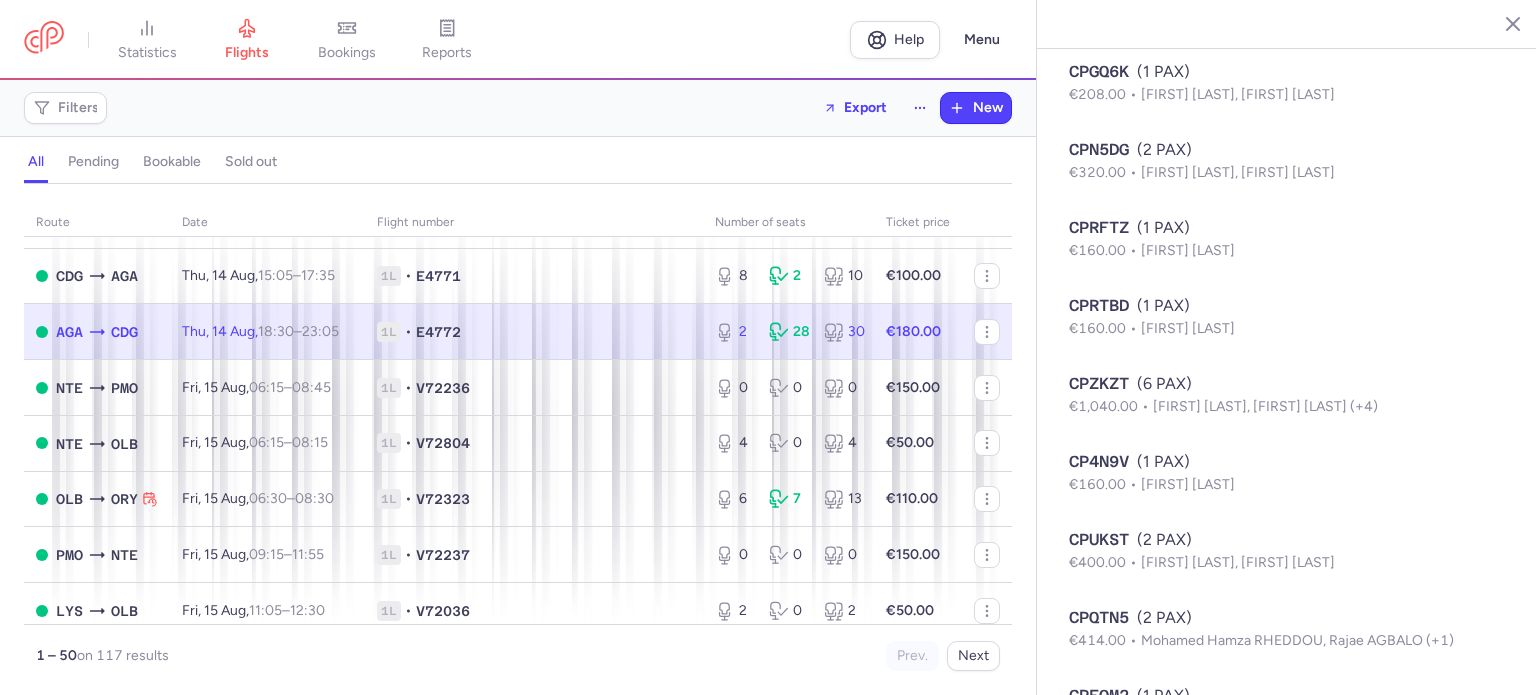 scroll, scrollTop: 1905, scrollLeft: 0, axis: vertical 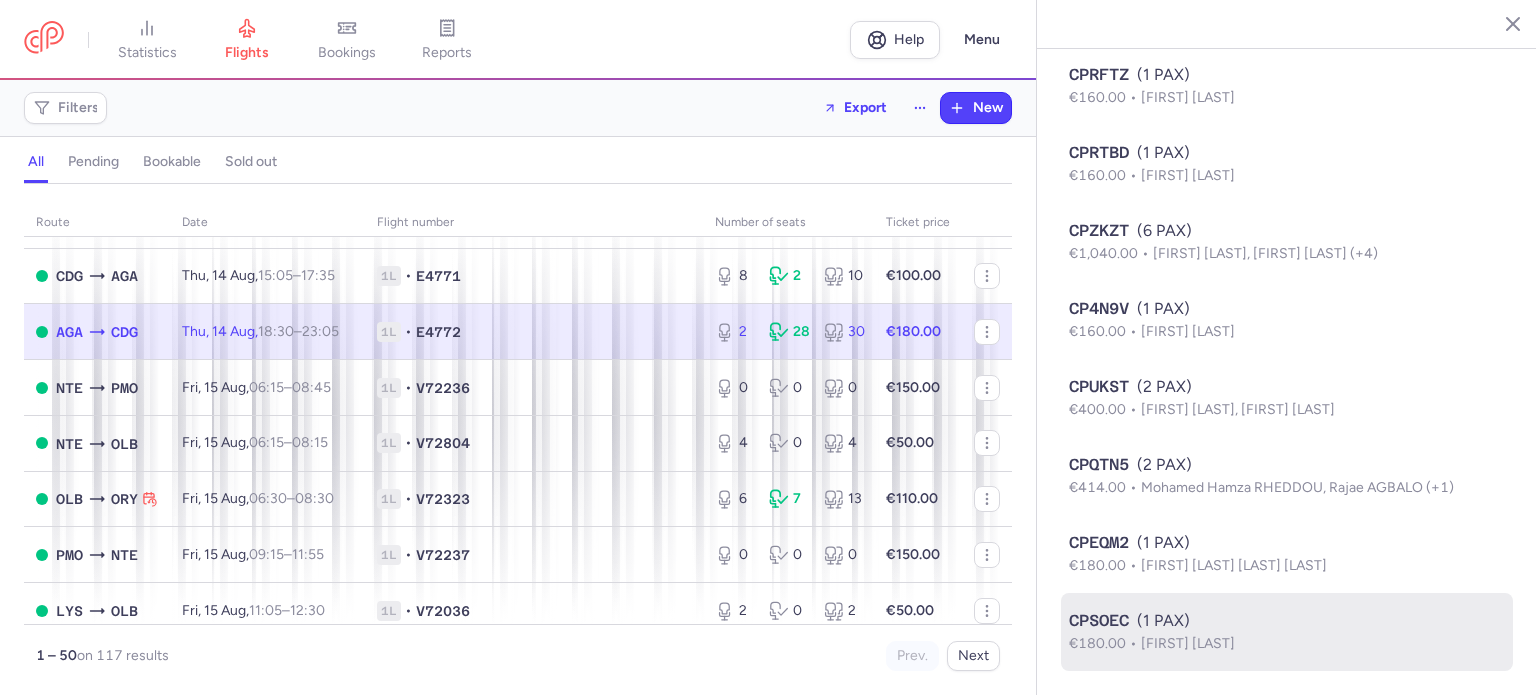 click on "[FIRST] [LAST]" at bounding box center (1188, 643) 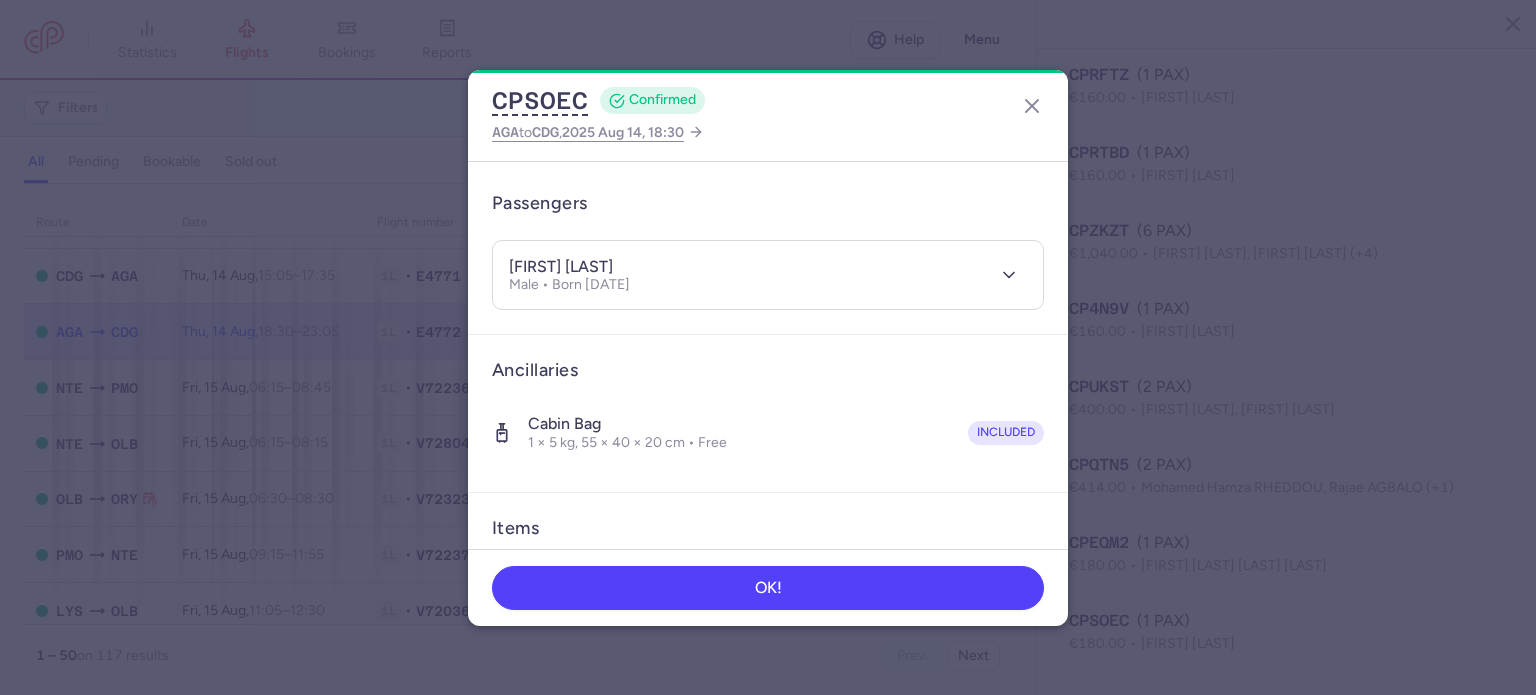 scroll, scrollTop: 352, scrollLeft: 0, axis: vertical 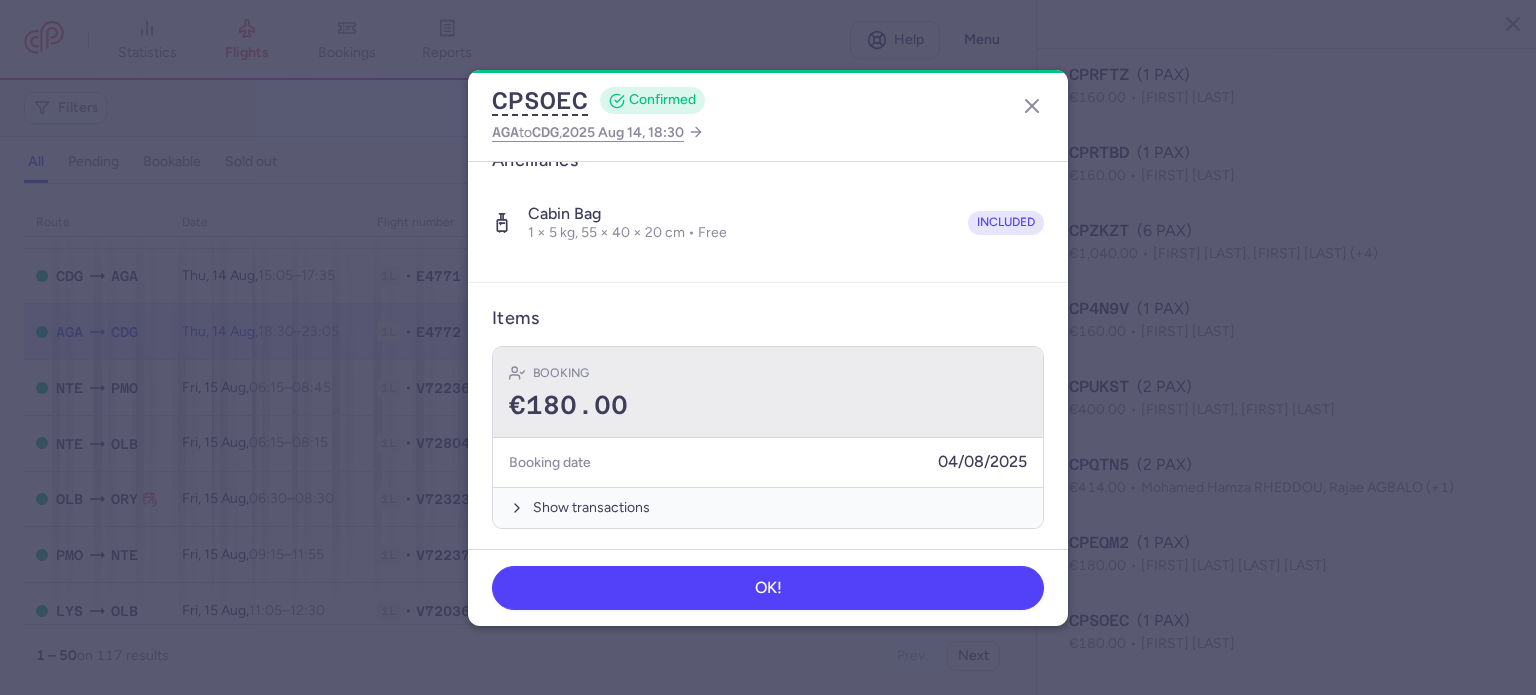 click on "€180.00" at bounding box center [768, 406] 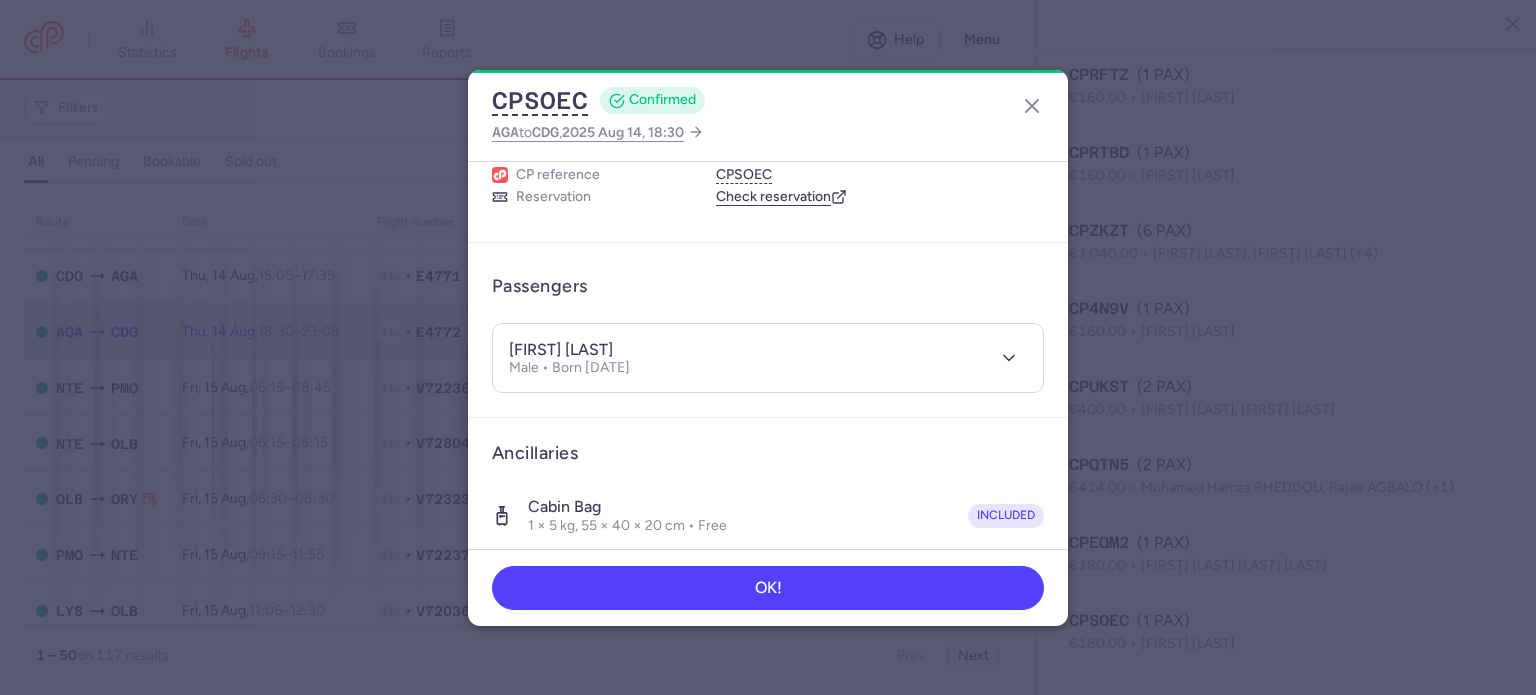 scroll, scrollTop: 0, scrollLeft: 0, axis: both 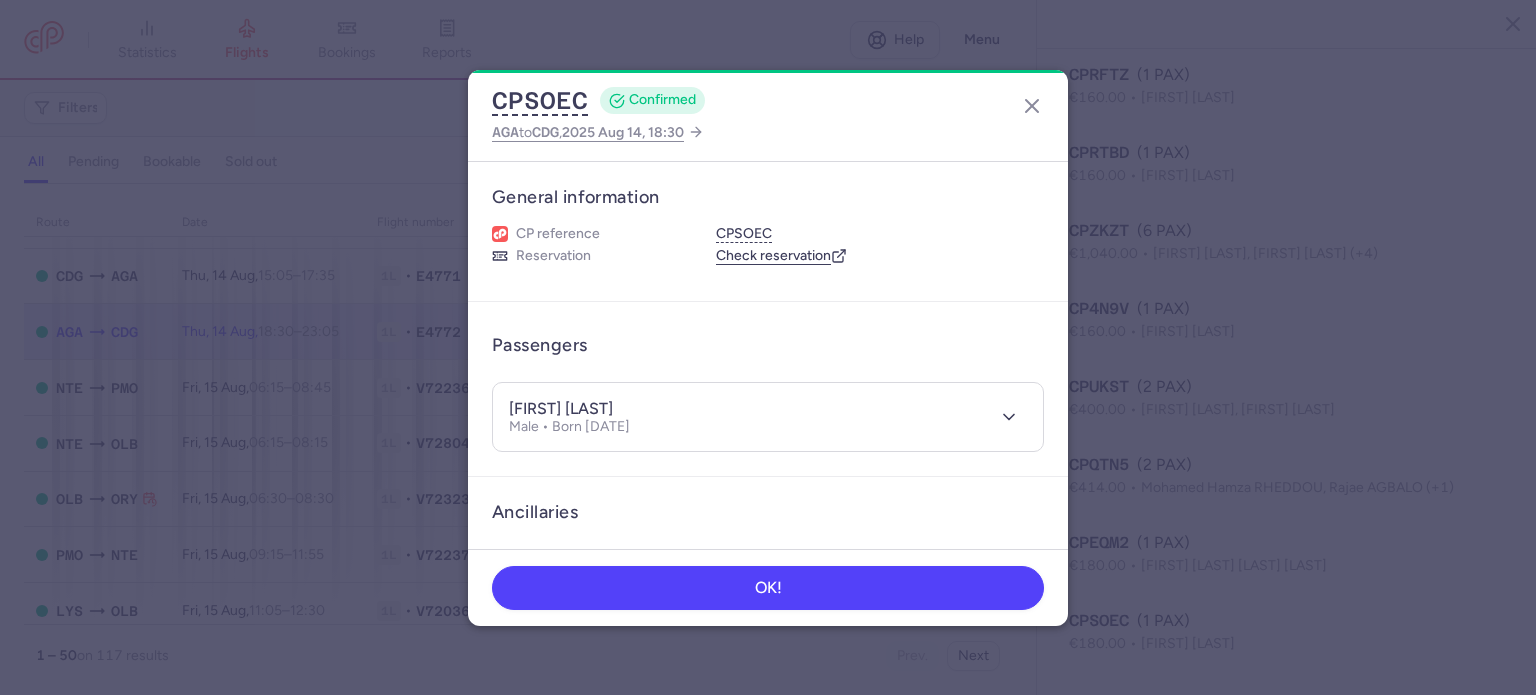 drag, startPoint x: 586, startPoint y: 399, endPoint x: 669, endPoint y: 402, distance: 83.0542 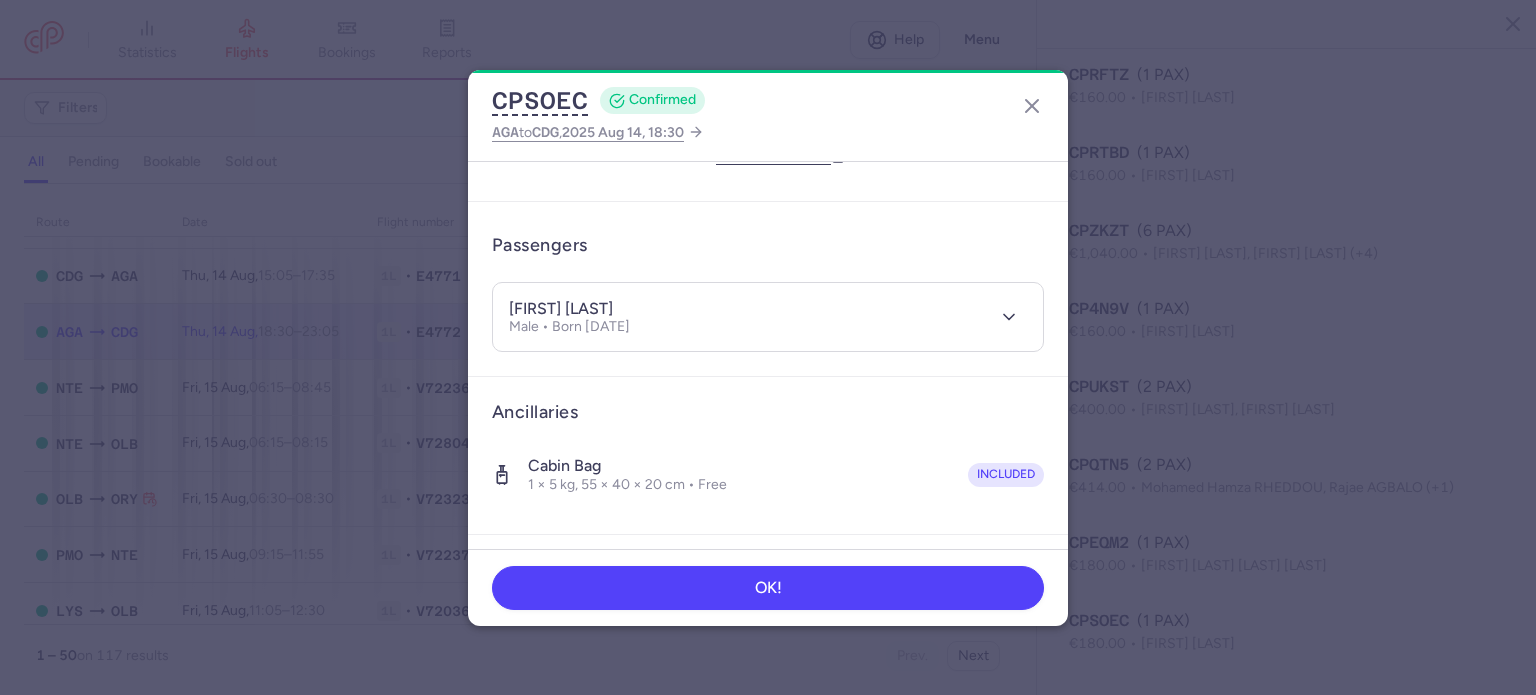 scroll, scrollTop: 100, scrollLeft: 0, axis: vertical 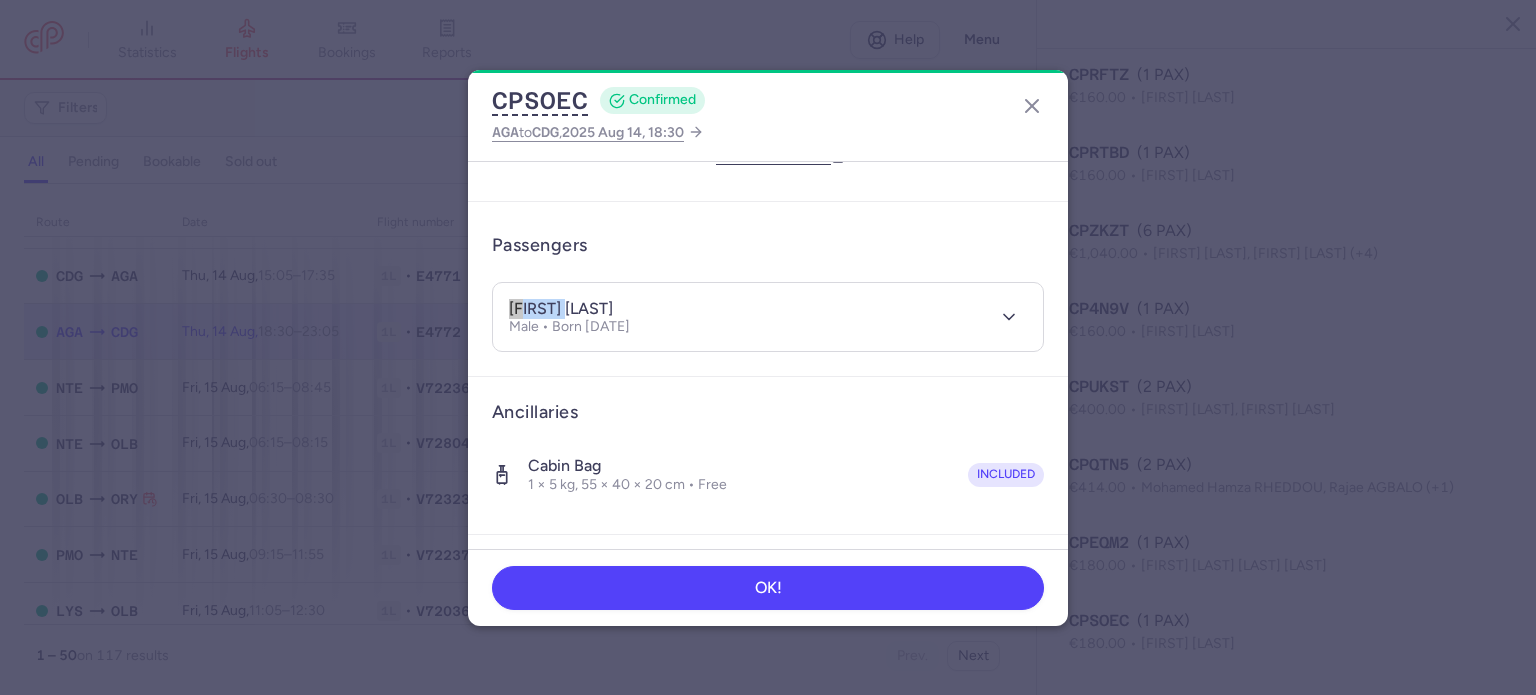 drag, startPoint x: 568, startPoint y: 306, endPoint x: 486, endPoint y: 298, distance: 82.38932 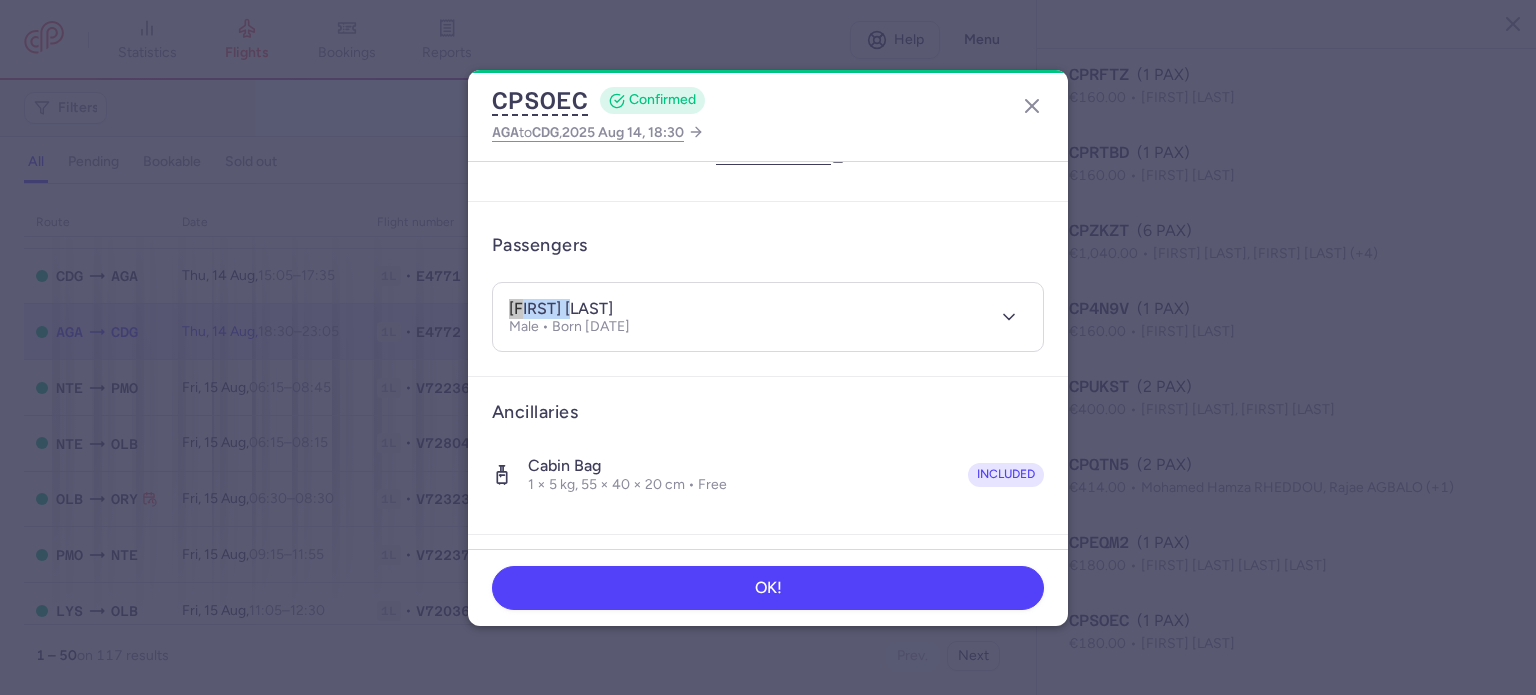 drag, startPoint x: 578, startPoint y: 305, endPoint x: 494, endPoint y: 307, distance: 84.0238 